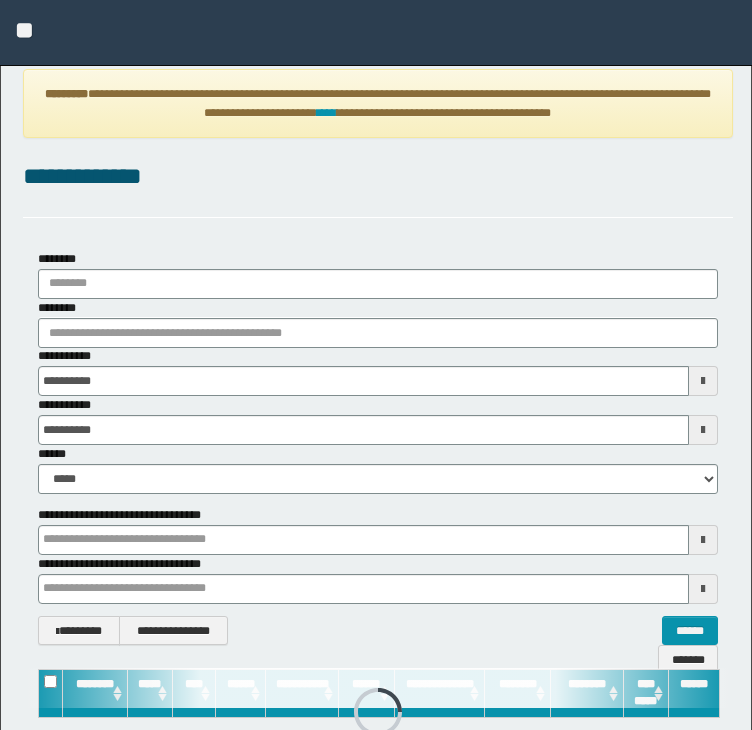 scroll, scrollTop: 0, scrollLeft: 0, axis: both 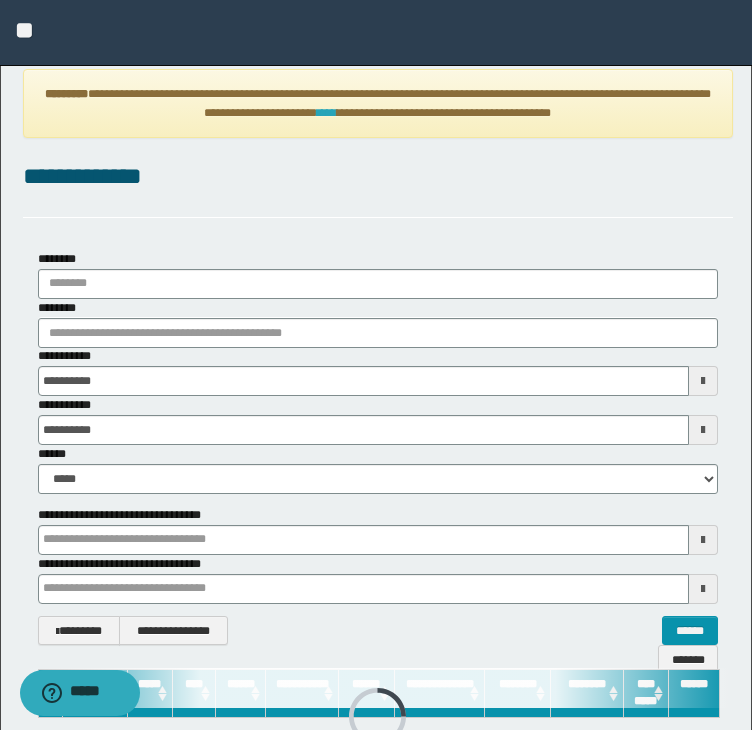 click on "****" at bounding box center [327, 113] 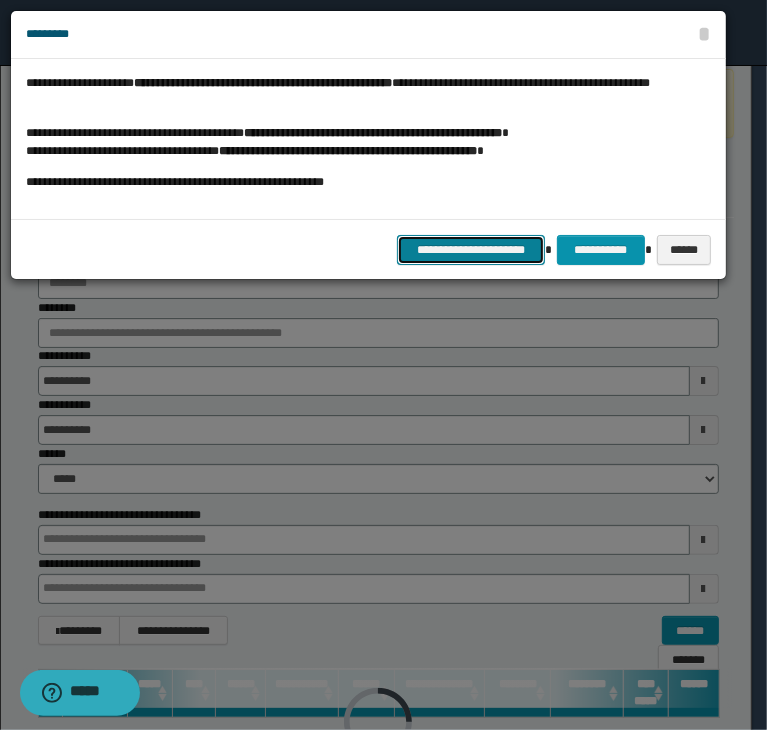 click on "**********" at bounding box center (471, 250) 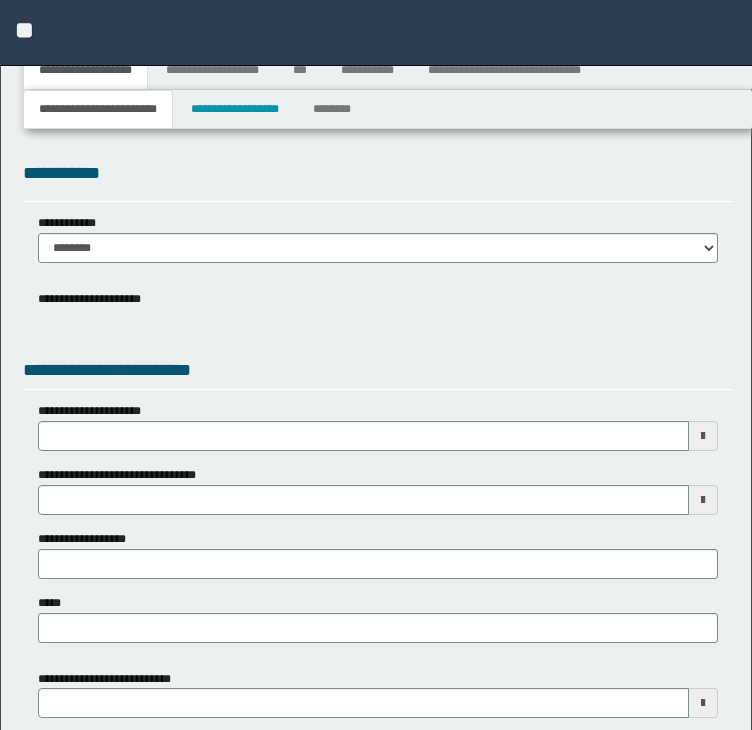 type 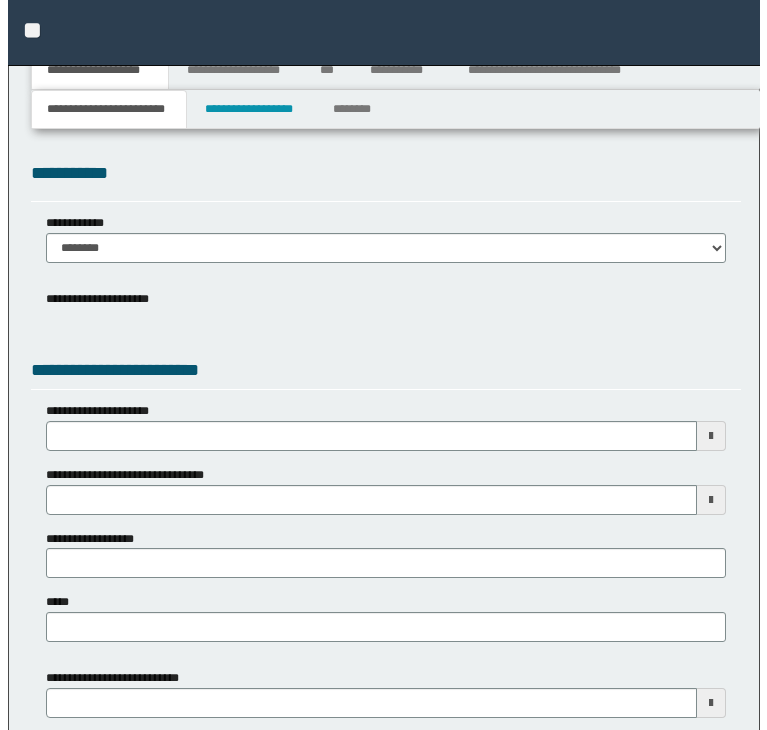 scroll, scrollTop: 0, scrollLeft: 0, axis: both 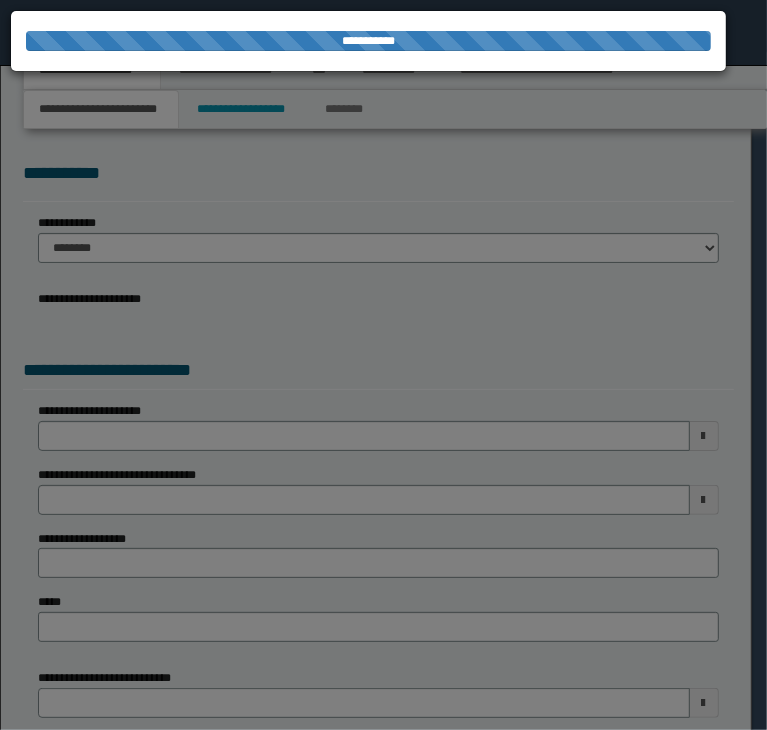 type on "**********" 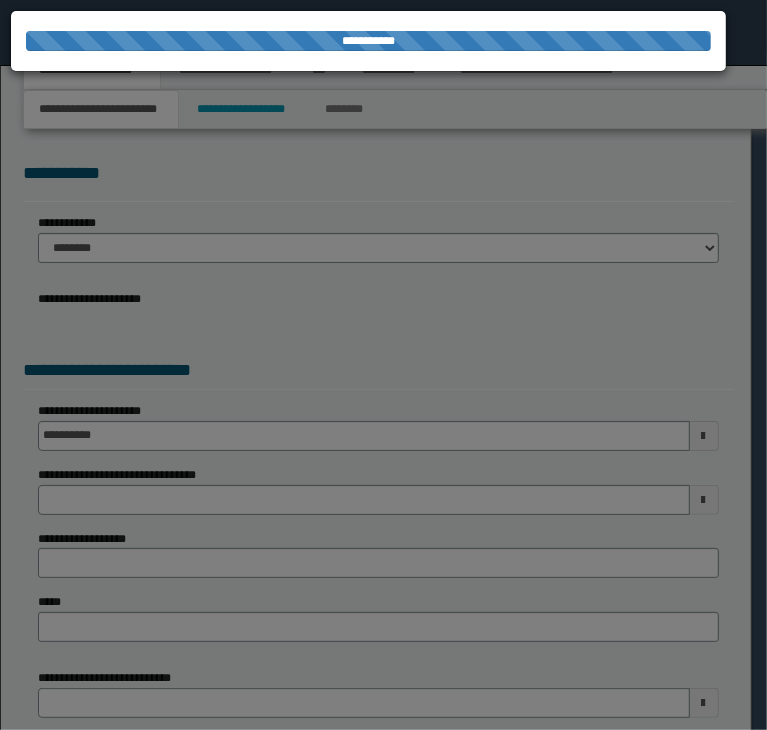 select on "*" 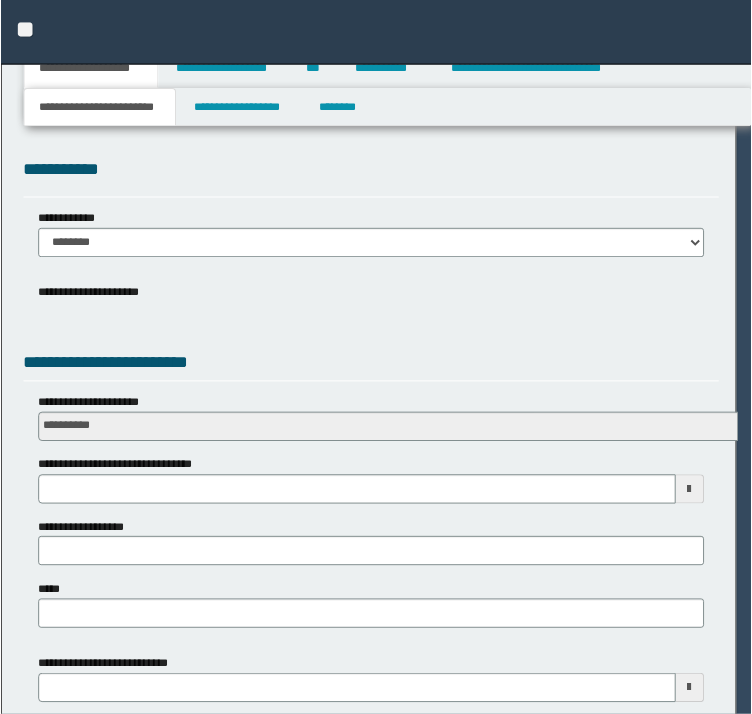 scroll, scrollTop: 0, scrollLeft: 0, axis: both 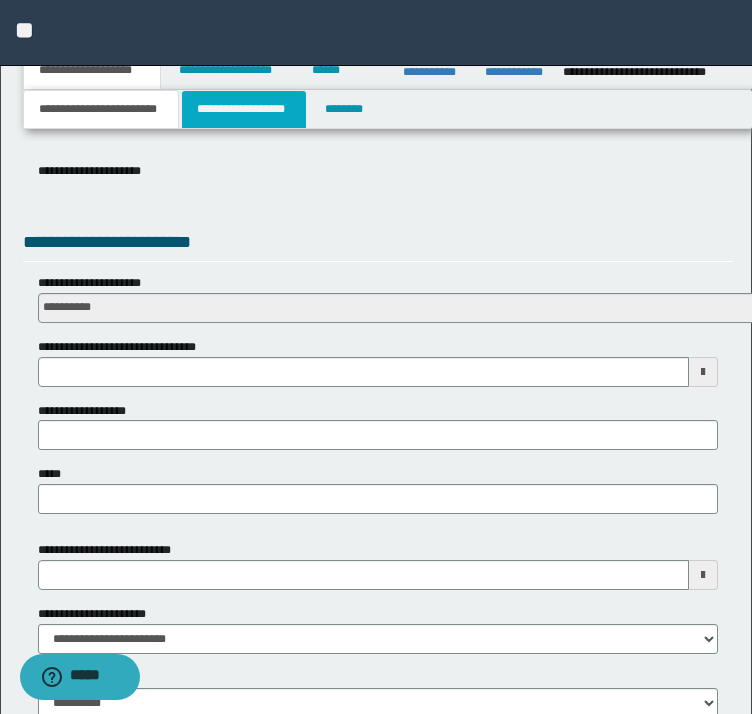 click on "**********" at bounding box center (244, 109) 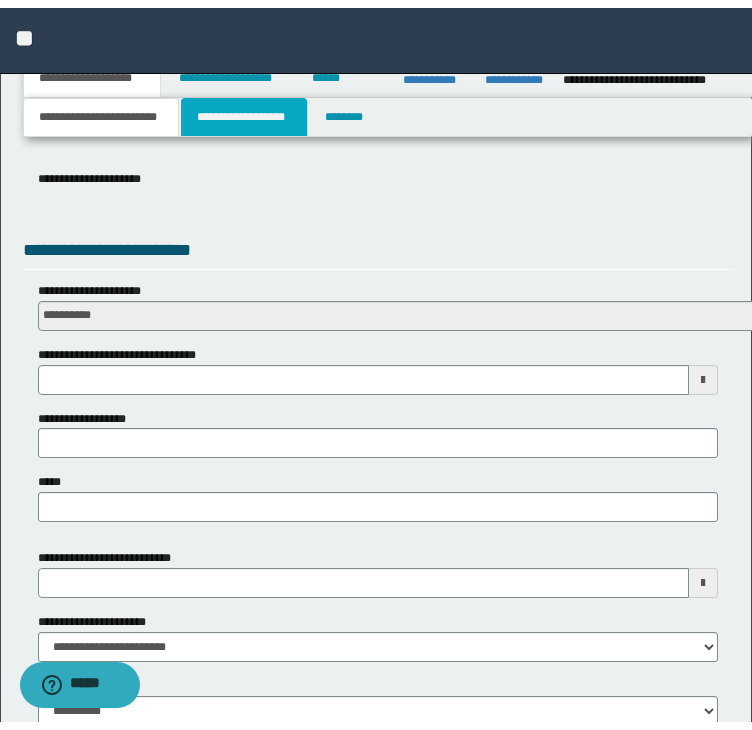 scroll, scrollTop: 0, scrollLeft: 0, axis: both 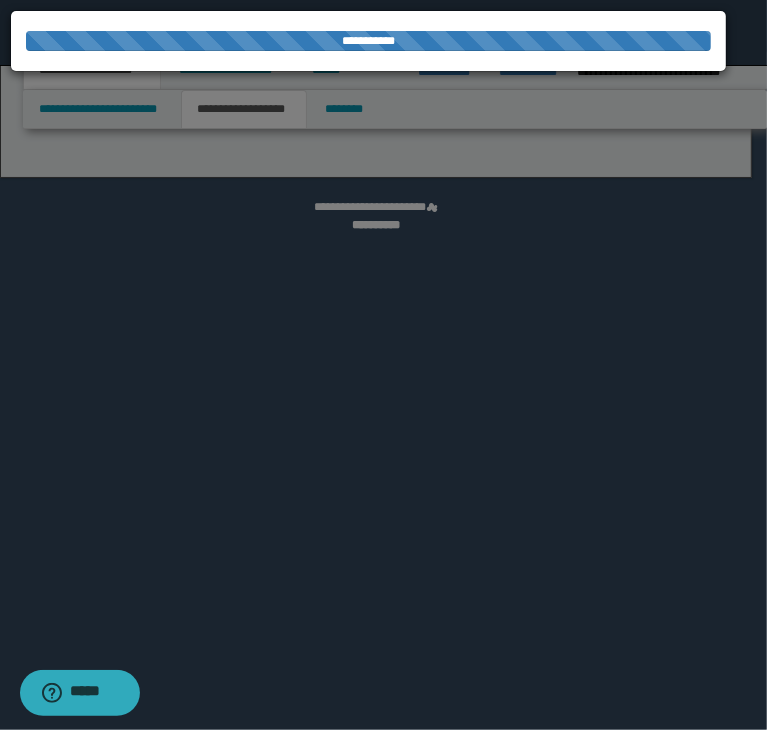 select on "*" 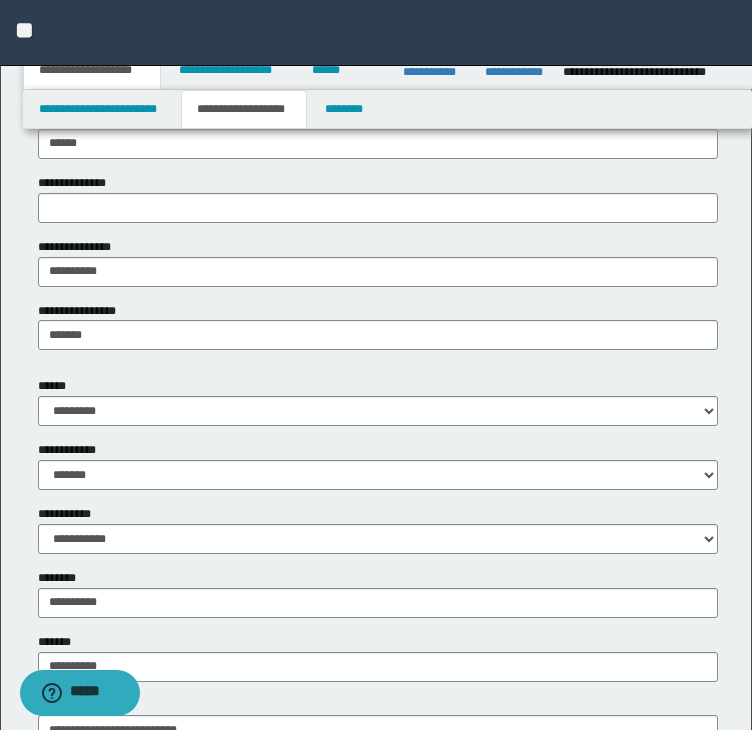scroll, scrollTop: 500, scrollLeft: 0, axis: vertical 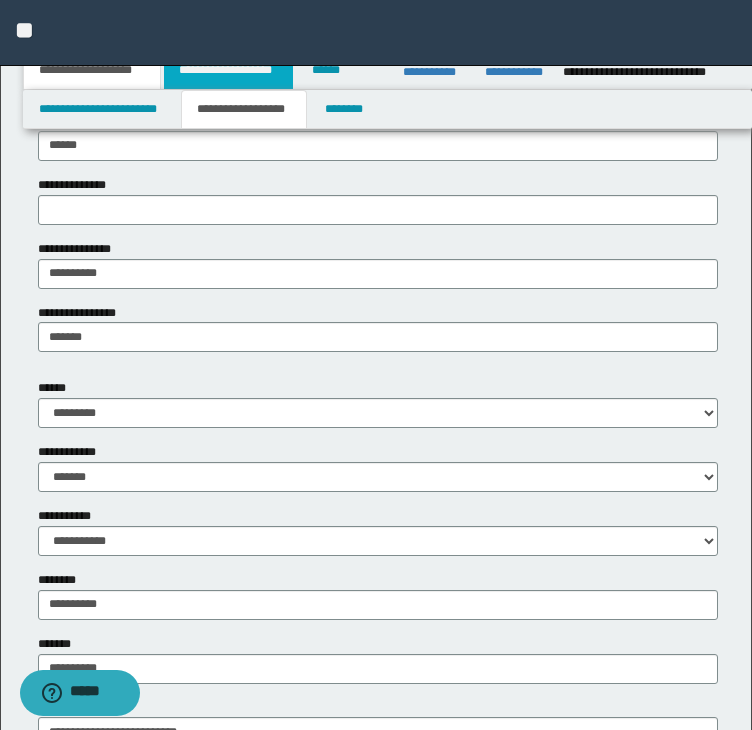 click on "**********" at bounding box center [228, 70] 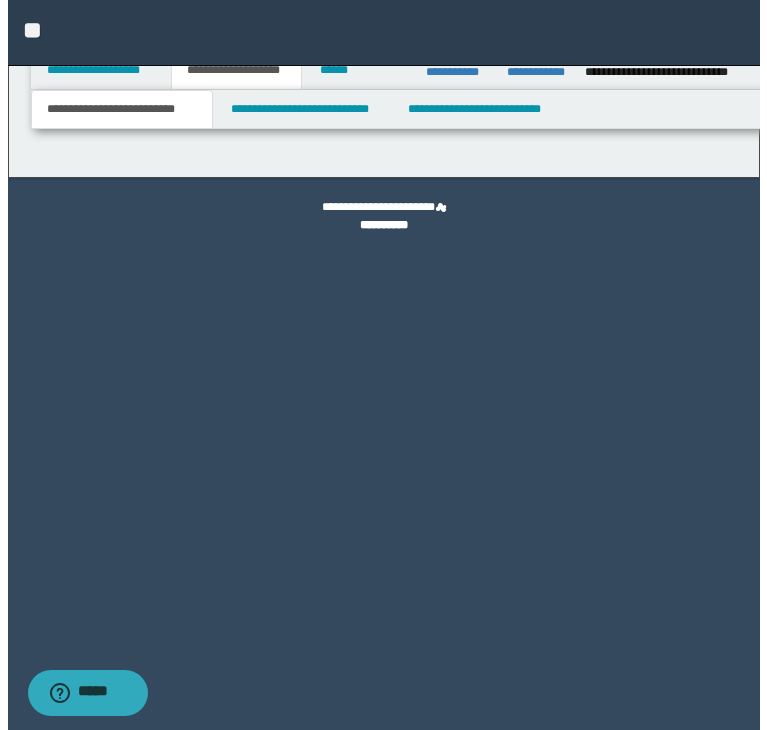 scroll, scrollTop: 0, scrollLeft: 0, axis: both 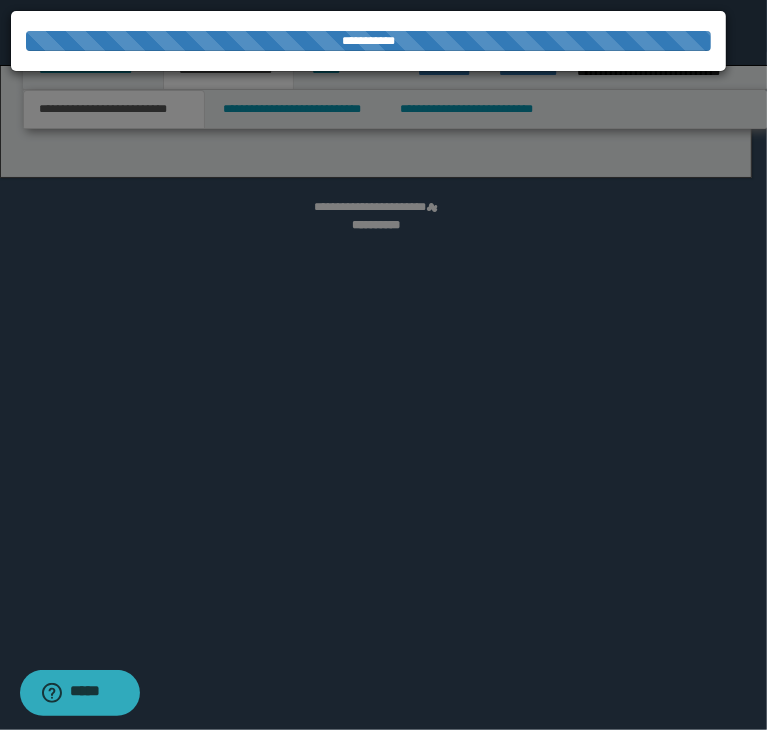 select on "*" 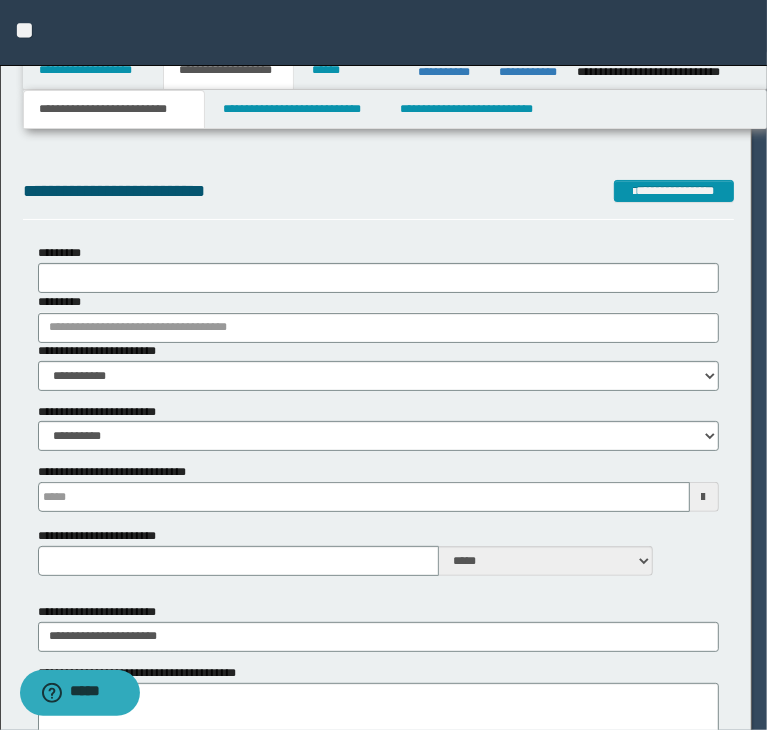 type 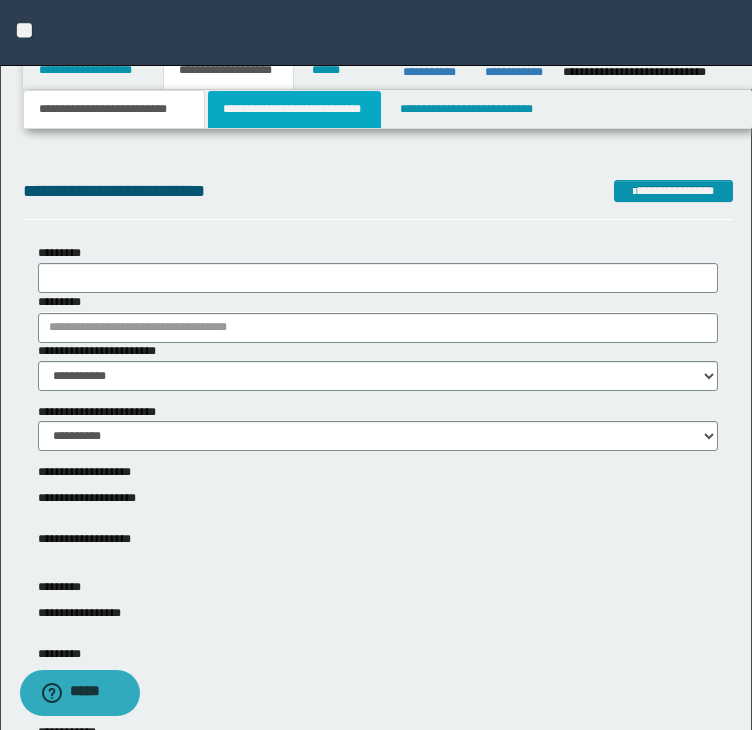 click on "**********" at bounding box center [294, 109] 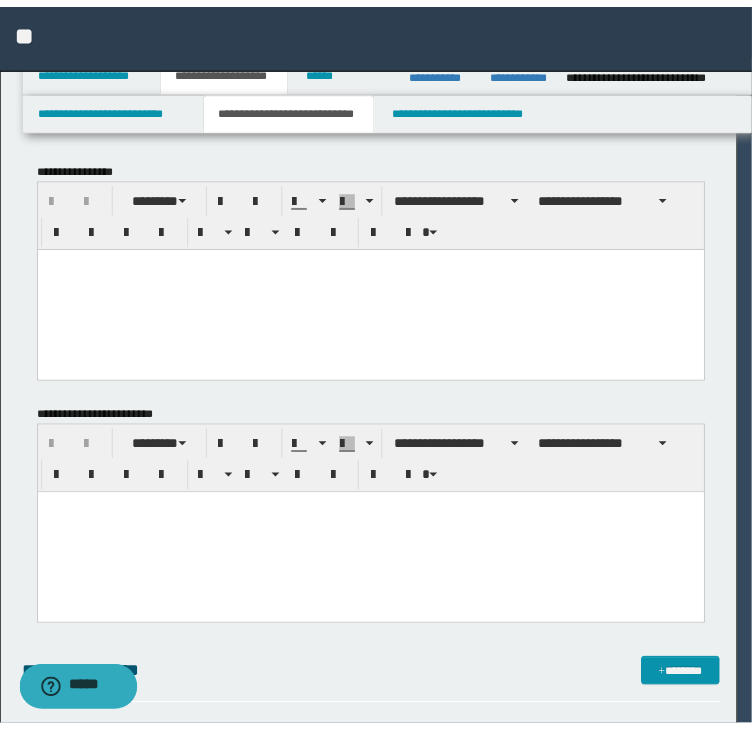 scroll, scrollTop: 0, scrollLeft: 0, axis: both 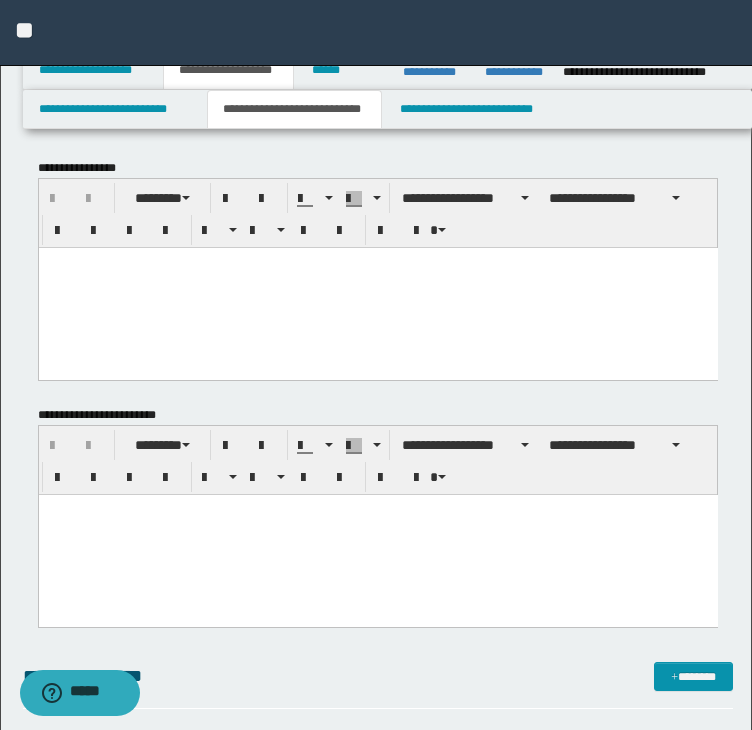 click at bounding box center [377, 287] 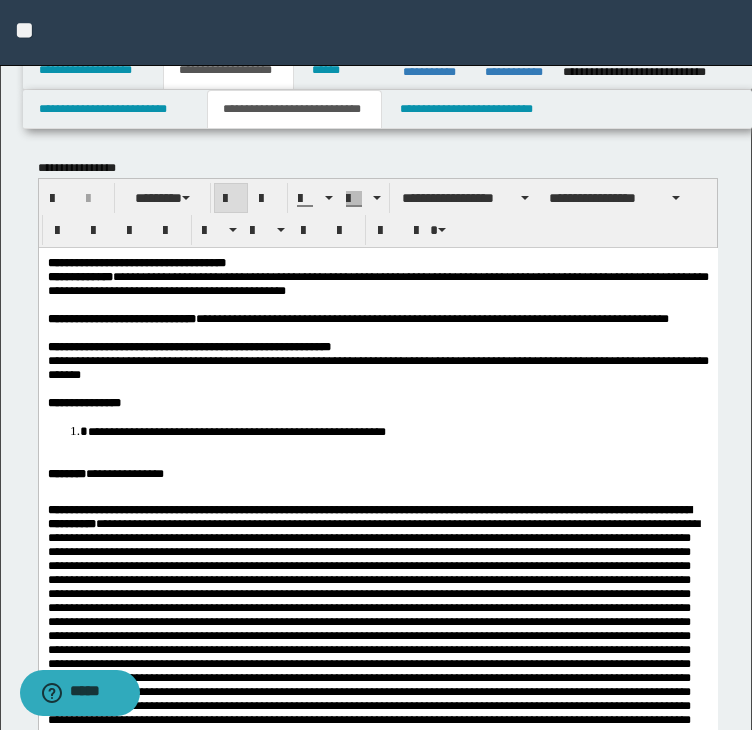 click on "**********" at bounding box center (377, 928) 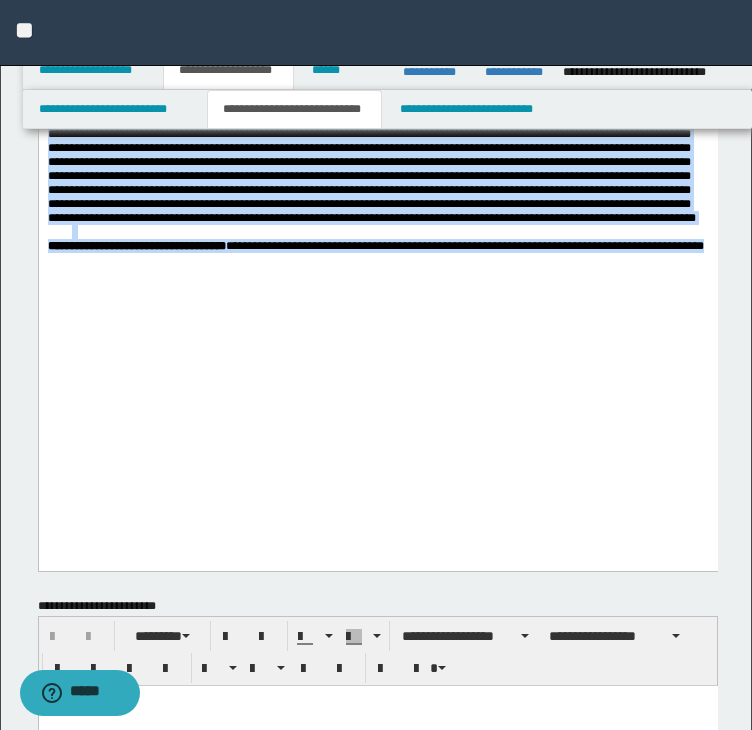 drag, startPoint x: 47, startPoint y: -1042, endPoint x: 540, endPoint y: 479, distance: 1598.9027 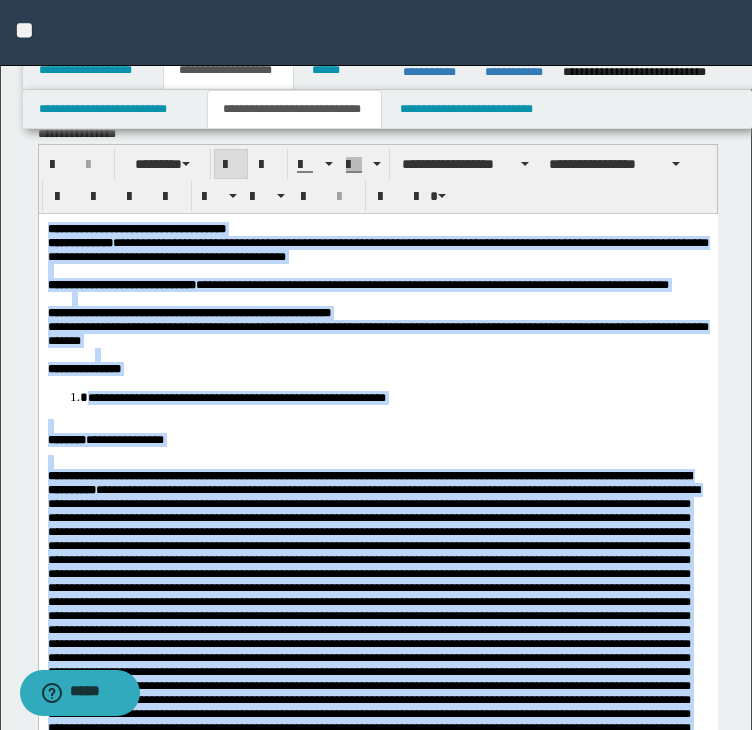 scroll, scrollTop: 0, scrollLeft: 0, axis: both 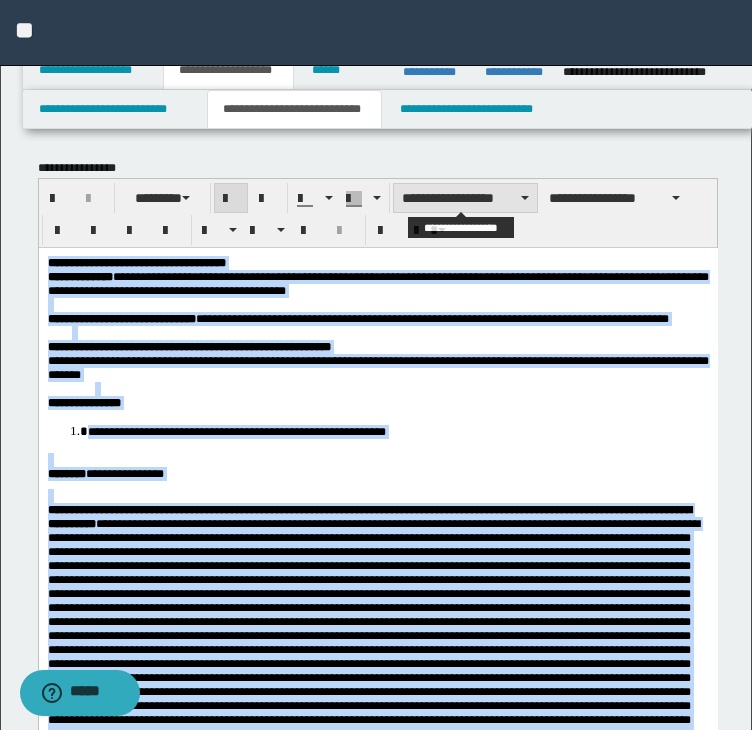 click on "**********" at bounding box center [465, 198] 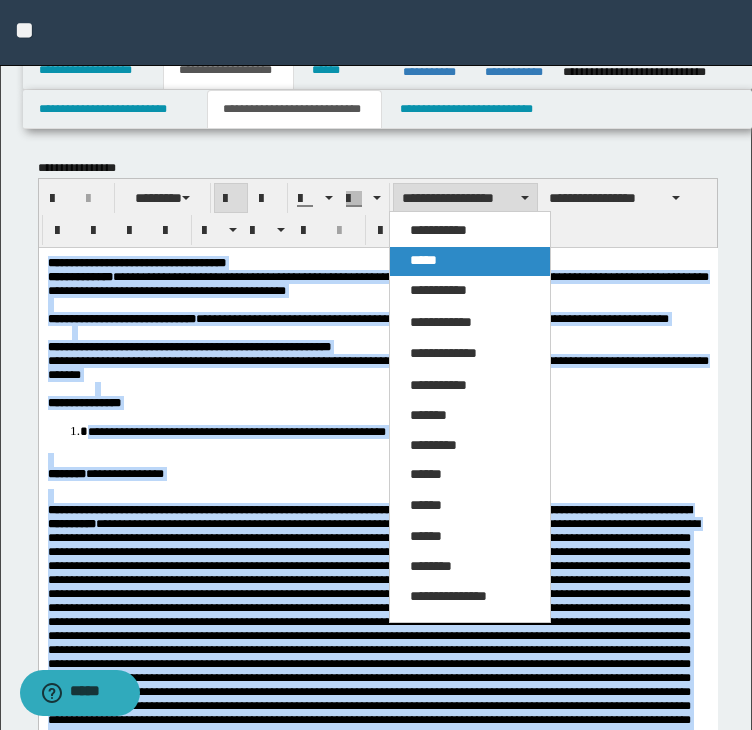 drag, startPoint x: 446, startPoint y: 256, endPoint x: 417, endPoint y: 3, distance: 254.65663 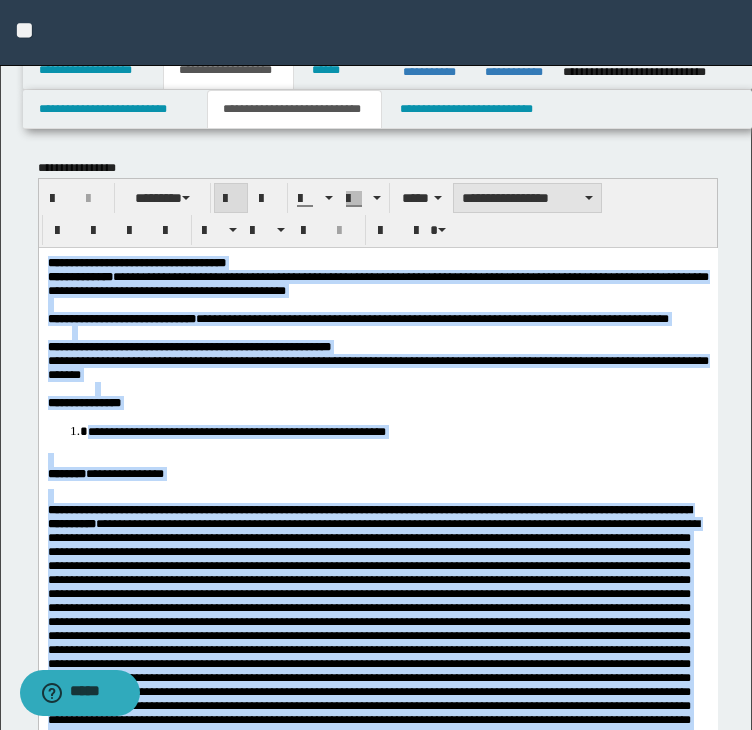 click on "**********" at bounding box center [527, 198] 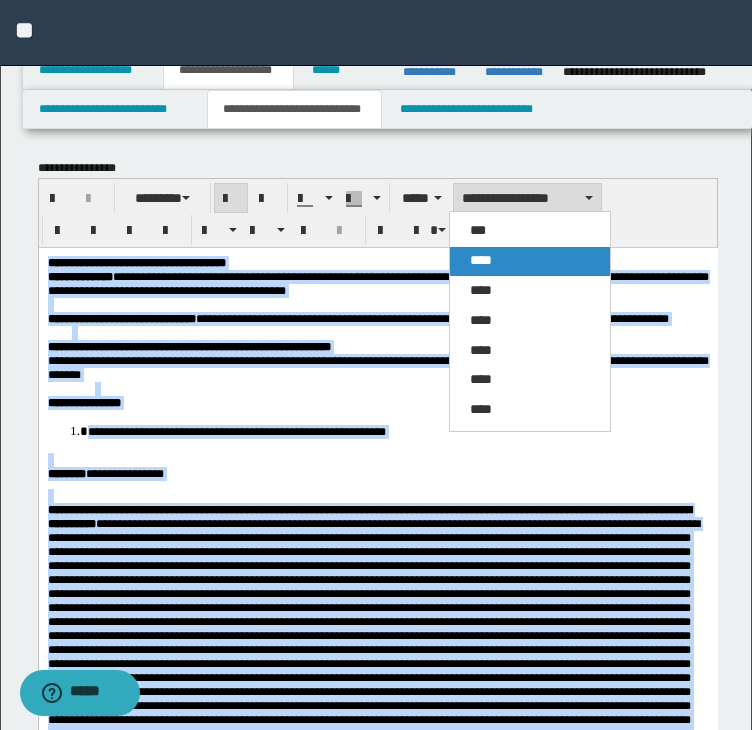 drag, startPoint x: 488, startPoint y: 257, endPoint x: 513, endPoint y: 5, distance: 253.23705 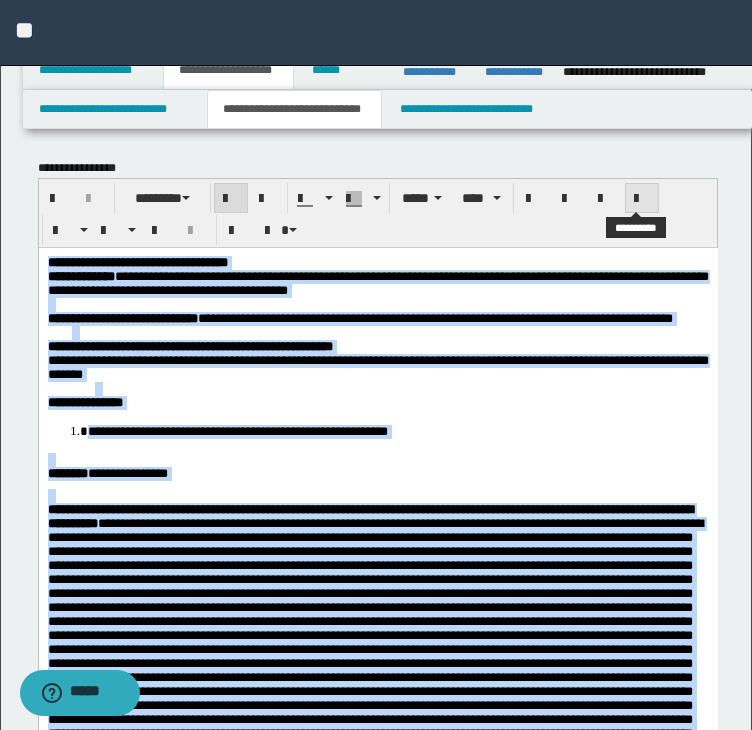 click at bounding box center [642, 199] 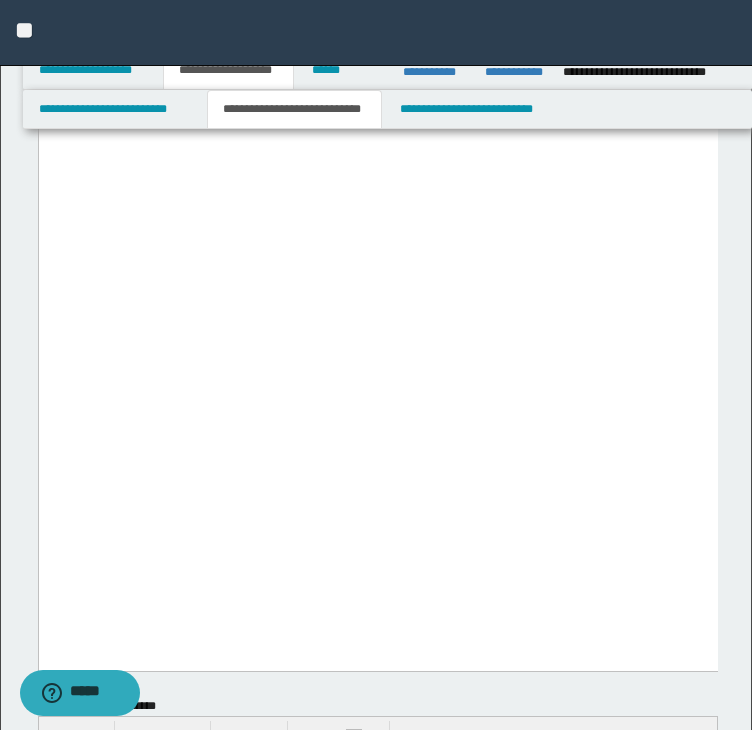 scroll, scrollTop: 1100, scrollLeft: 0, axis: vertical 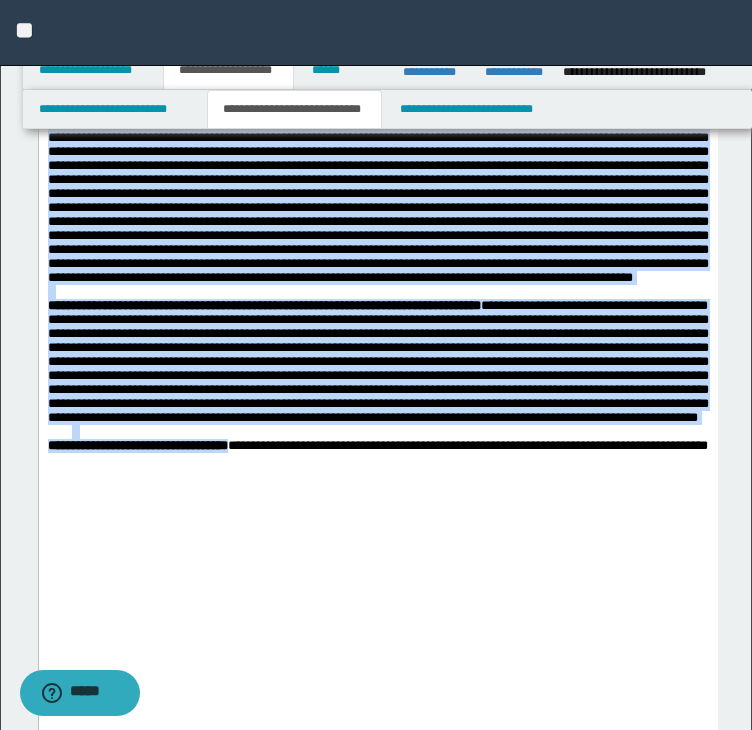 click on "**********" at bounding box center (377, -296) 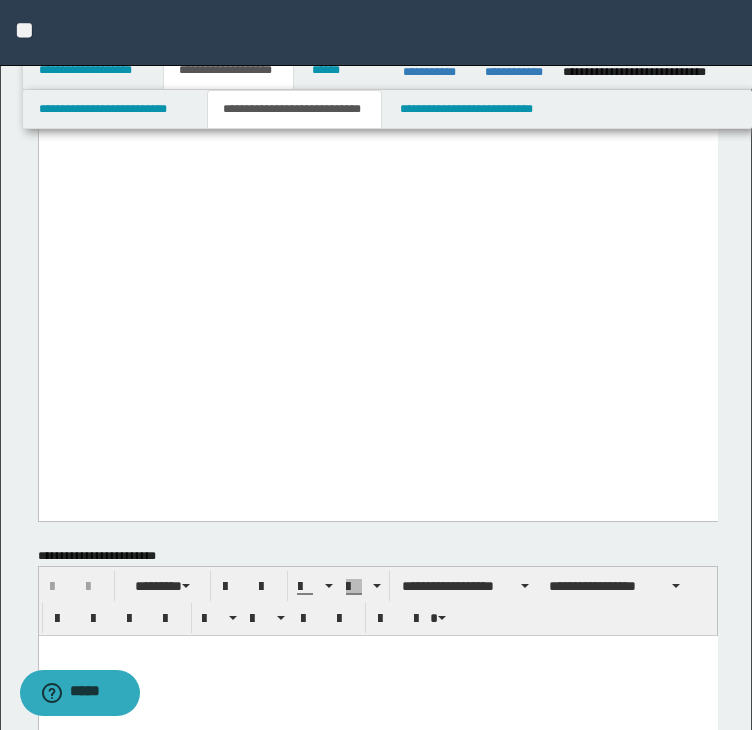 scroll, scrollTop: 1400, scrollLeft: 0, axis: vertical 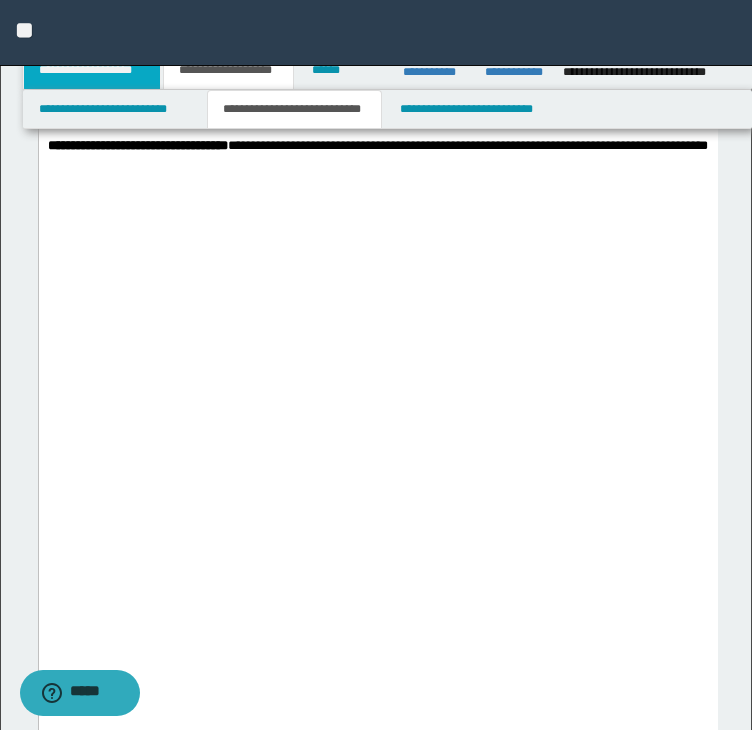 click on "**********" at bounding box center (92, 70) 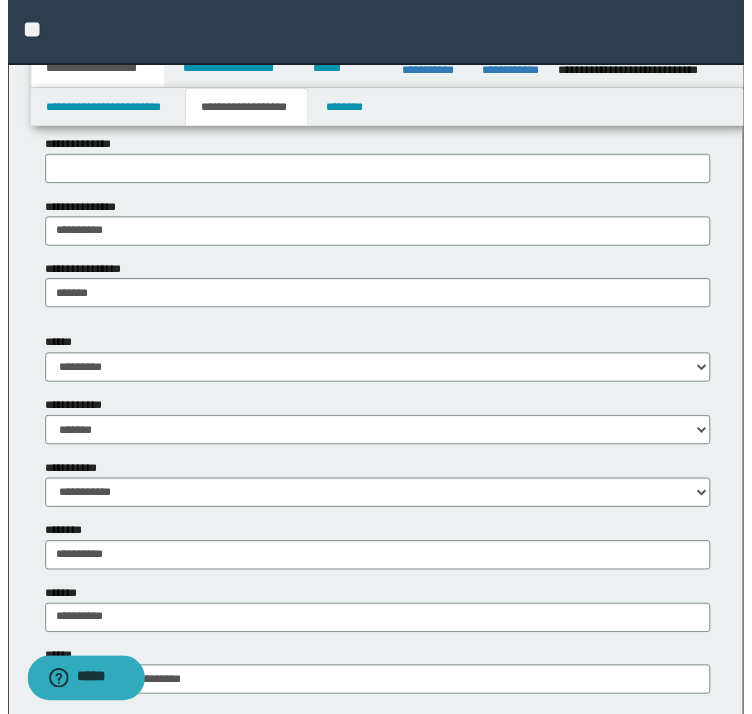 scroll, scrollTop: 238, scrollLeft: 0, axis: vertical 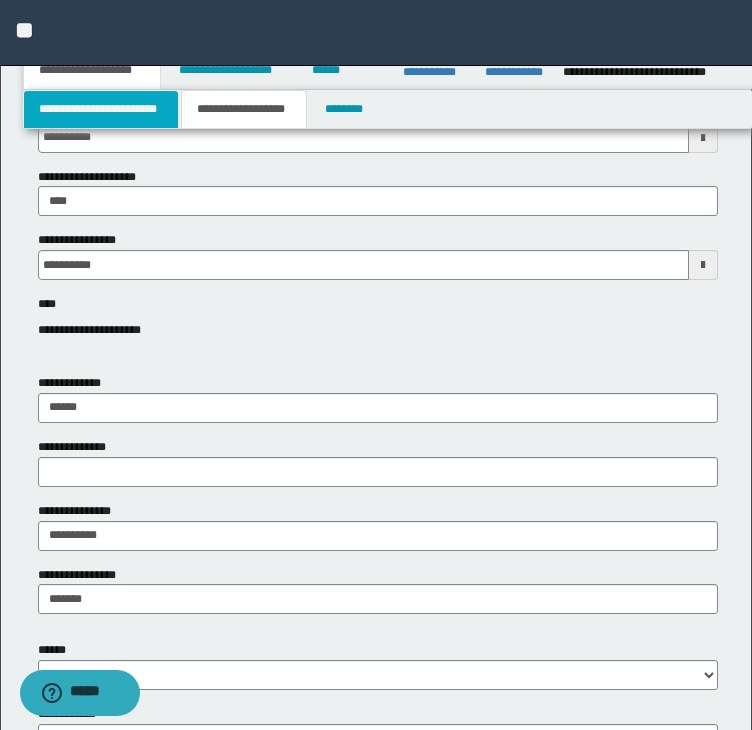 click on "**********" at bounding box center [101, 109] 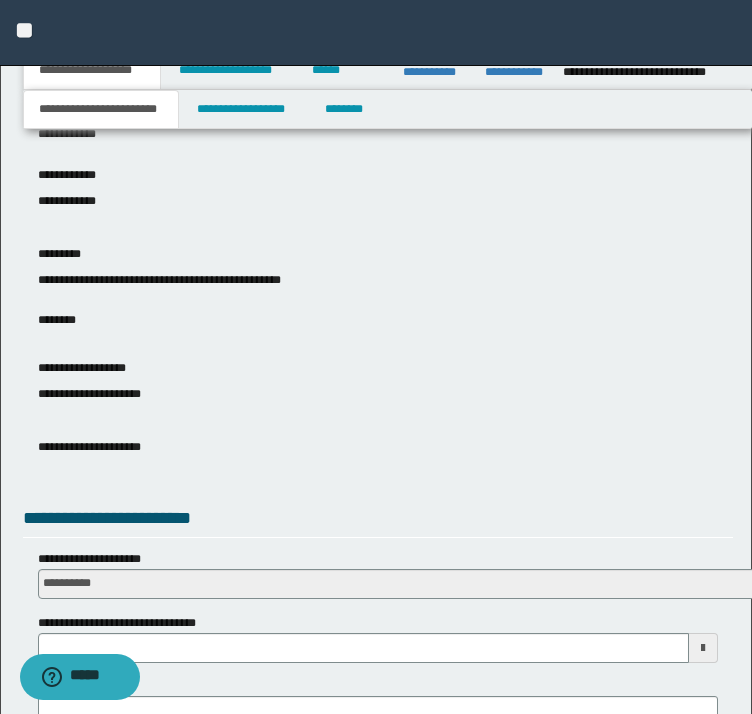 scroll, scrollTop: 500, scrollLeft: 0, axis: vertical 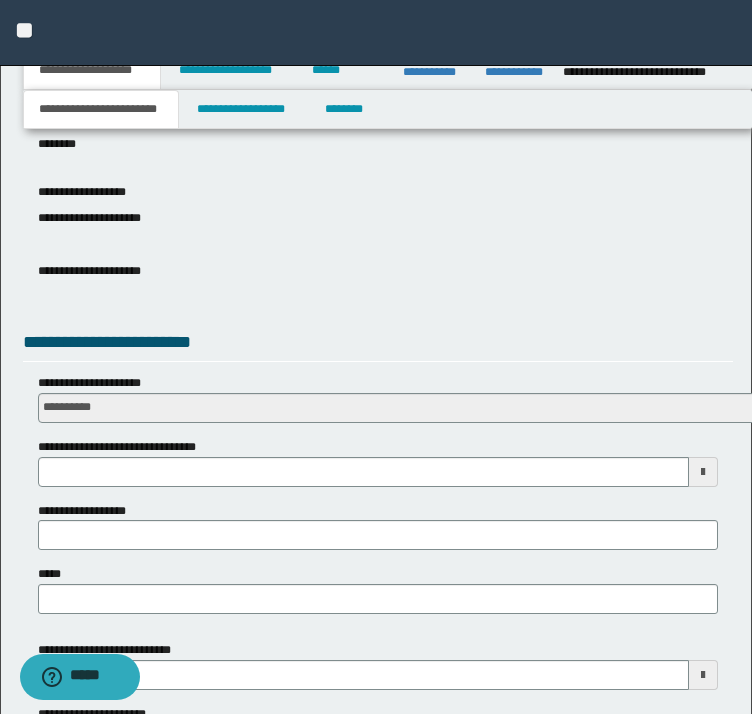 click on "**********" at bounding box center [376, -143] 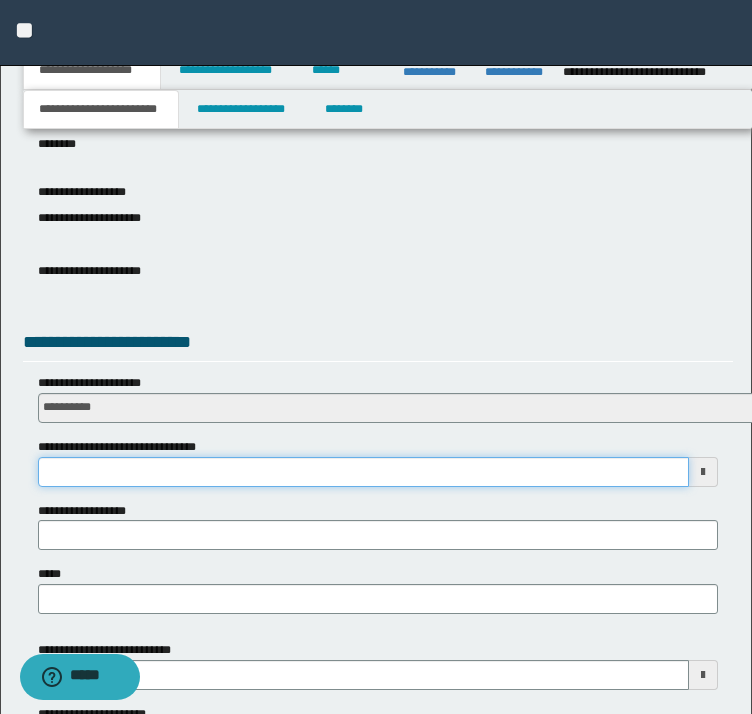 click on "**********" at bounding box center (364, 472) 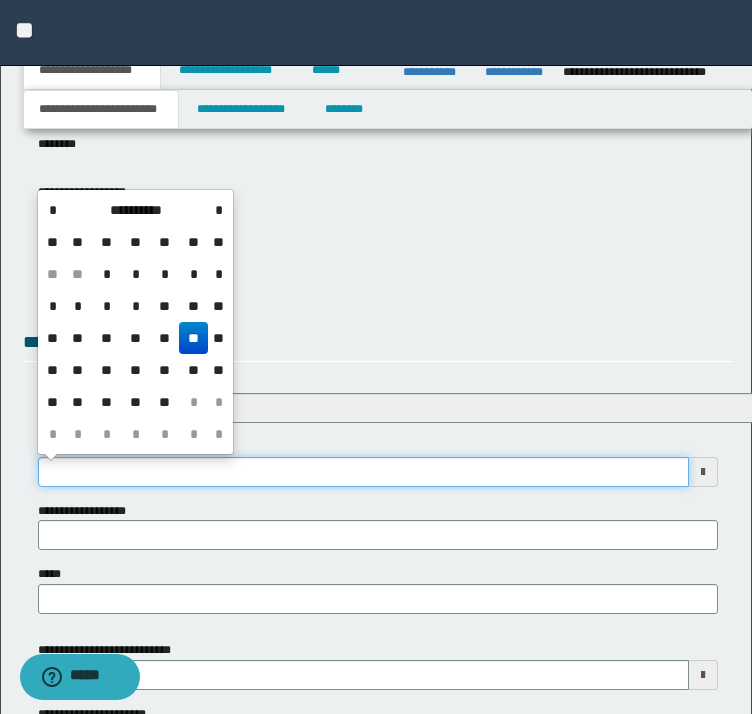 type on "**********" 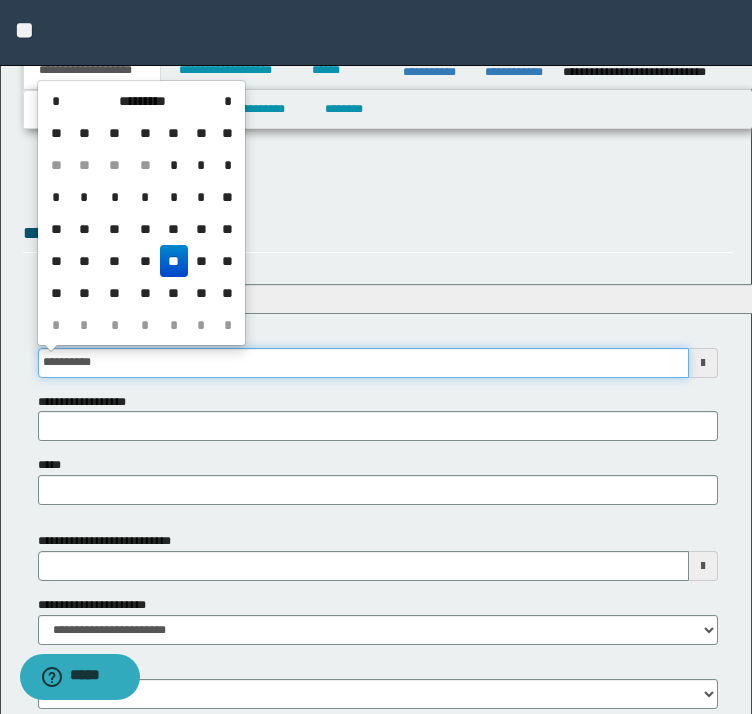 type 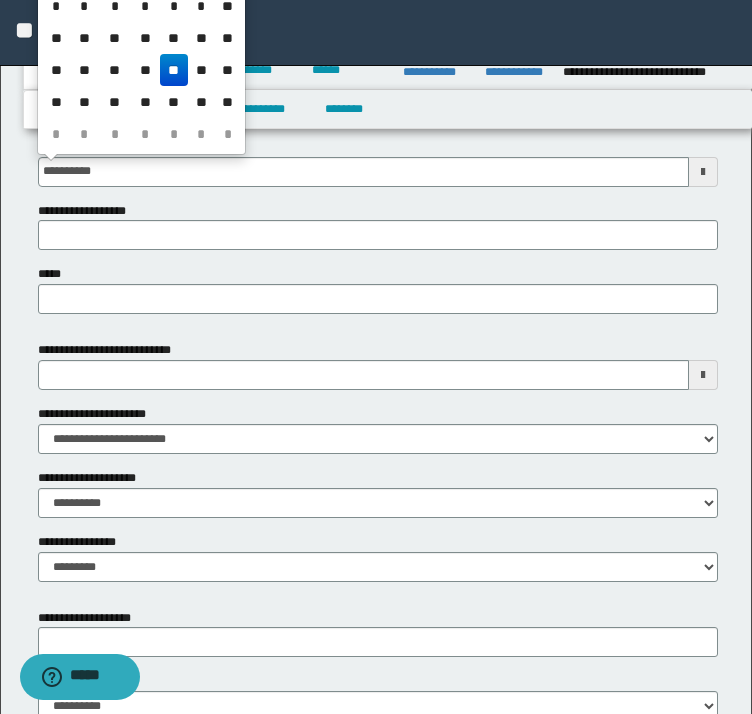 type on "**********" 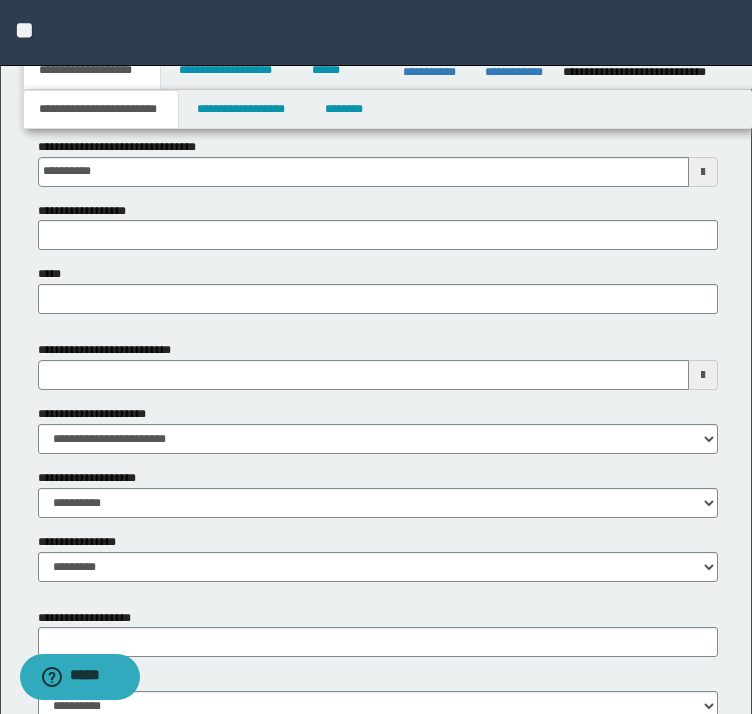 click on "**********" at bounding box center (378, 468) 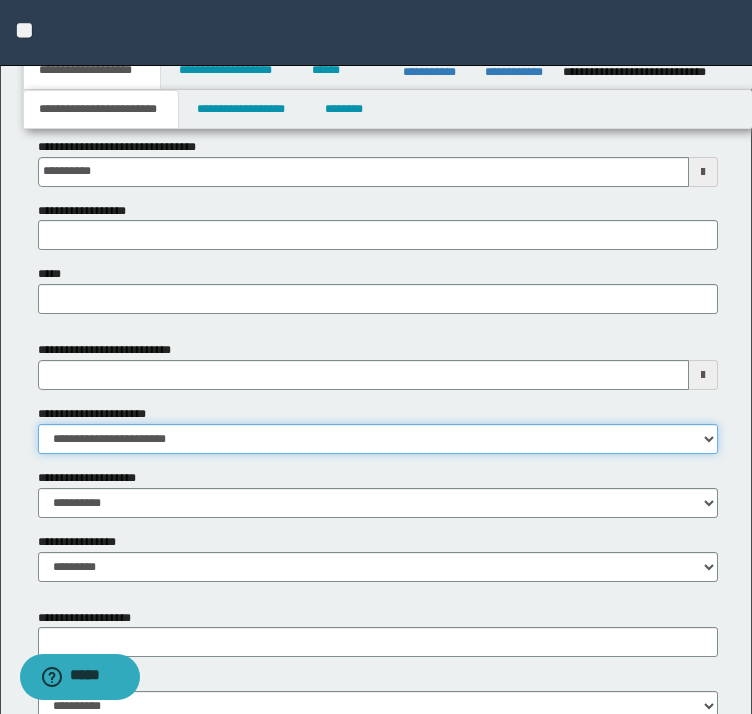 click on "**********" at bounding box center (378, 439) 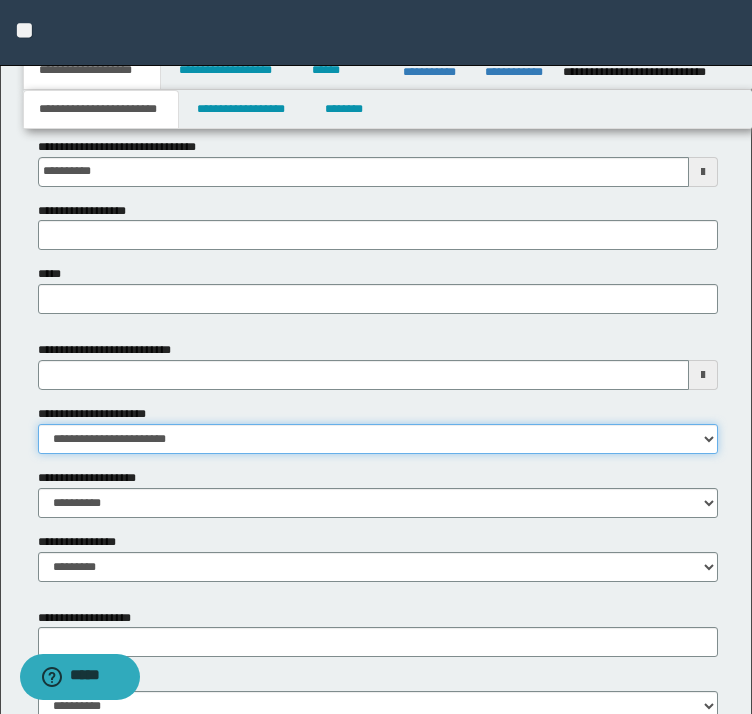 click on "**********" at bounding box center (378, 439) 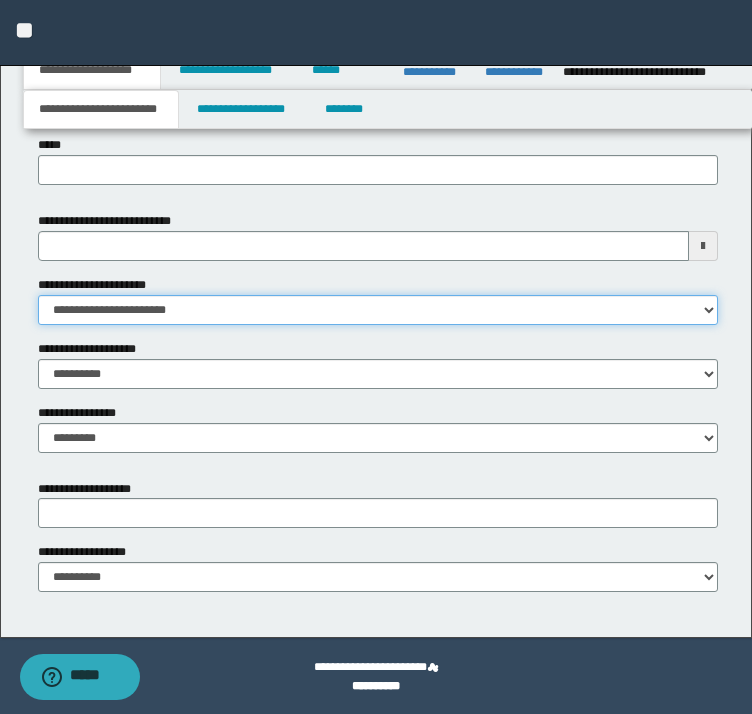 scroll, scrollTop: 930, scrollLeft: 0, axis: vertical 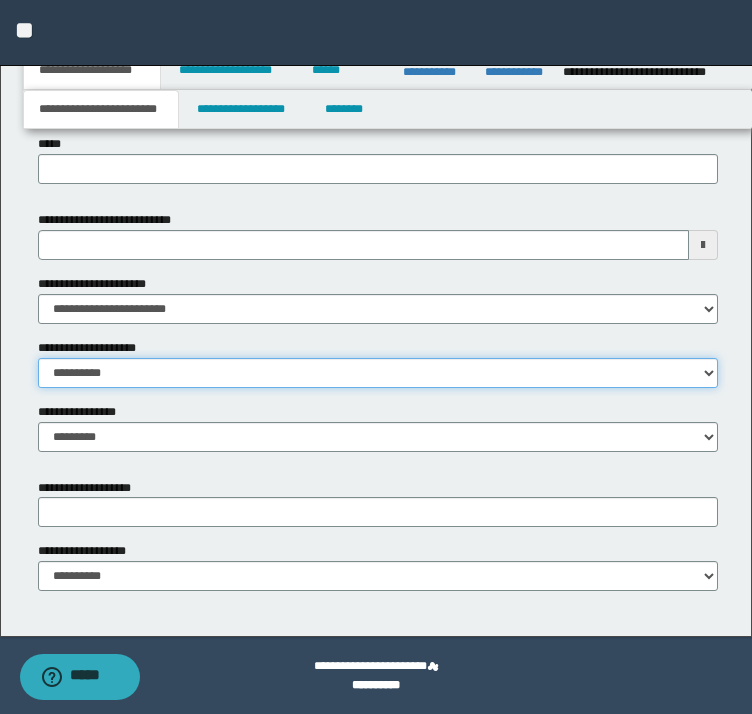 click on "**********" at bounding box center [378, 373] 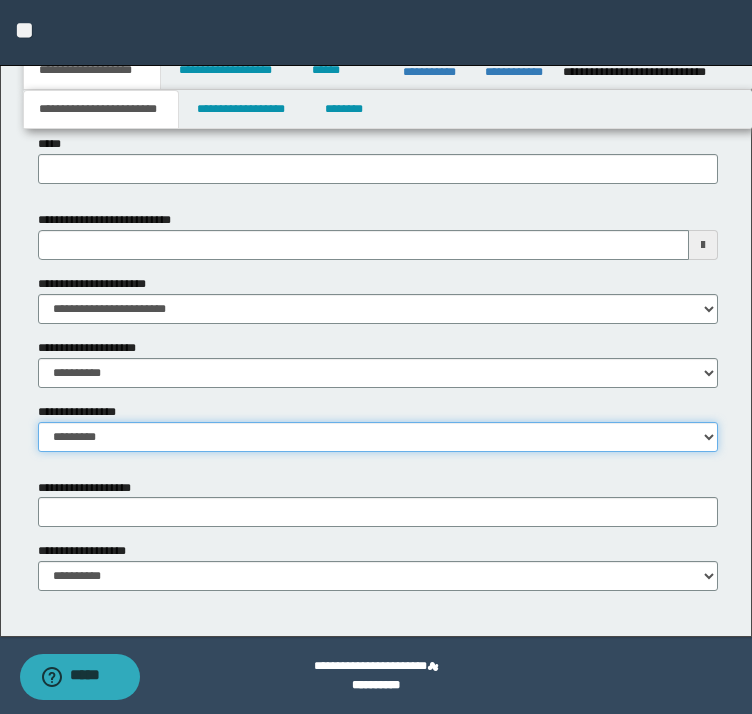 click on "**********" at bounding box center [378, 437] 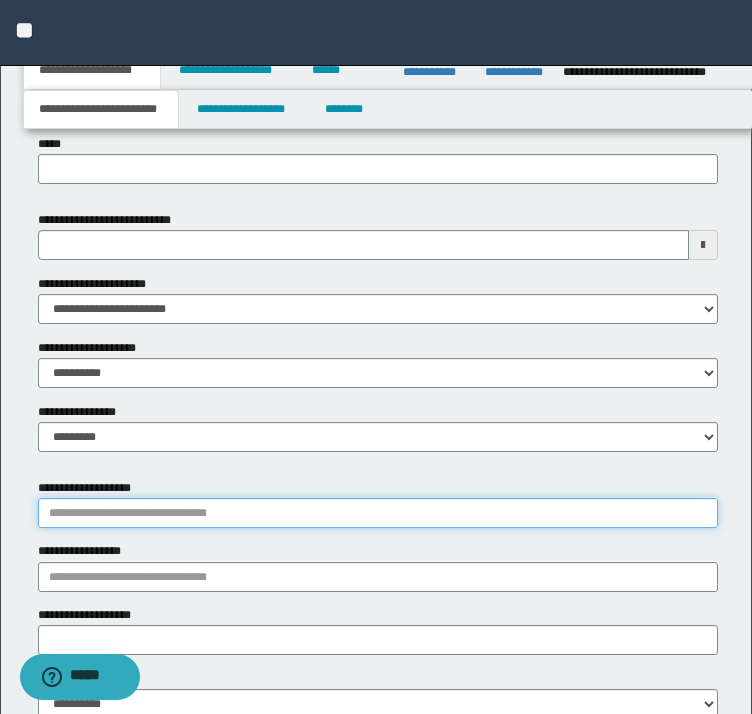 click on "**********" at bounding box center [378, 513] 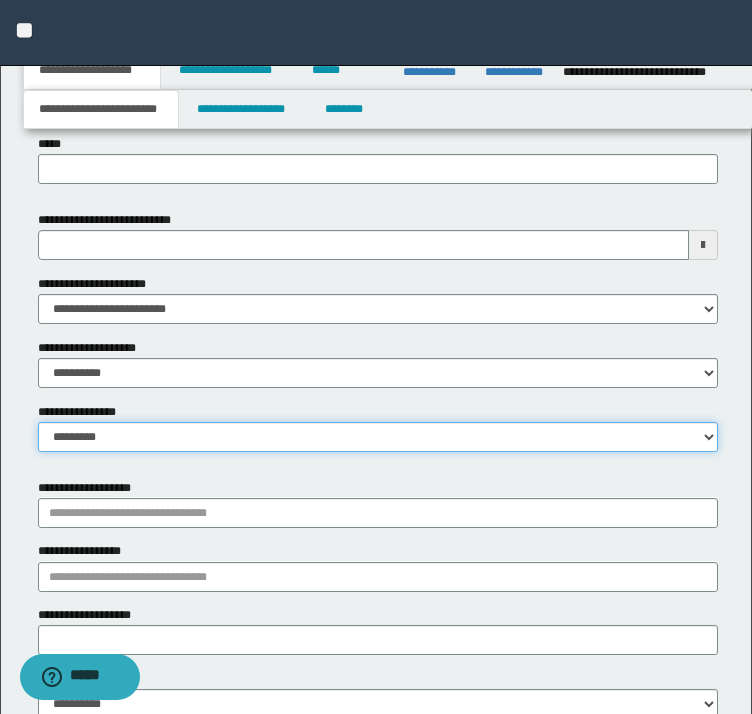 click on "**********" at bounding box center (378, 437) 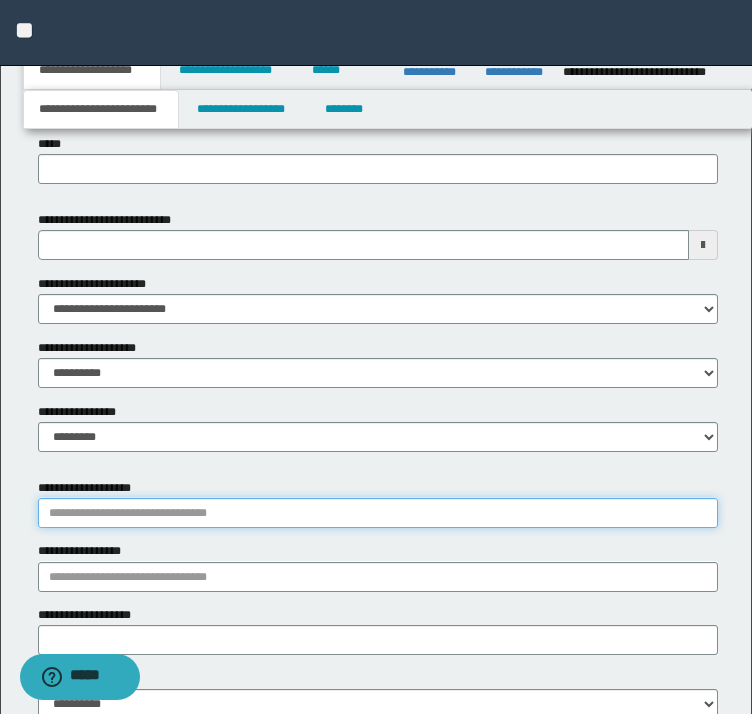click on "**********" at bounding box center (378, 513) 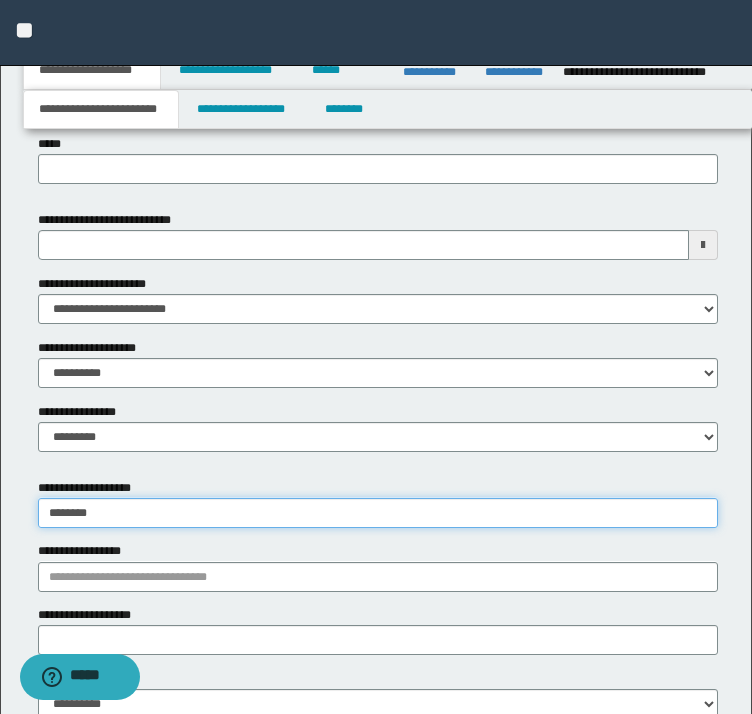 type on "*********" 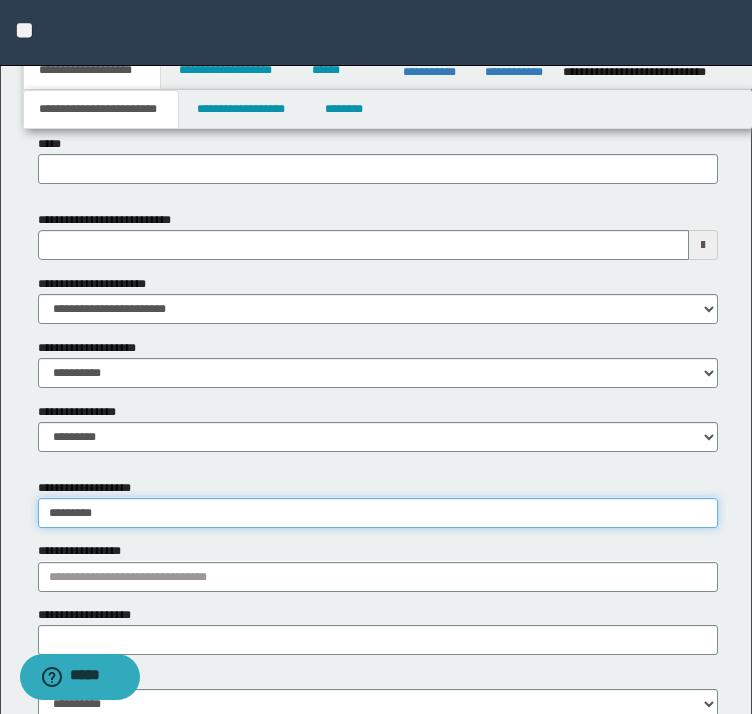 type on "*********" 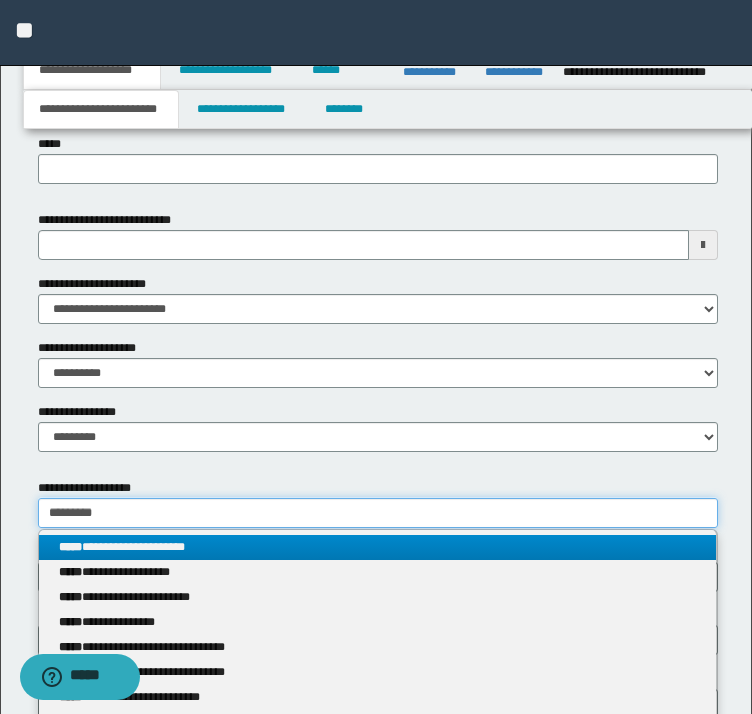 type on "*********" 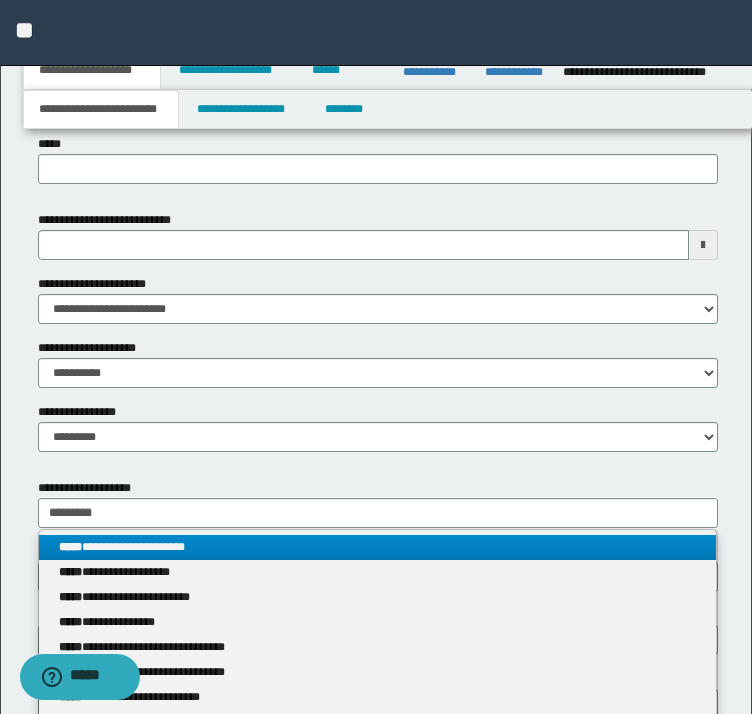 click on "**********" at bounding box center [378, 547] 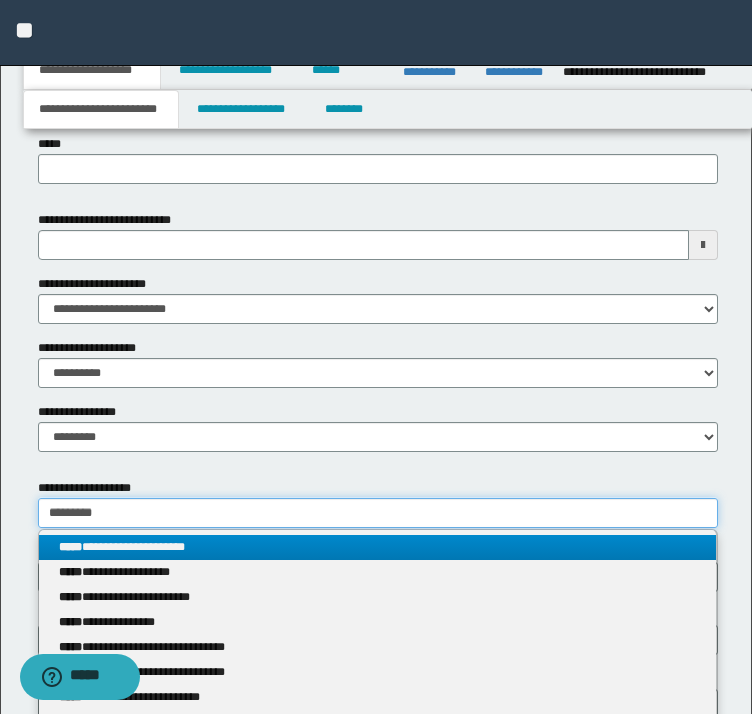type 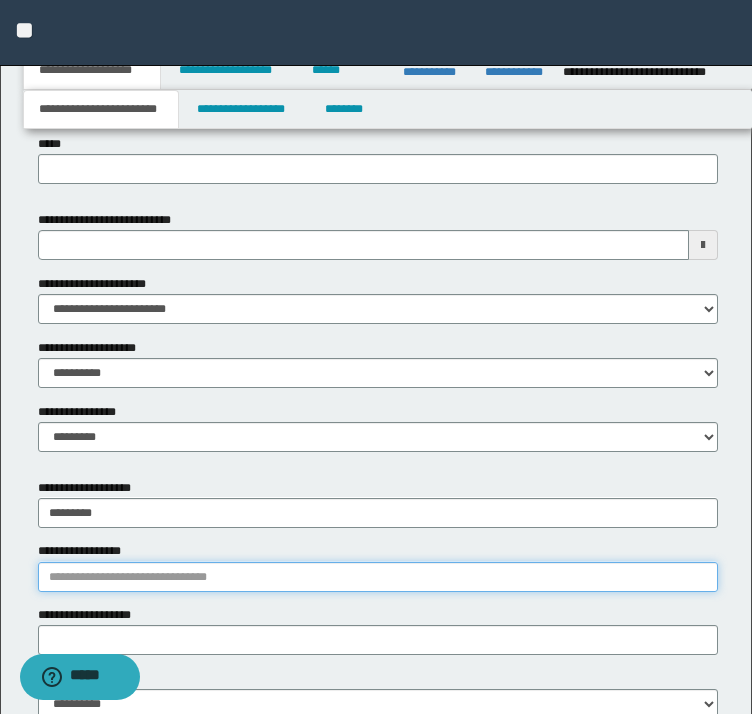 click on "**********" at bounding box center [378, 577] 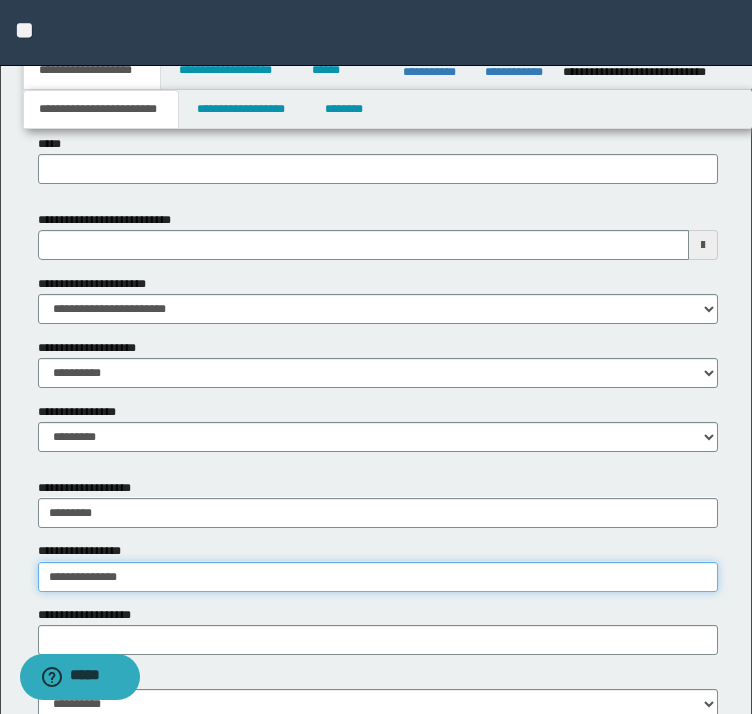 type on "**********" 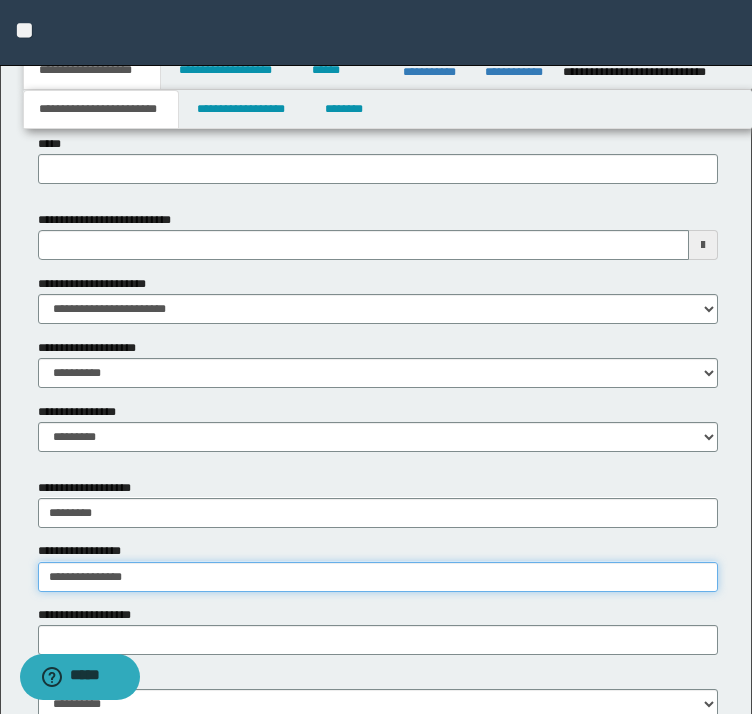type on "**********" 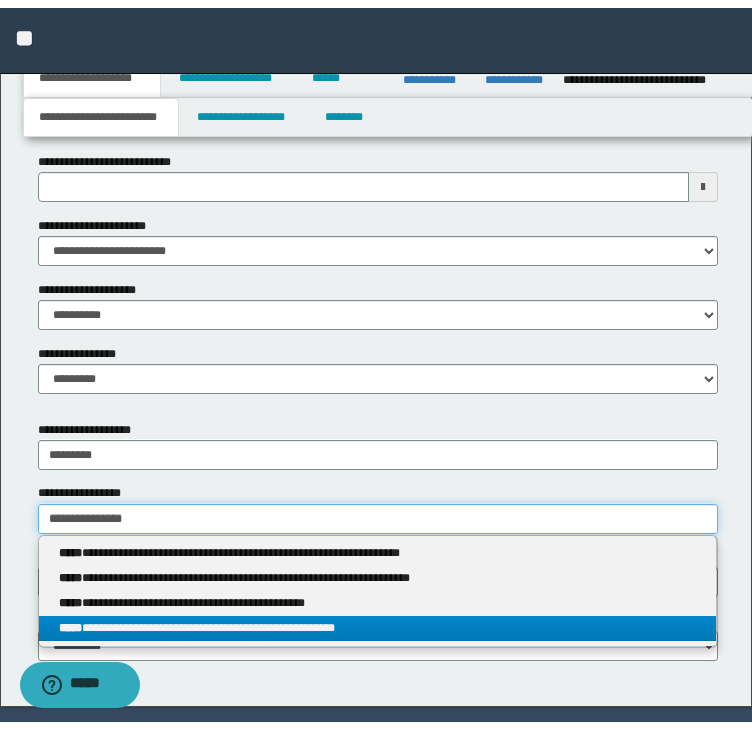scroll, scrollTop: 1030, scrollLeft: 0, axis: vertical 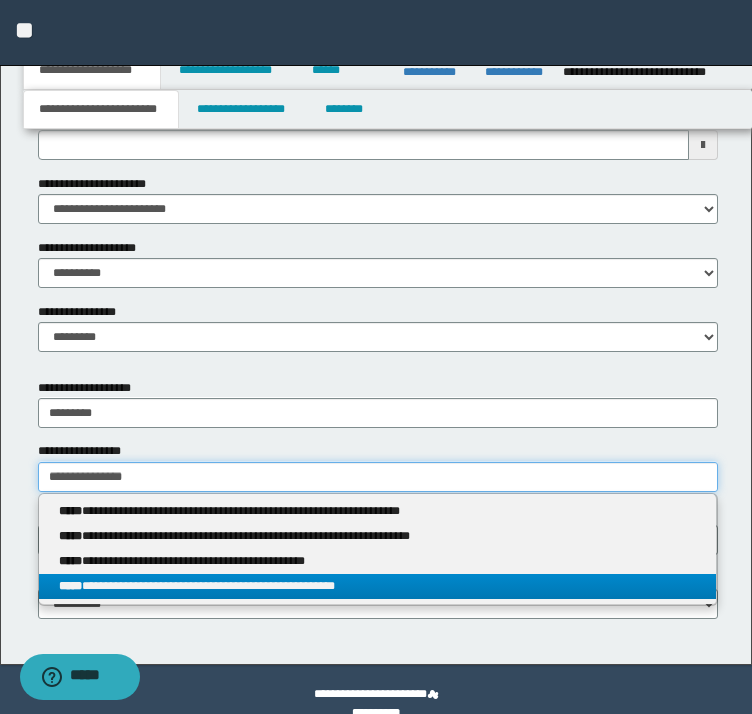 type on "**********" 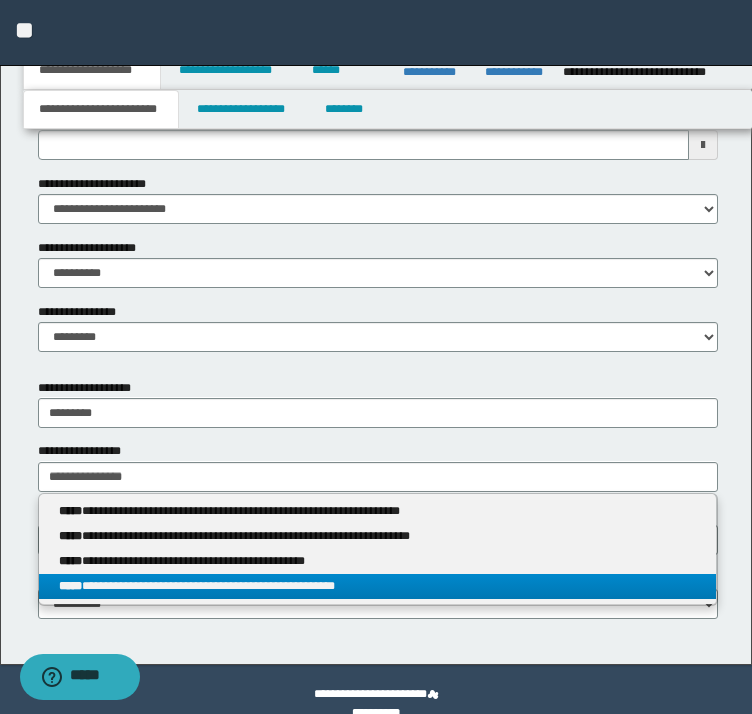 click on "**********" at bounding box center (378, 586) 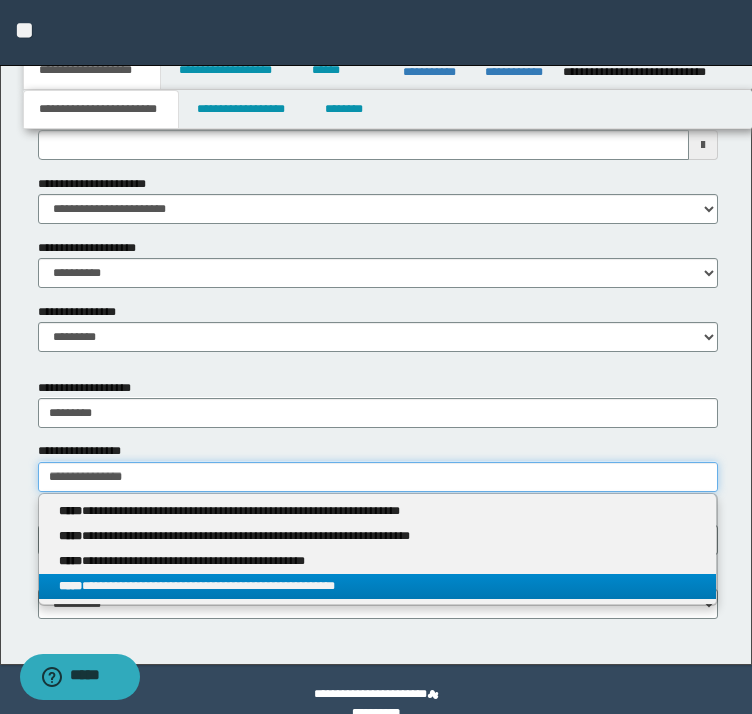 type 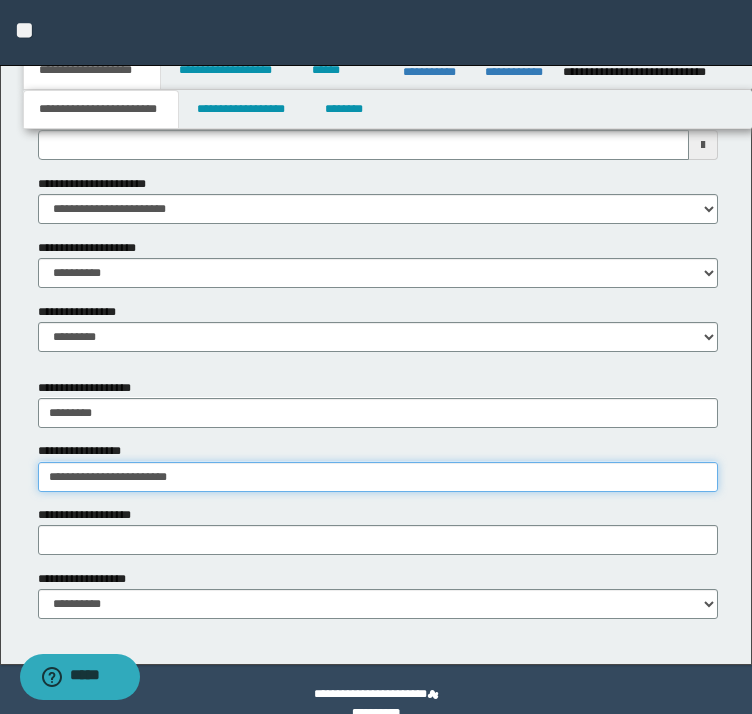 type 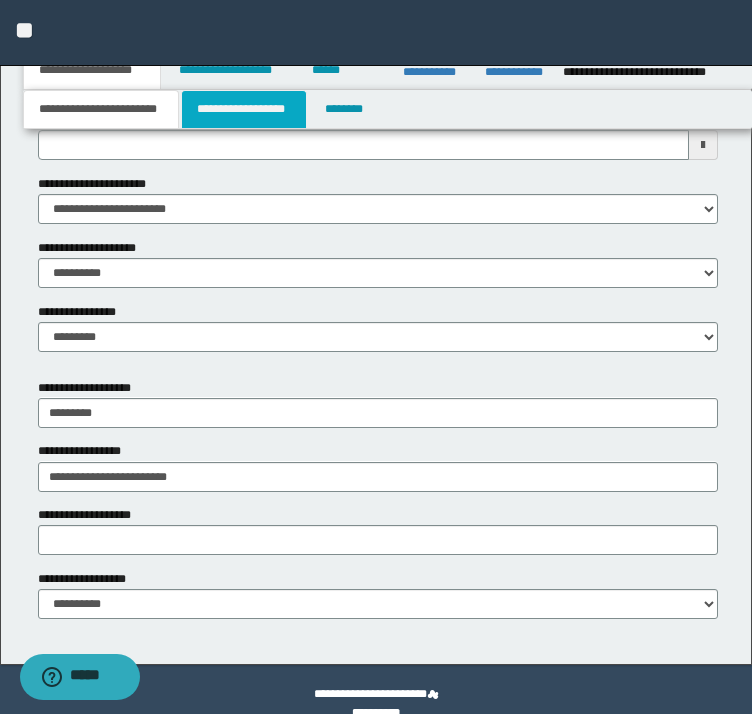 click on "**********" at bounding box center (244, 109) 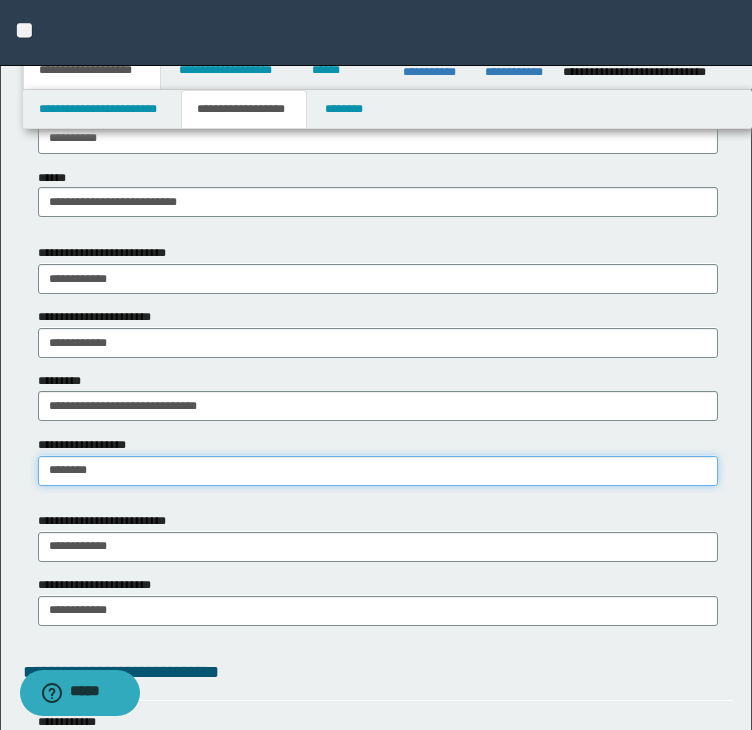 type on "********" 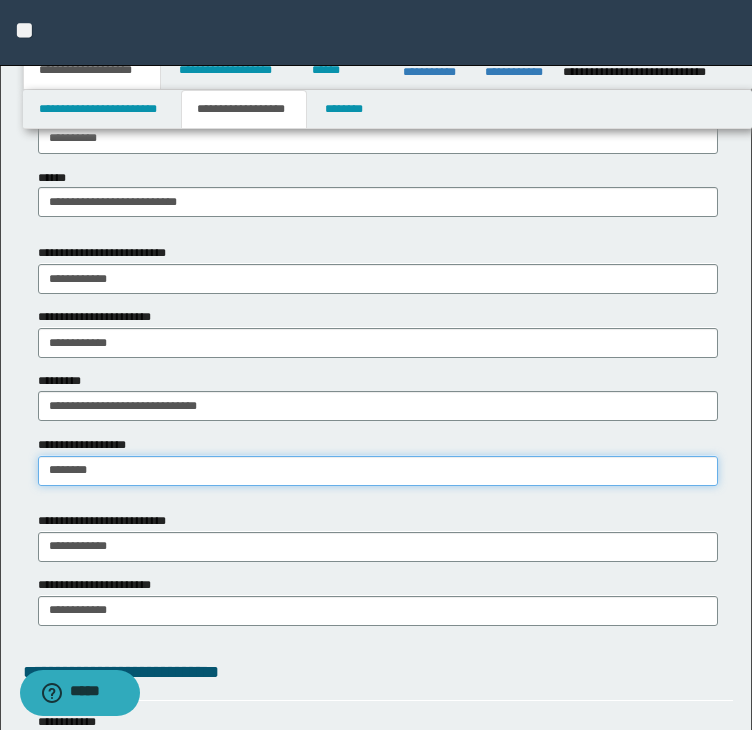 click on "********" at bounding box center [378, 471] 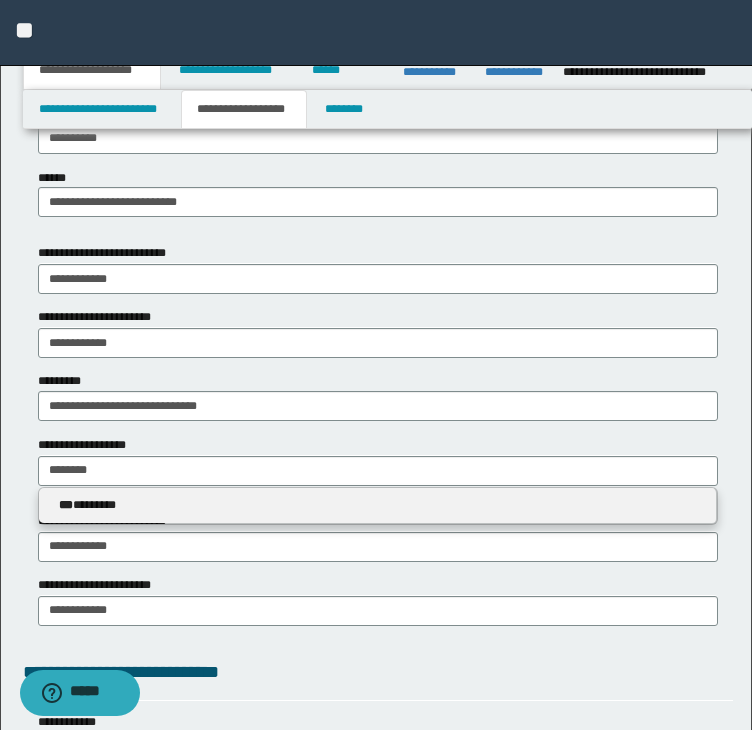 type 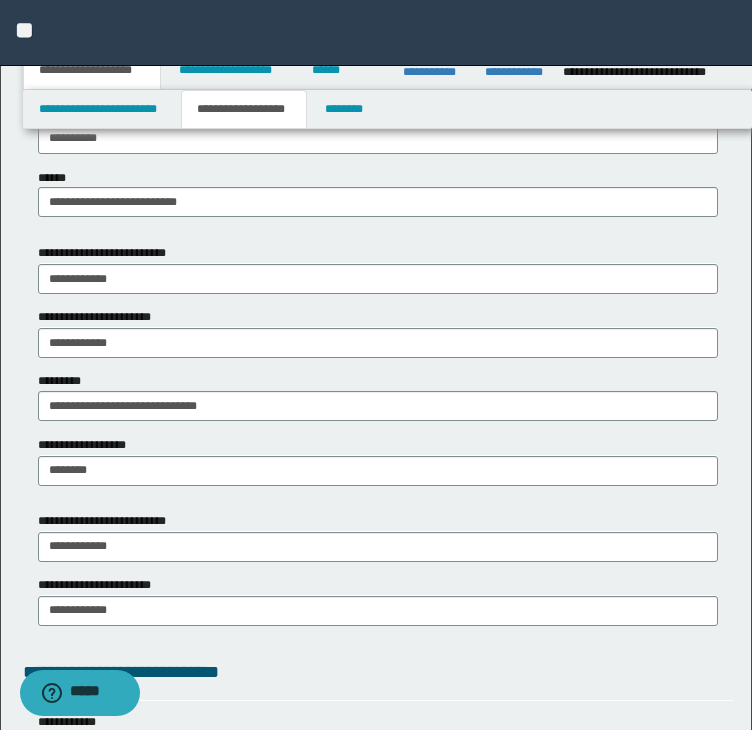click on "**********" at bounding box center [378, 460] 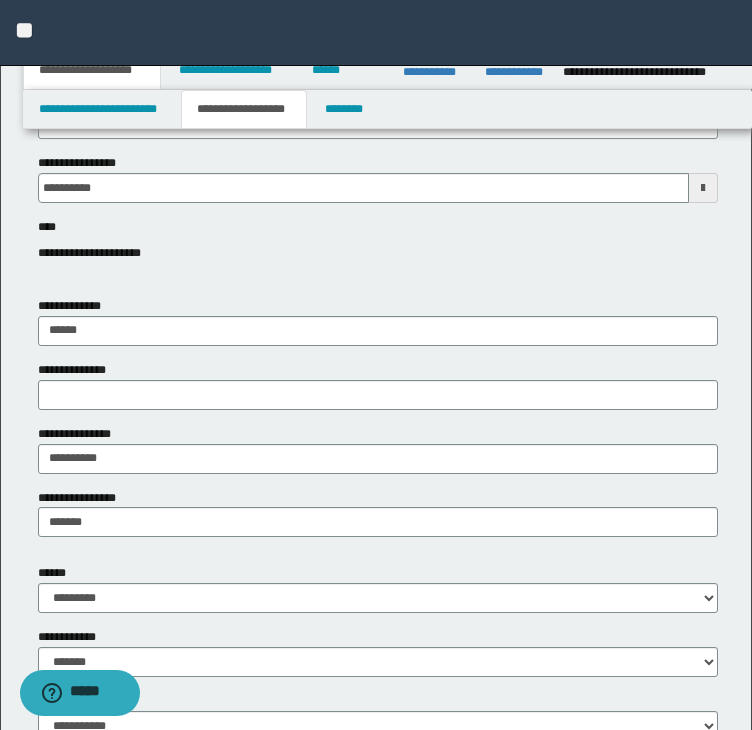 scroll, scrollTop: 130, scrollLeft: 0, axis: vertical 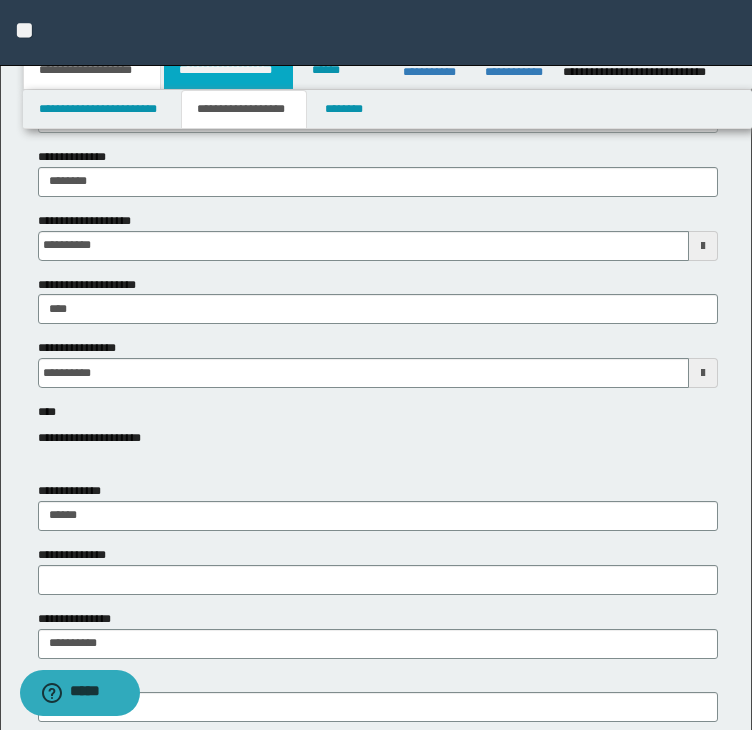 click on "**********" at bounding box center [228, 70] 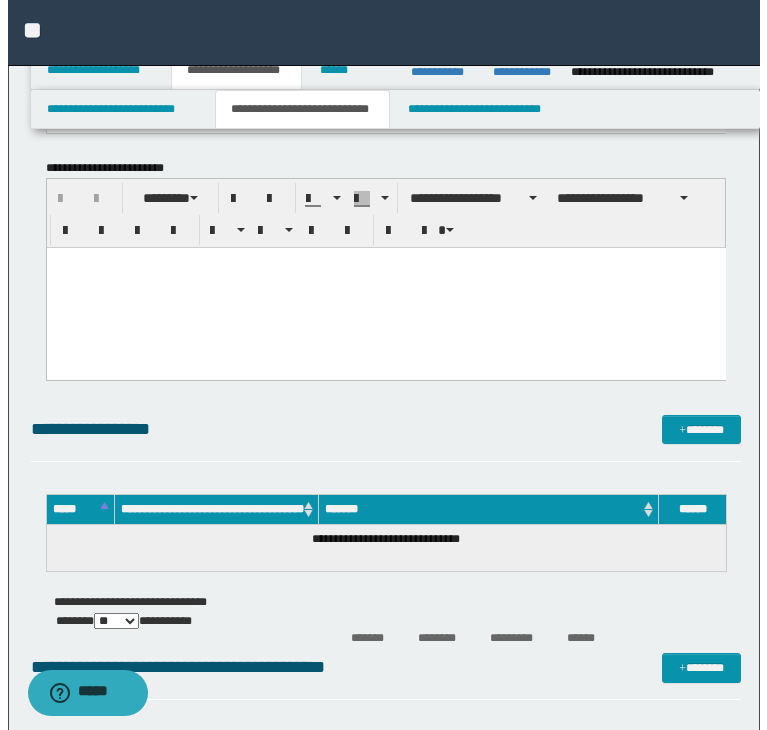 scroll, scrollTop: 2030, scrollLeft: 0, axis: vertical 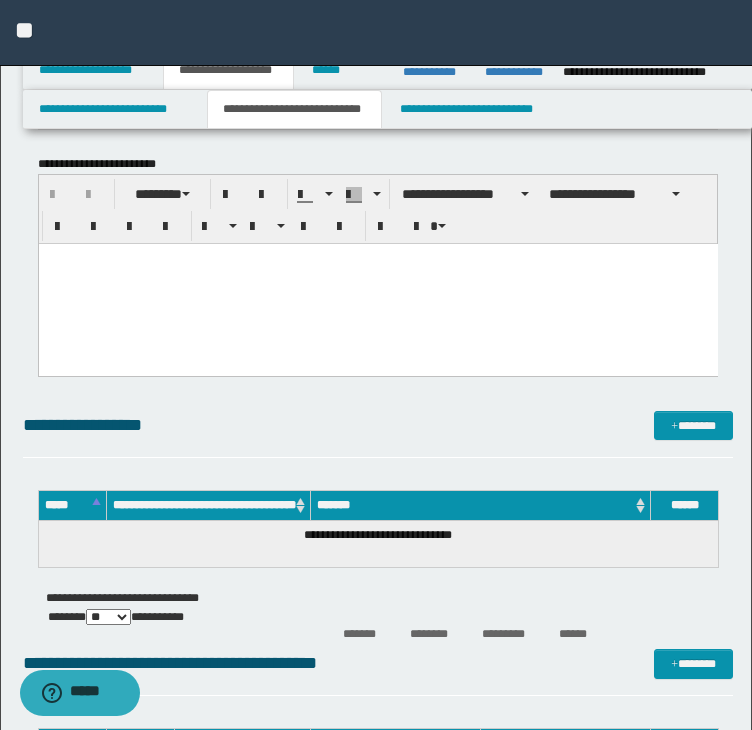 click at bounding box center [377, 284] 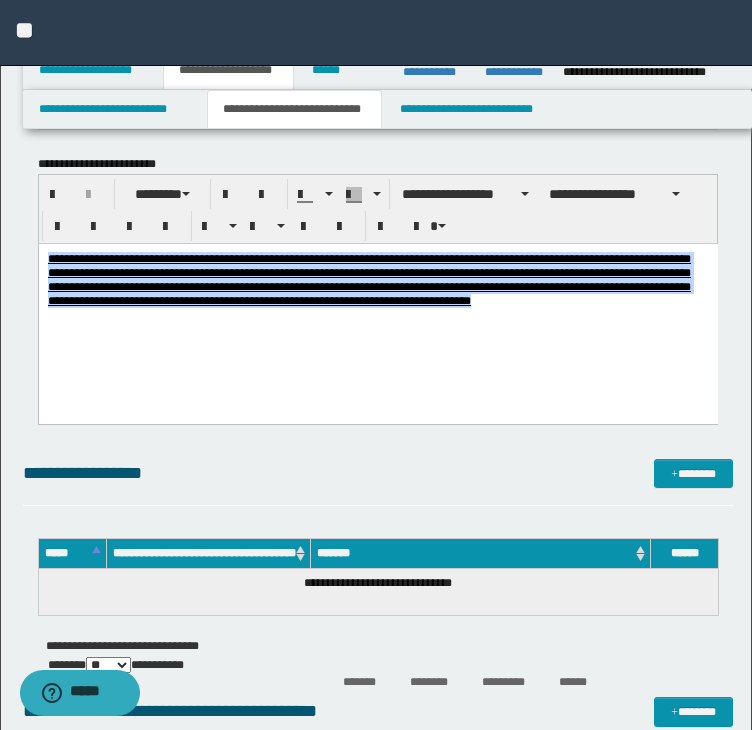 drag, startPoint x: 439, startPoint y: 312, endPoint x: -8, endPoint y: 240, distance: 452.76154 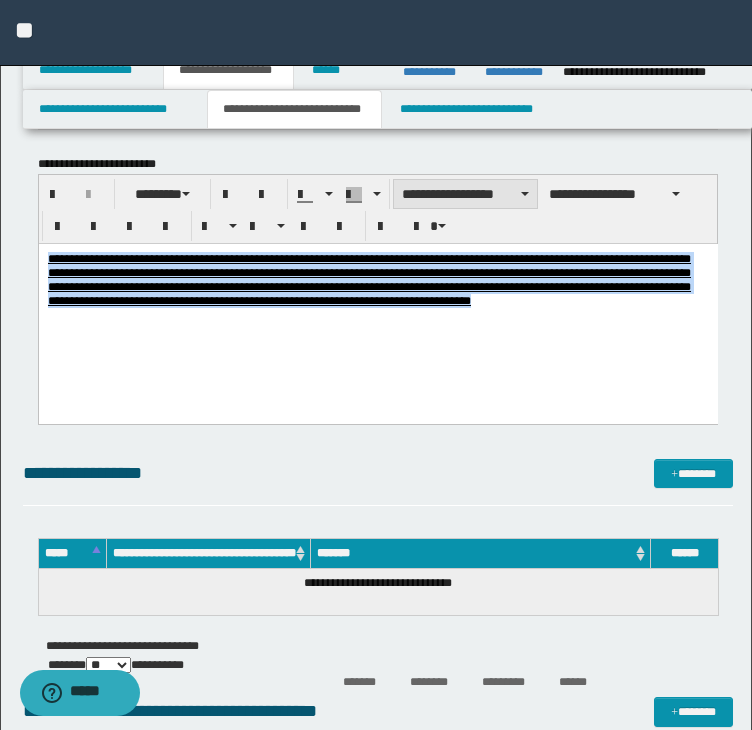 click on "**********" at bounding box center (465, 194) 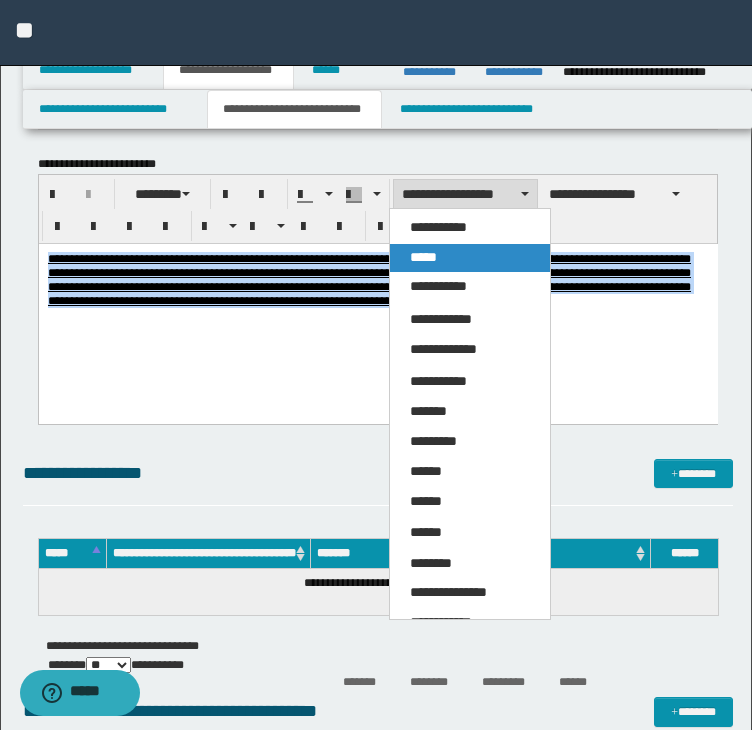 click on "*****" at bounding box center (470, 258) 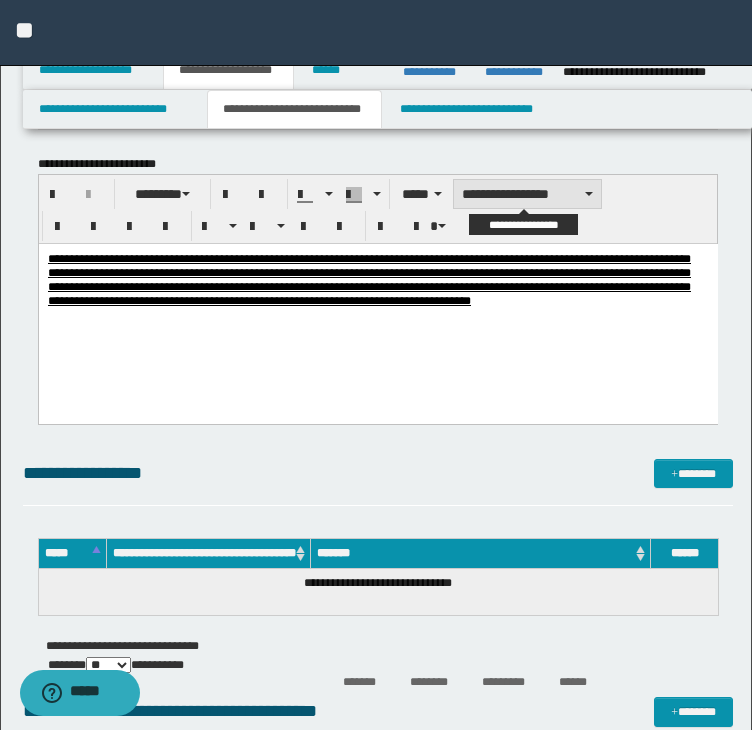 click on "**********" at bounding box center (527, 194) 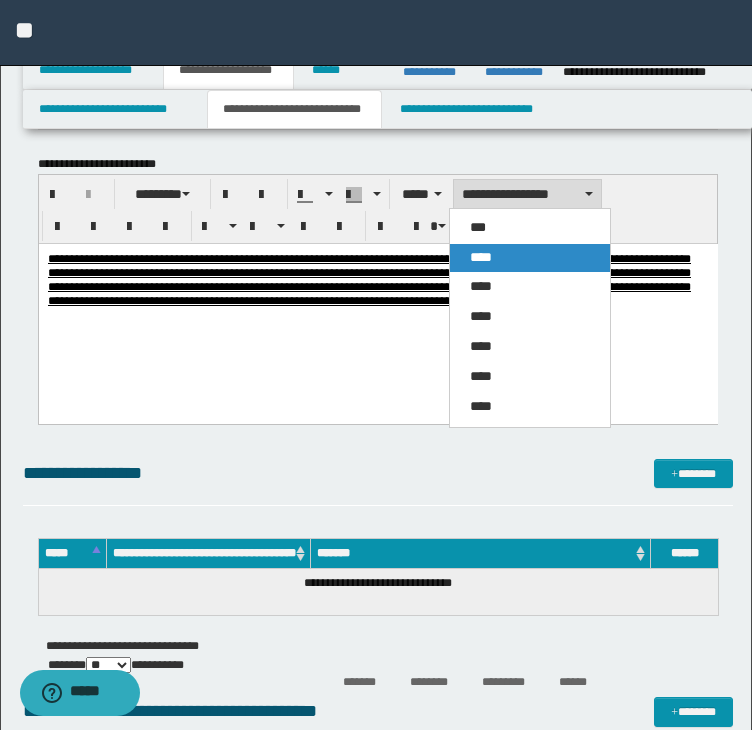 click on "****" at bounding box center [530, 258] 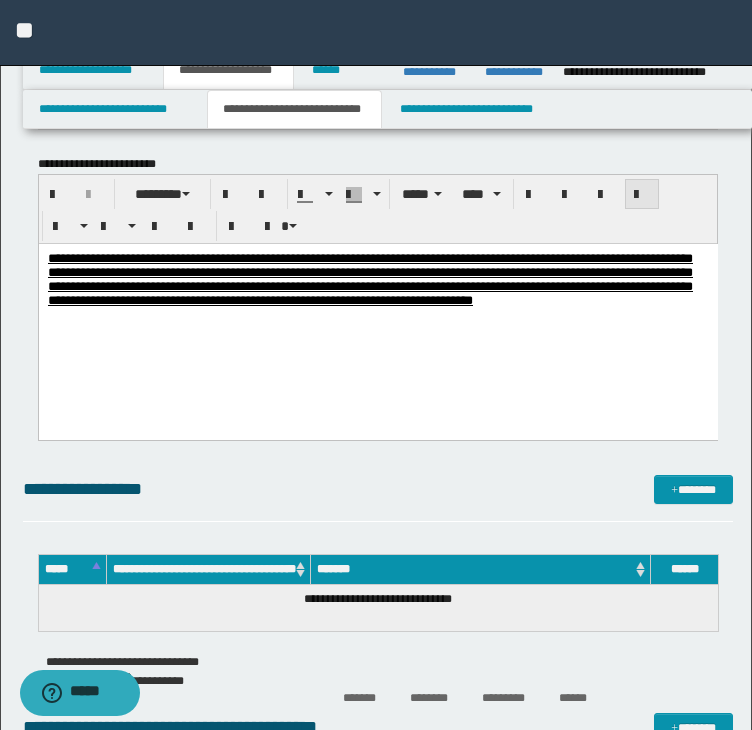 click at bounding box center (642, 195) 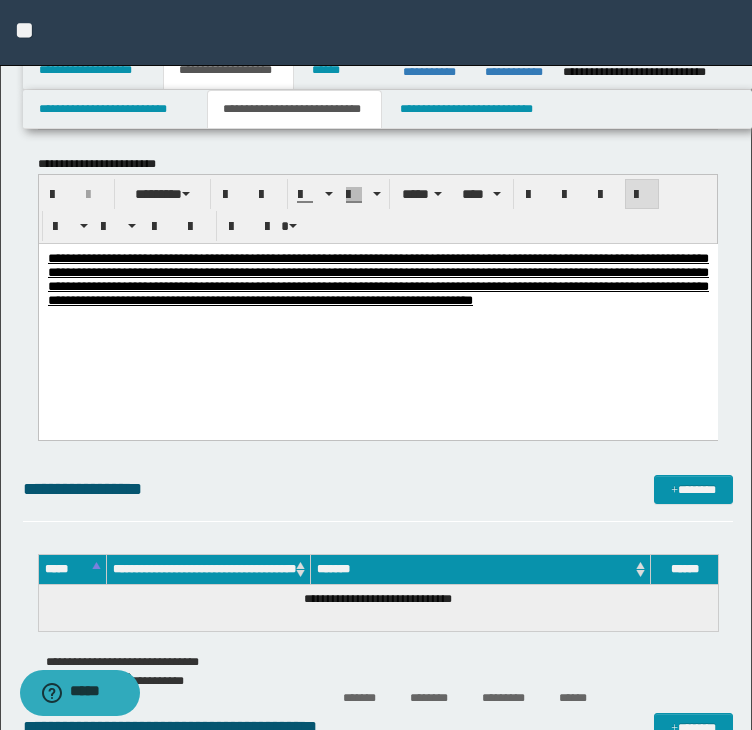 click on "**********" at bounding box center (377, 305) 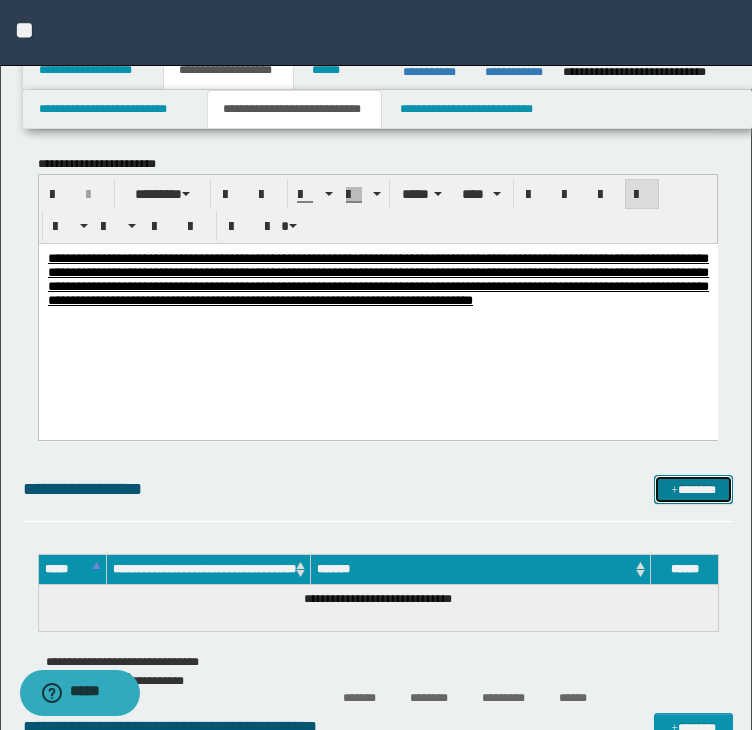 click on "*******" at bounding box center (693, 490) 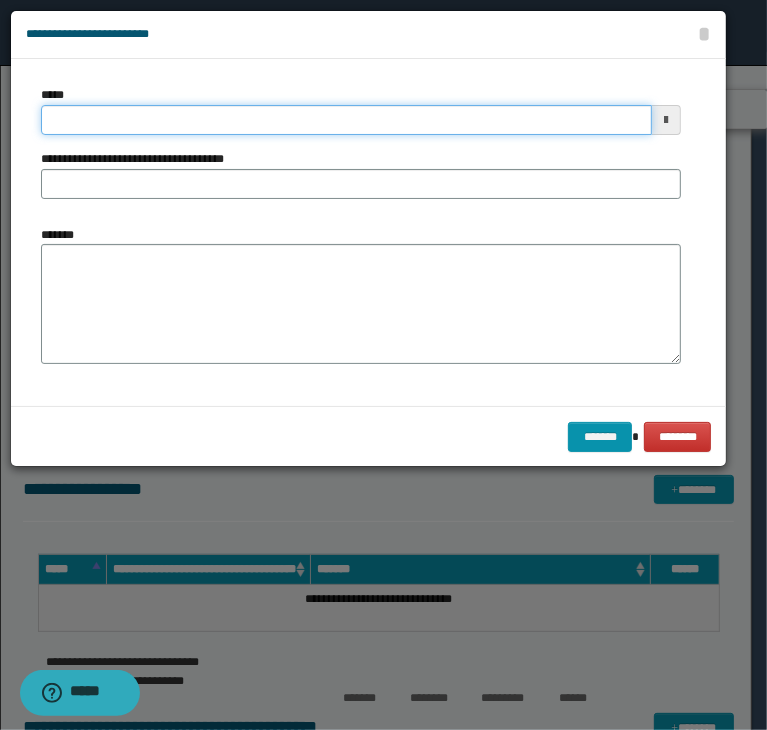 click on "*****" at bounding box center (346, 120) 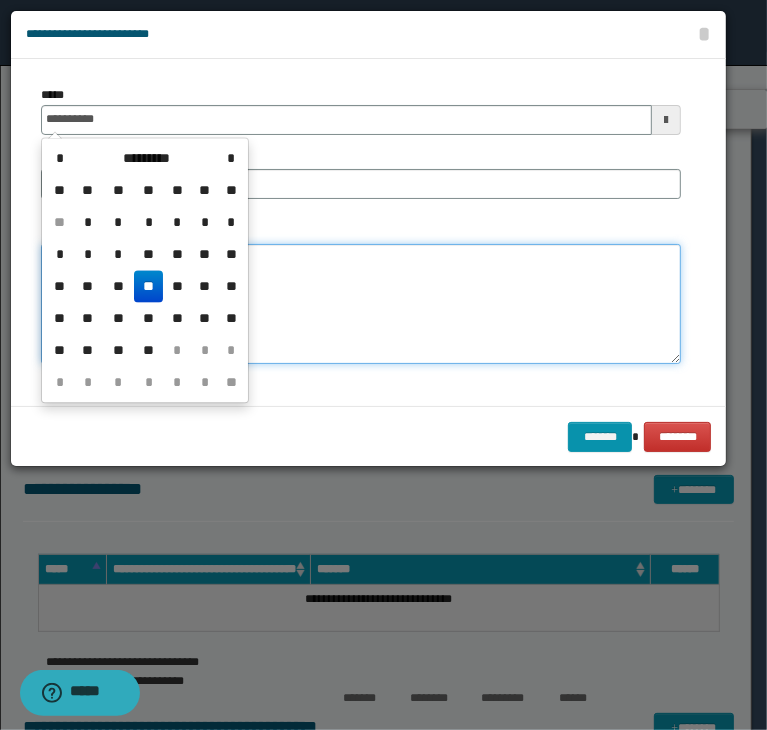 type on "**********" 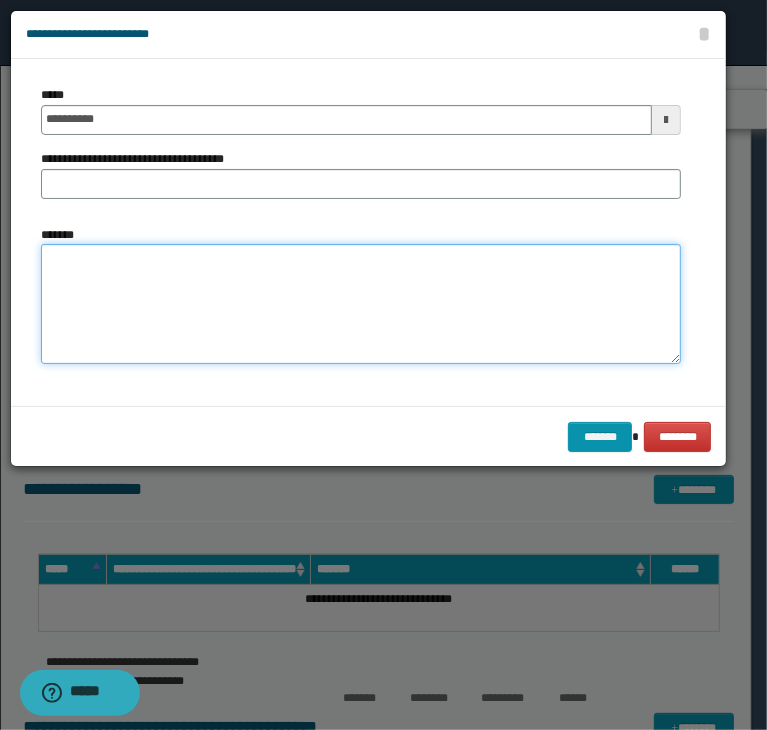 paste on "**********" 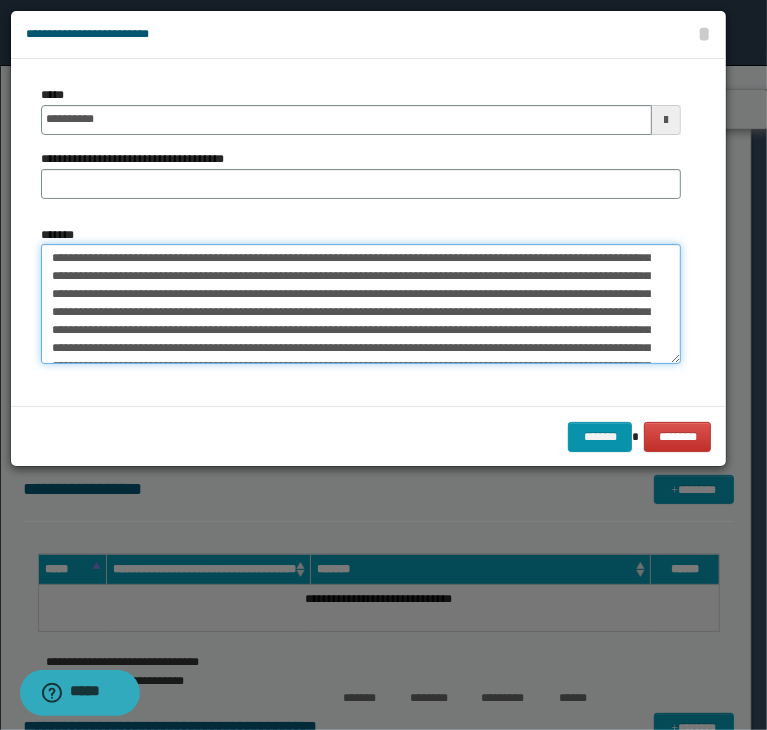 scroll, scrollTop: 0, scrollLeft: 0, axis: both 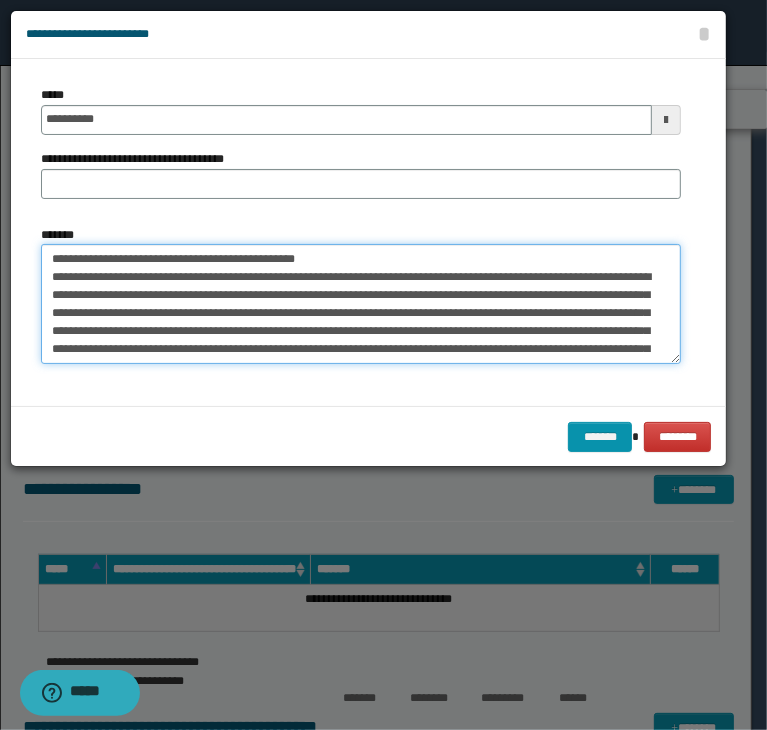 drag, startPoint x: 396, startPoint y: 258, endPoint x: -56, endPoint y: 253, distance: 452.02765 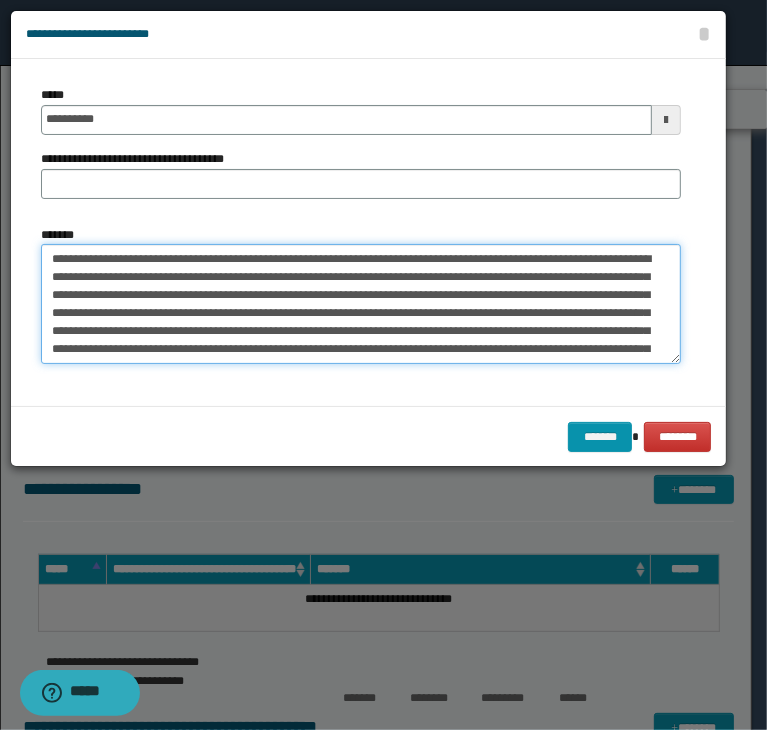 type on "**********" 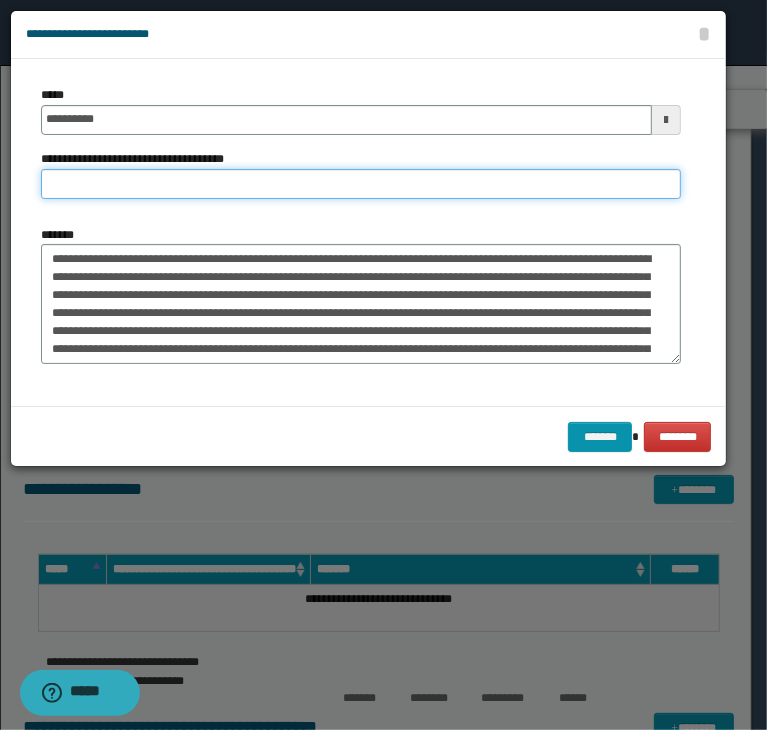 click on "**********" at bounding box center (361, 184) 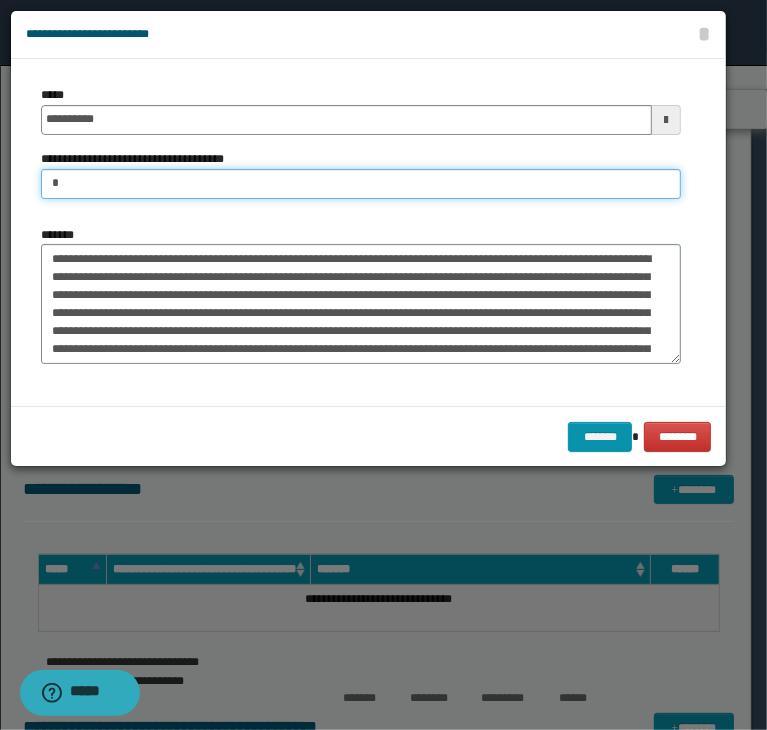 drag, startPoint x: 70, startPoint y: 178, endPoint x: 0, endPoint y: 187, distance: 70.5762 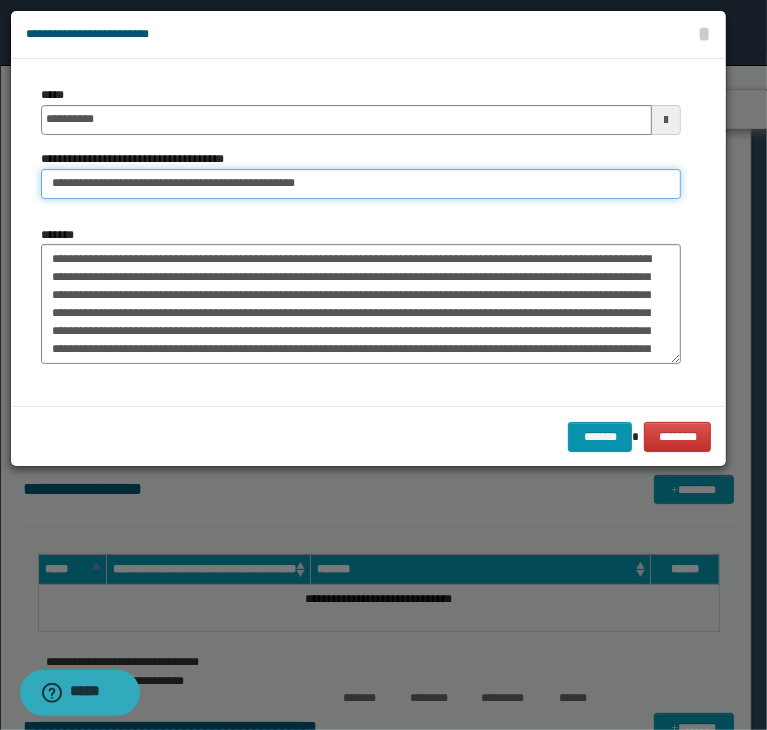 drag, startPoint x: 113, startPoint y: 179, endPoint x: -34, endPoint y: 169, distance: 147.33974 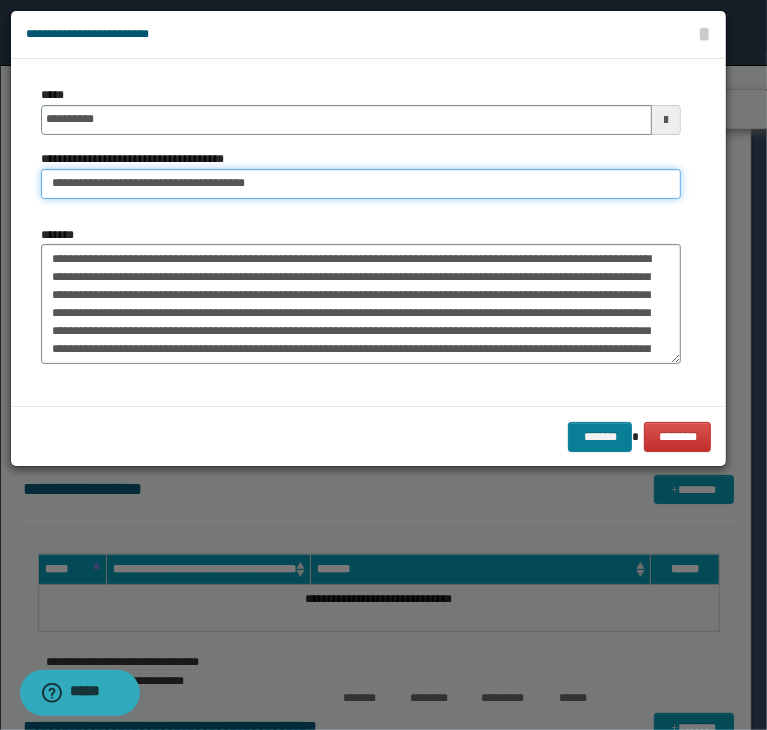 type on "**********" 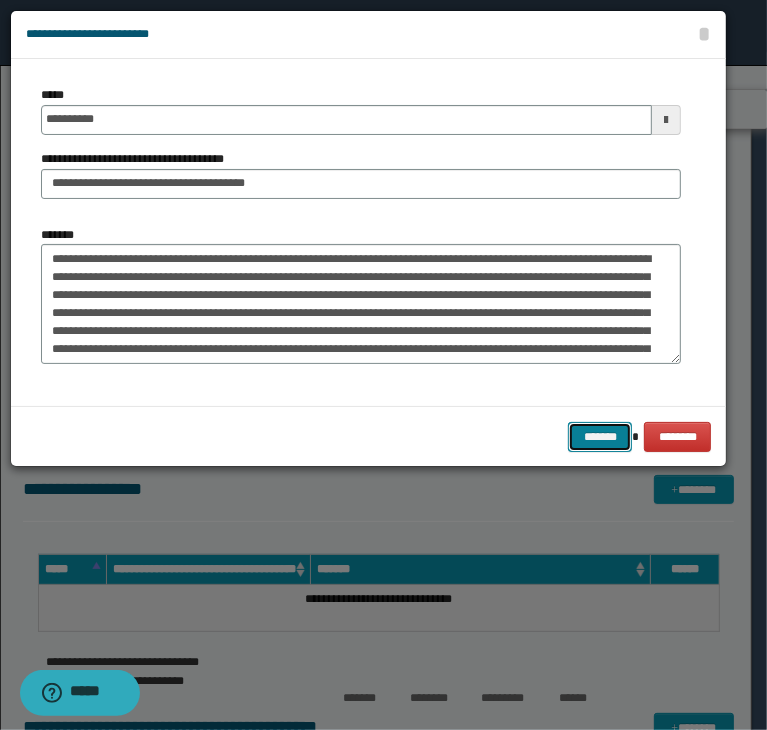 click on "*******" at bounding box center (600, 437) 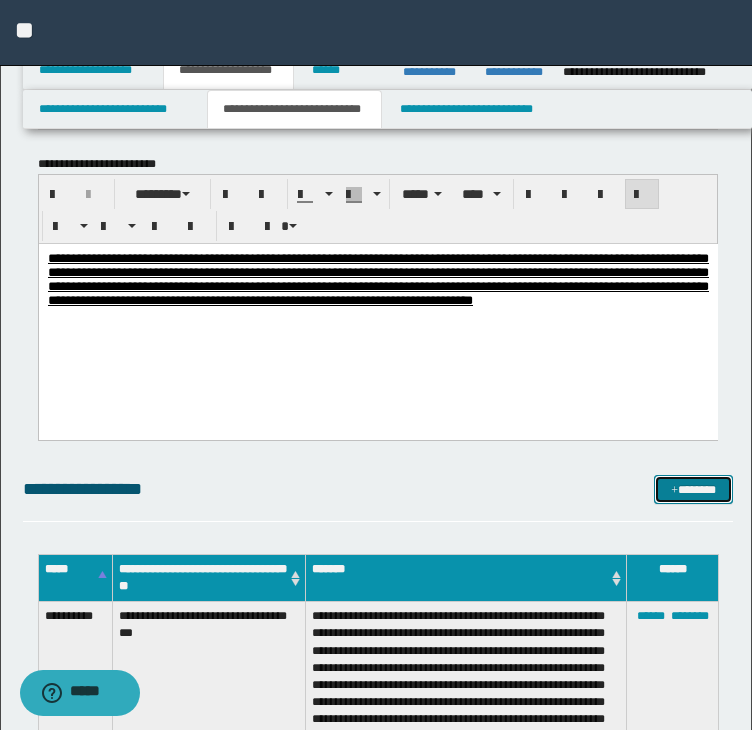 click on "*******" at bounding box center [693, 490] 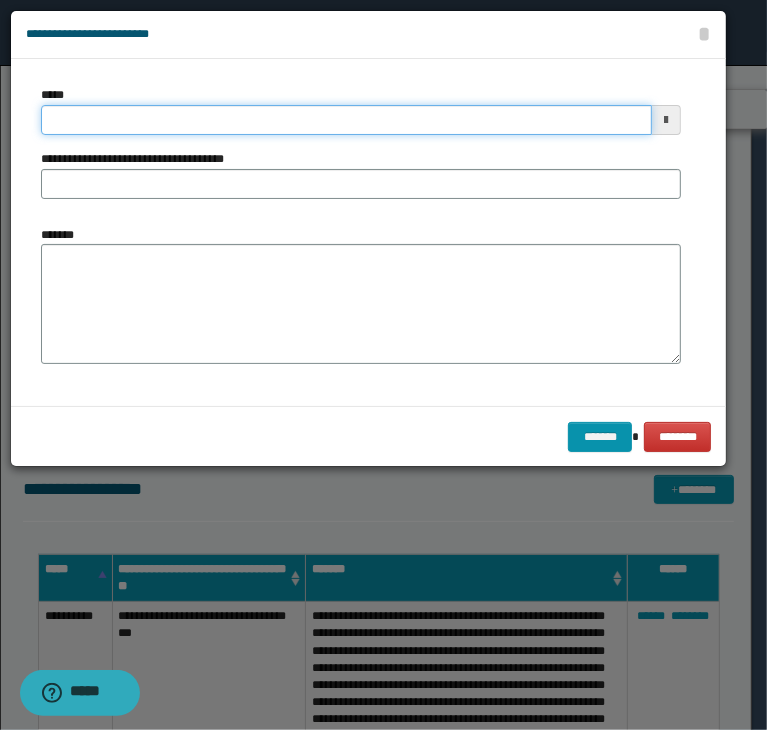 click on "*****" at bounding box center [346, 120] 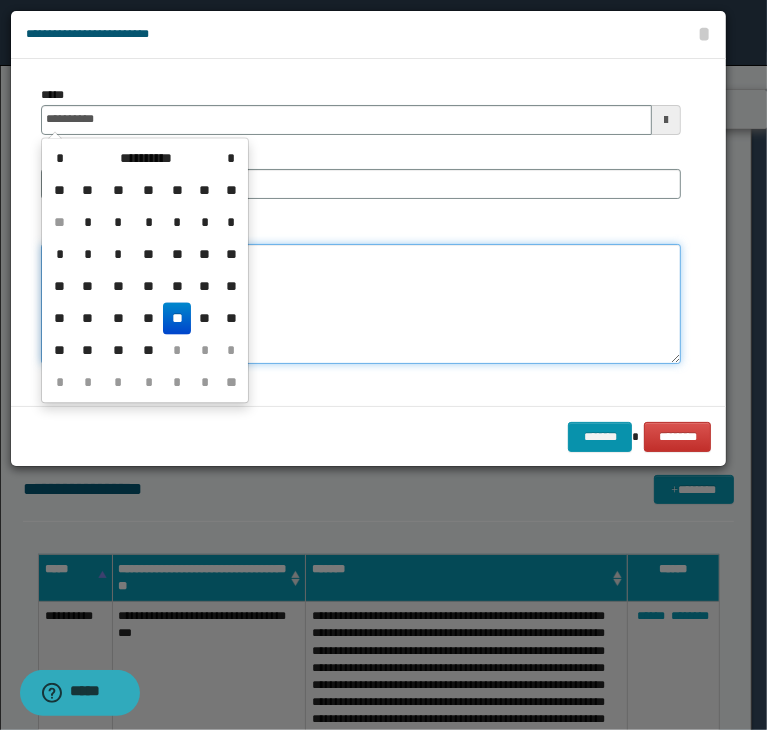 type on "**********" 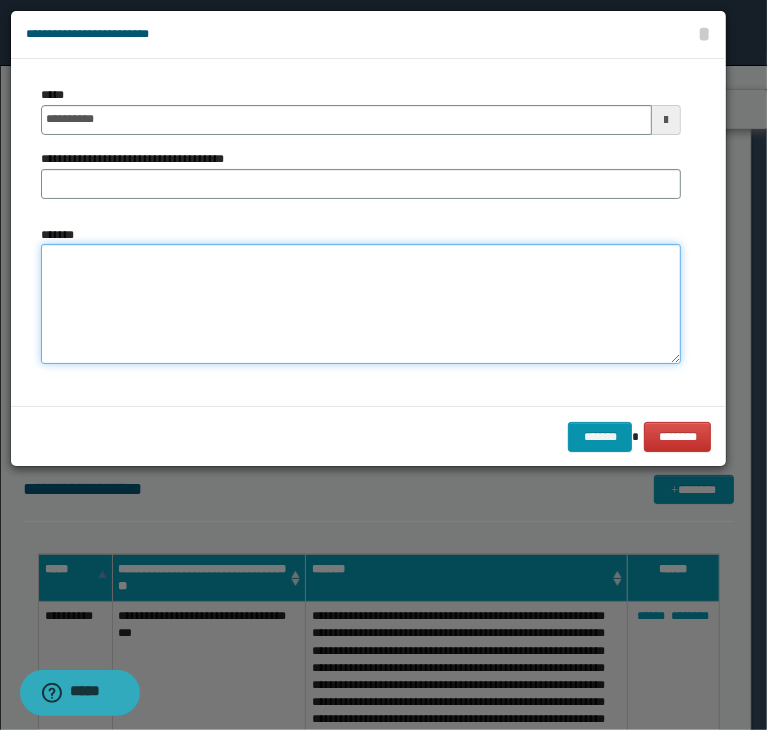 paste on "**********" 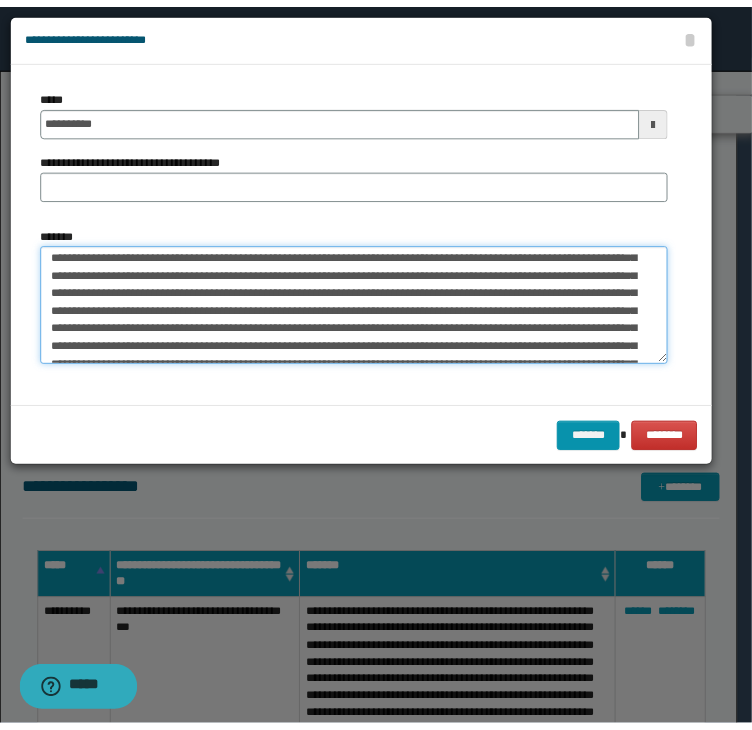 scroll, scrollTop: 0, scrollLeft: 0, axis: both 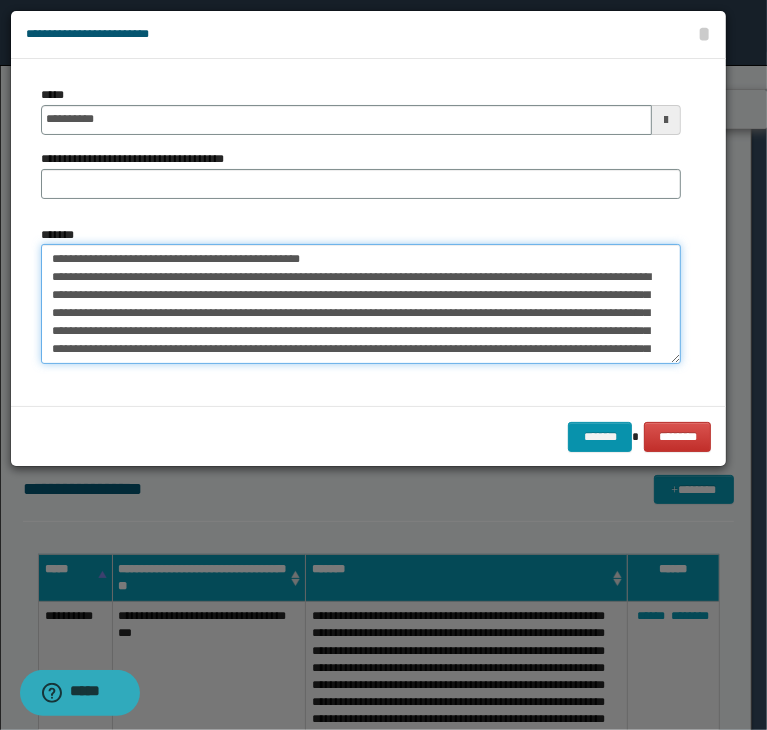 drag, startPoint x: 197, startPoint y: 262, endPoint x: -61, endPoint y: 268, distance: 258.06976 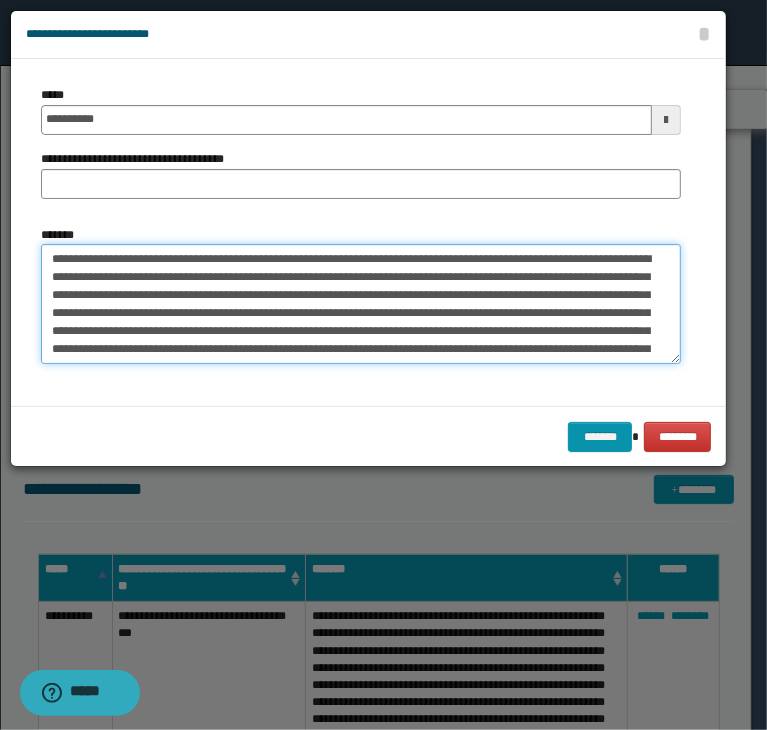 type on "**********" 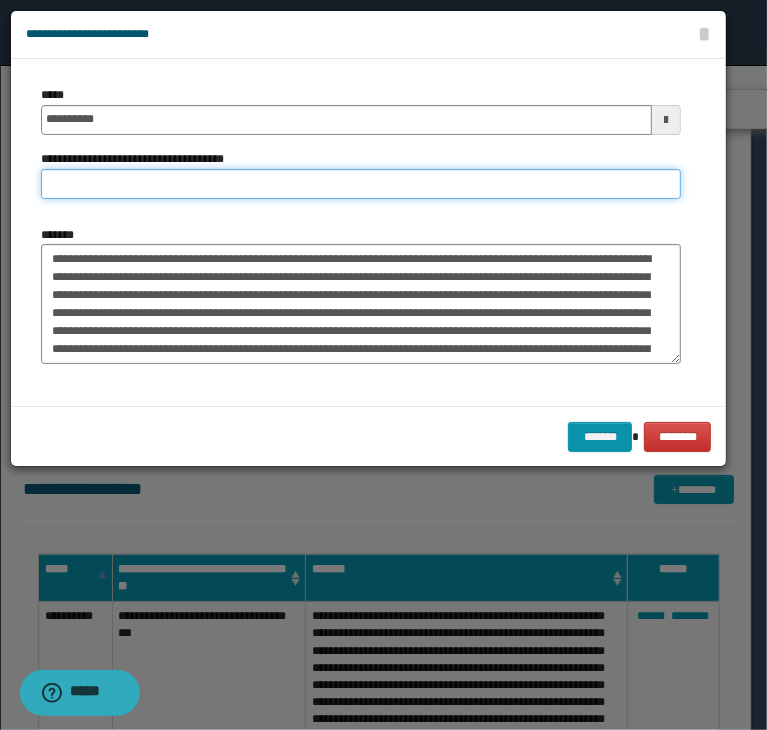 click on "**********" at bounding box center (361, 184) 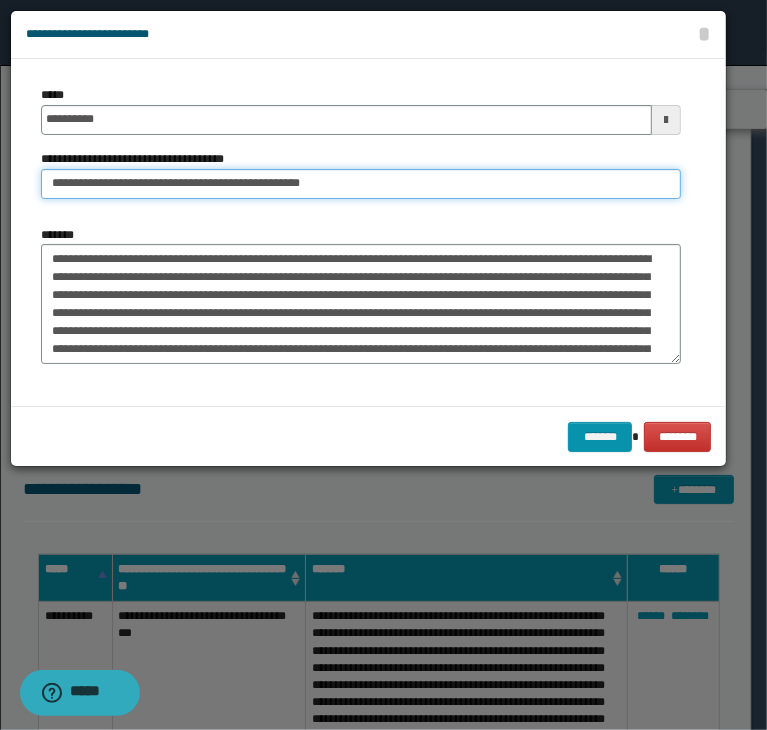 drag, startPoint x: 104, startPoint y: 185, endPoint x: -80, endPoint y: 184, distance: 184.00272 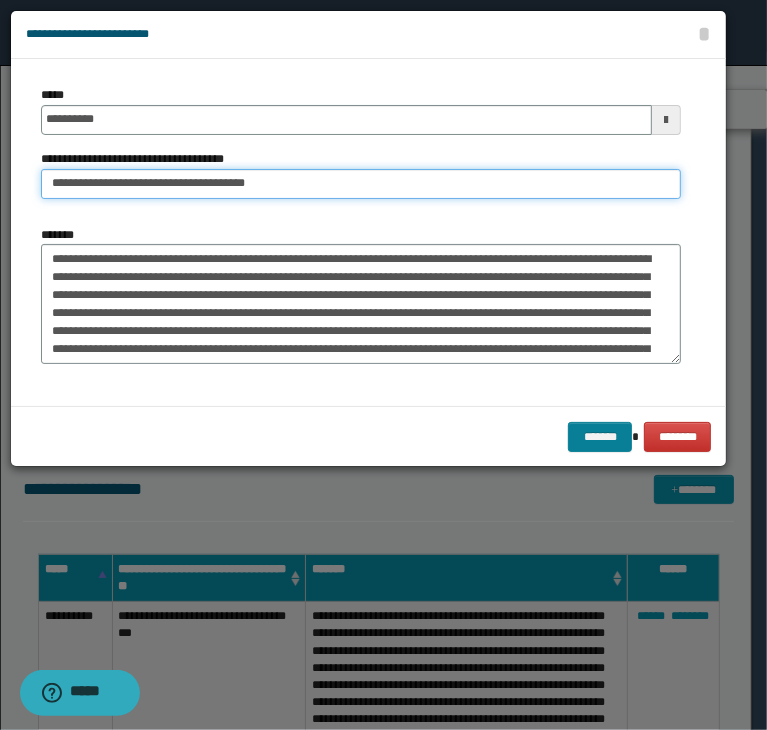 type on "**********" 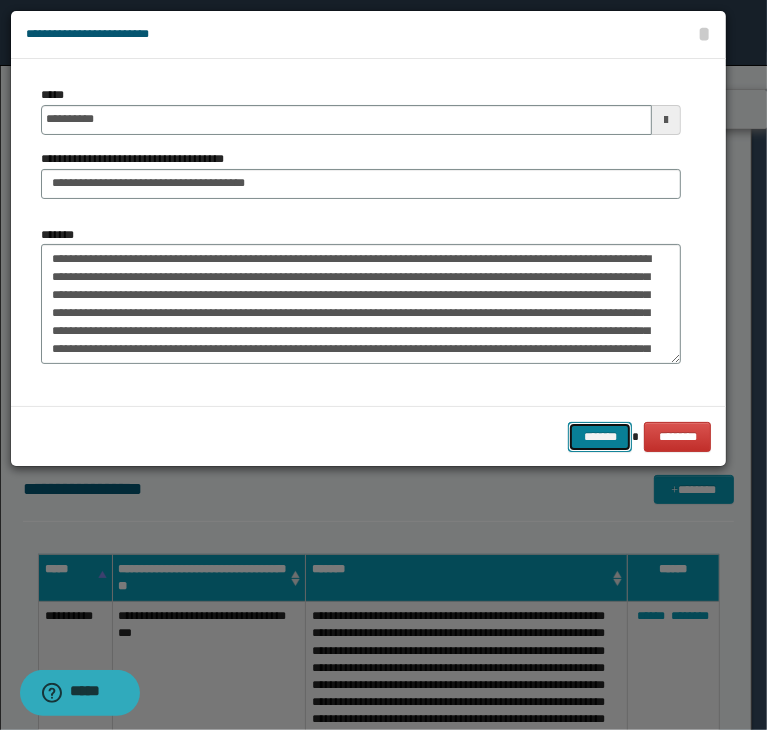 click on "*******" at bounding box center (600, 437) 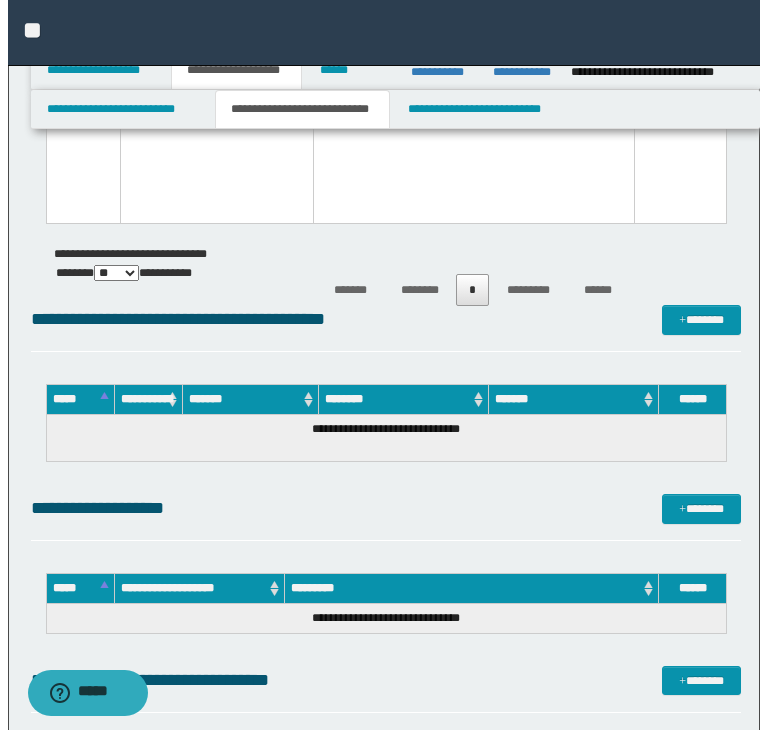 scroll, scrollTop: 3930, scrollLeft: 0, axis: vertical 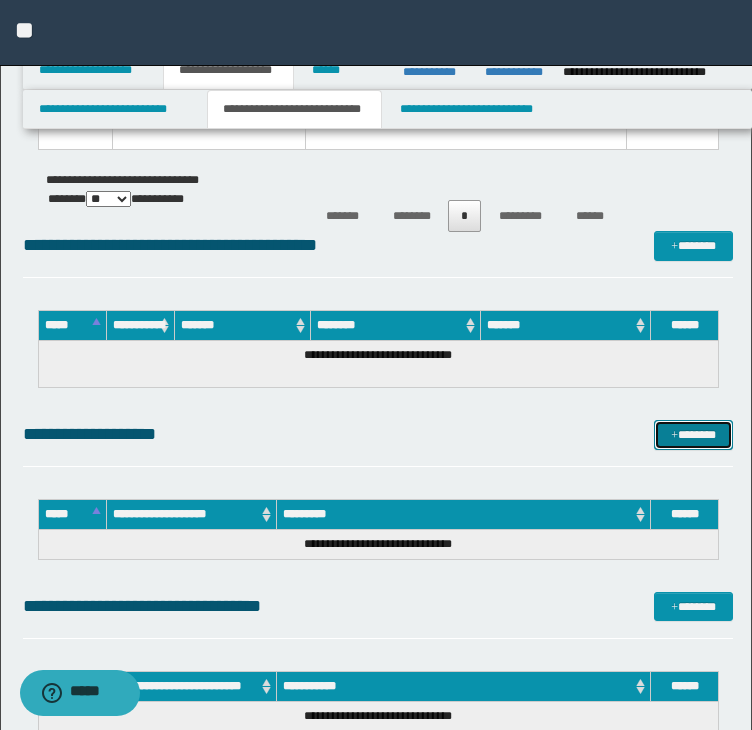 click on "*******" at bounding box center (693, 435) 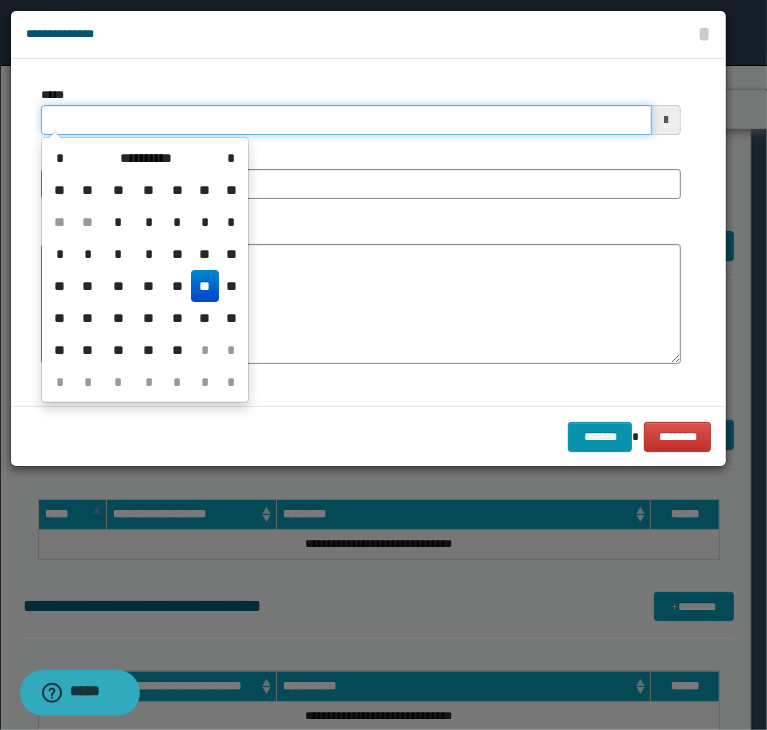 click on "*****" at bounding box center (346, 120) 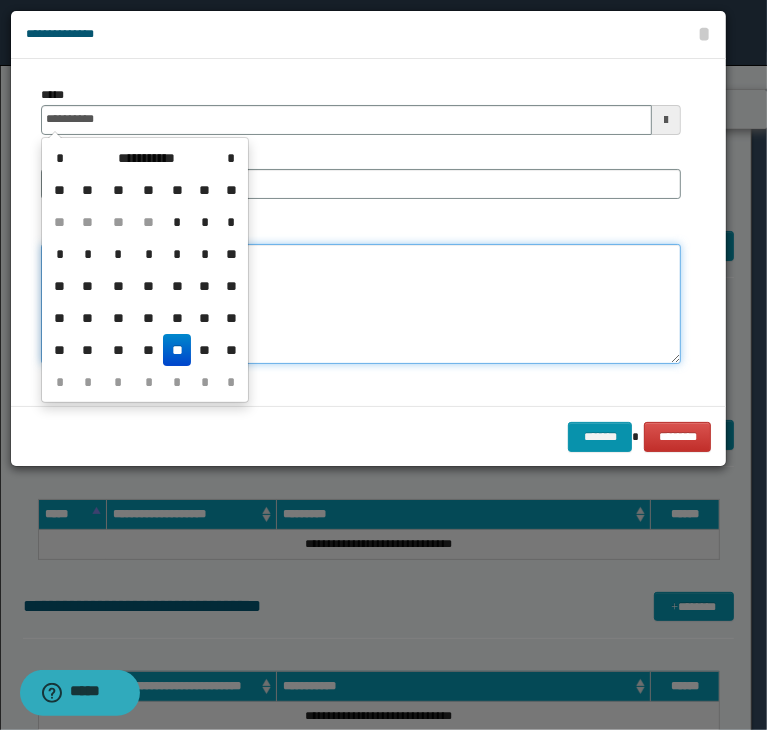 type on "**********" 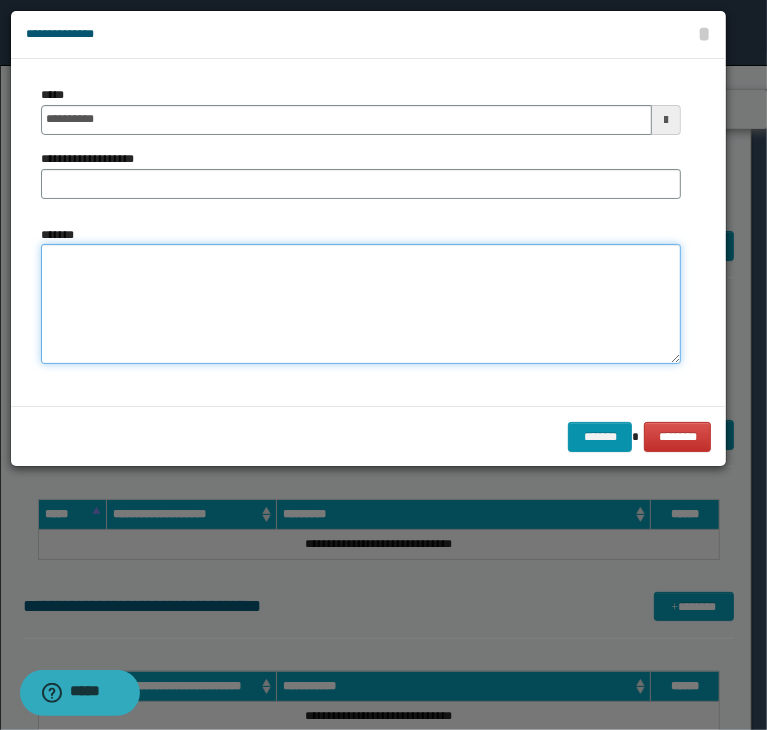 click on "*******" at bounding box center (361, 304) 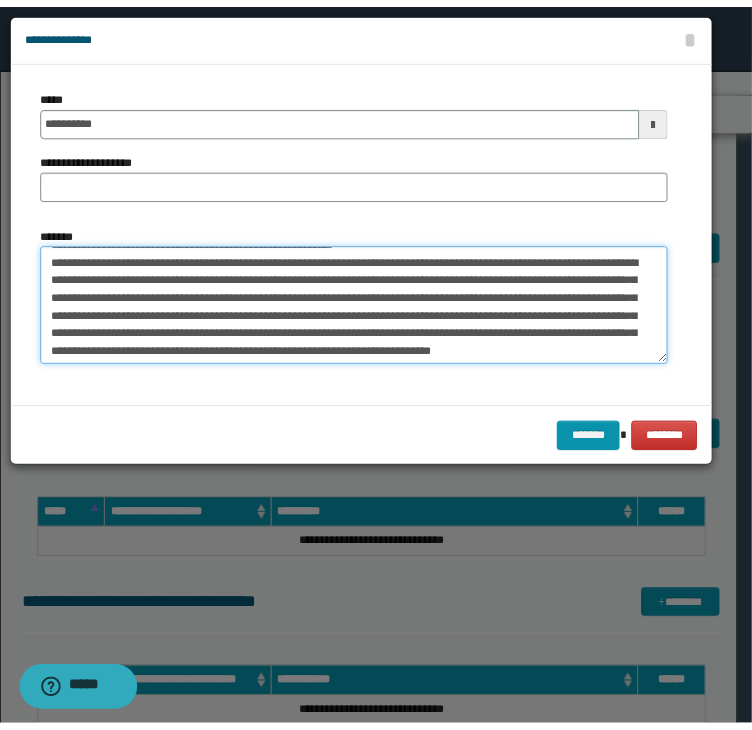 scroll, scrollTop: 0, scrollLeft: 0, axis: both 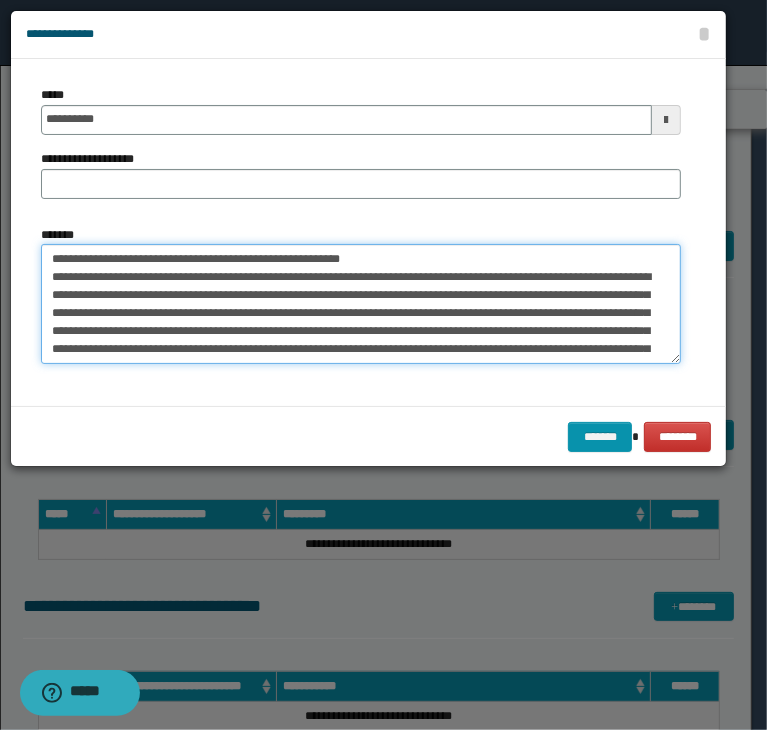 drag, startPoint x: 424, startPoint y: 258, endPoint x: -5, endPoint y: 257, distance: 429.00116 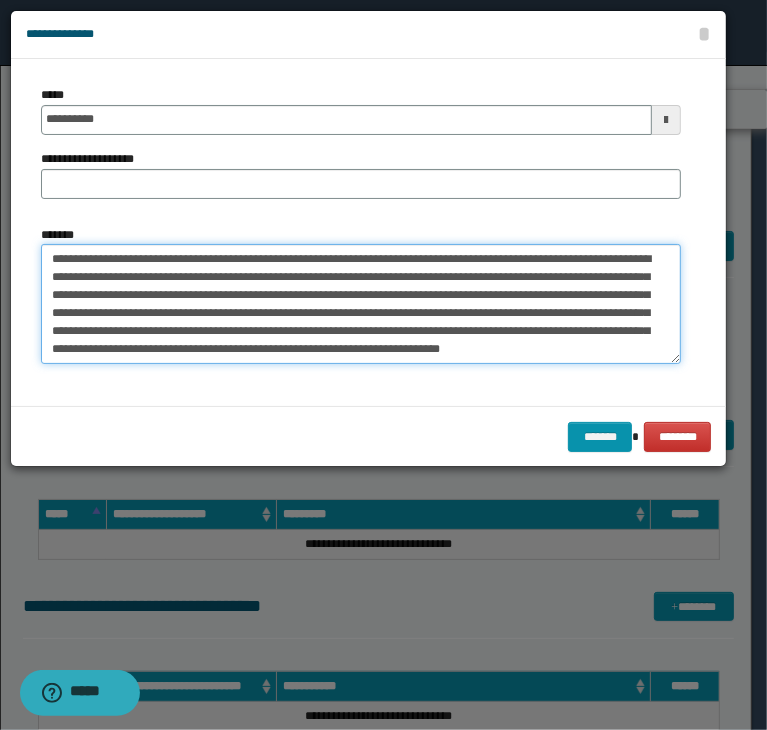 type on "**********" 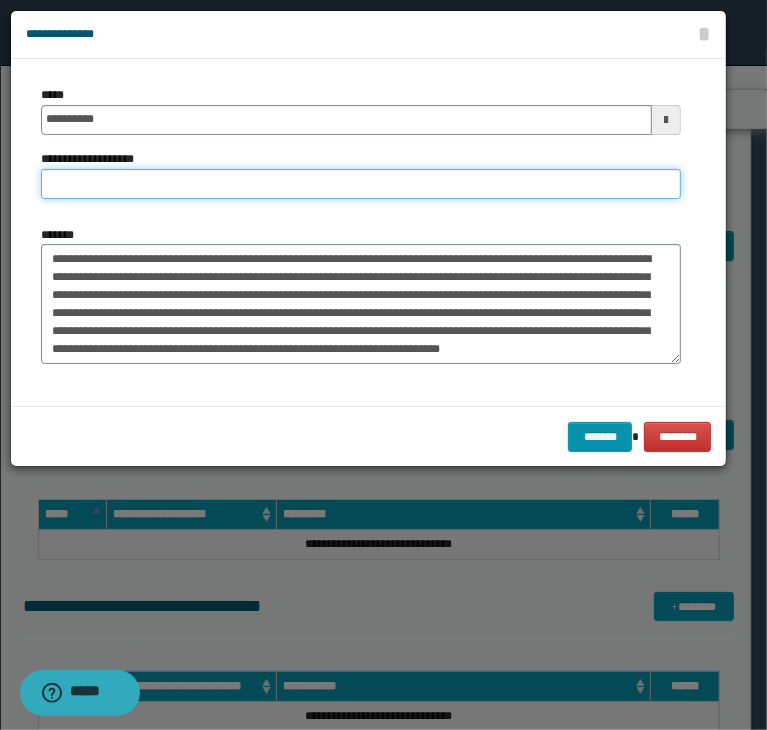 click on "**********" at bounding box center [361, 184] 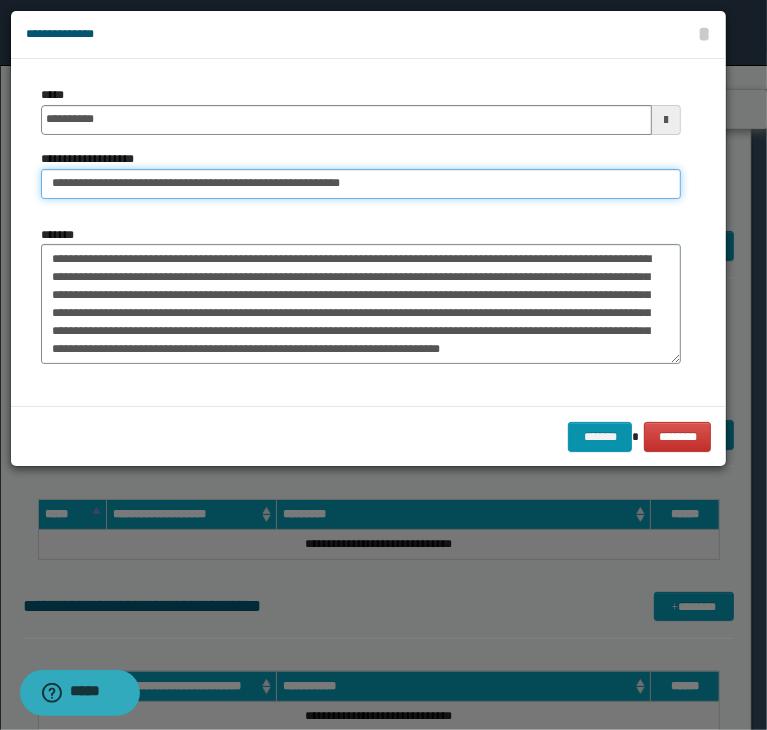 drag, startPoint x: 119, startPoint y: 185, endPoint x: 18, endPoint y: 185, distance: 101 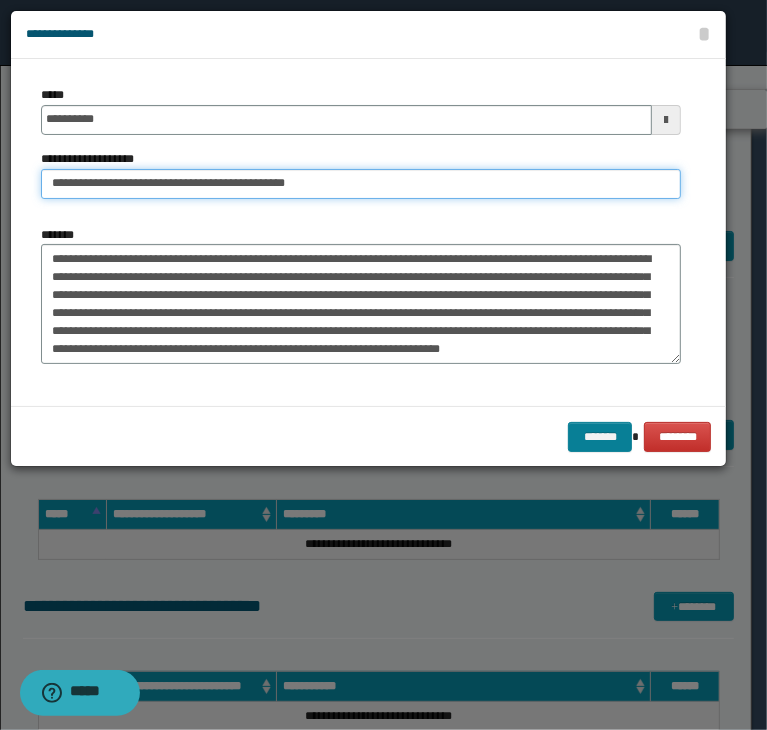 type on "**********" 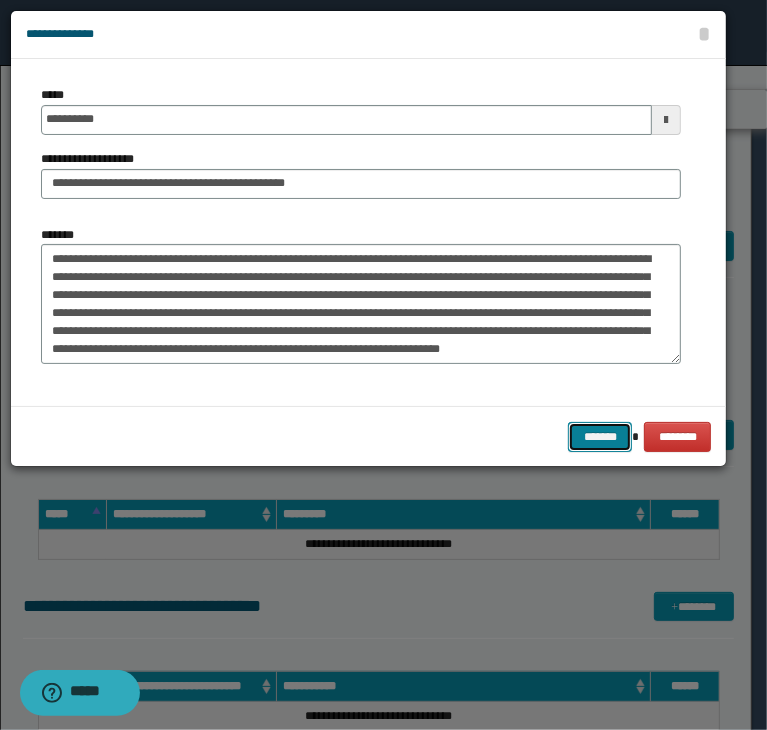 click on "*******" at bounding box center (600, 437) 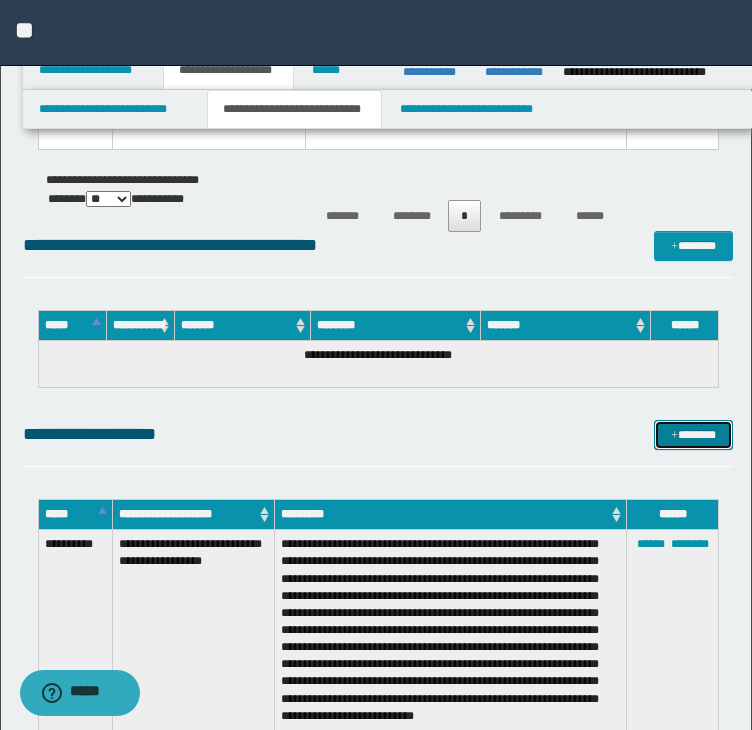 click on "*******" at bounding box center [693, 435] 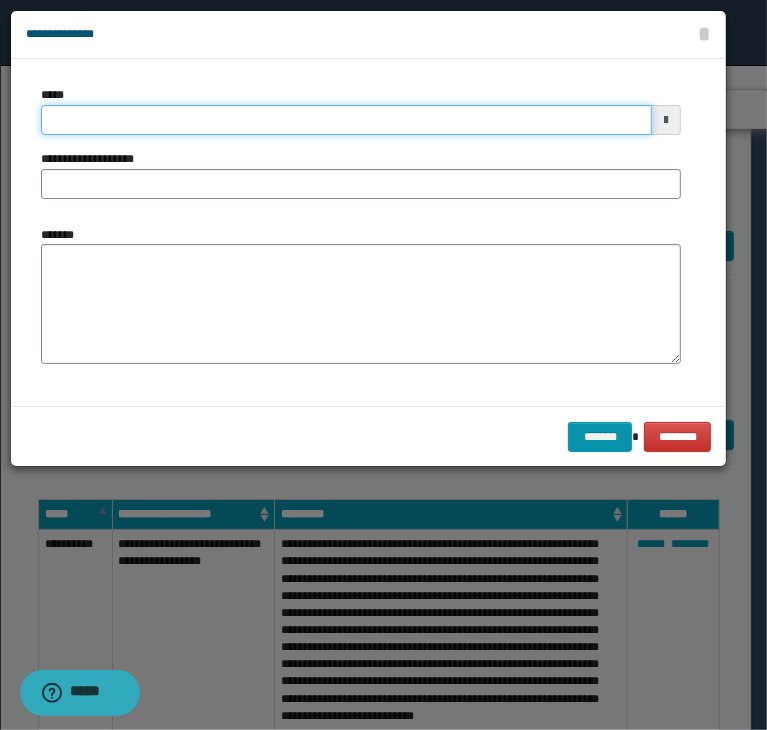 click on "*****" at bounding box center (346, 120) 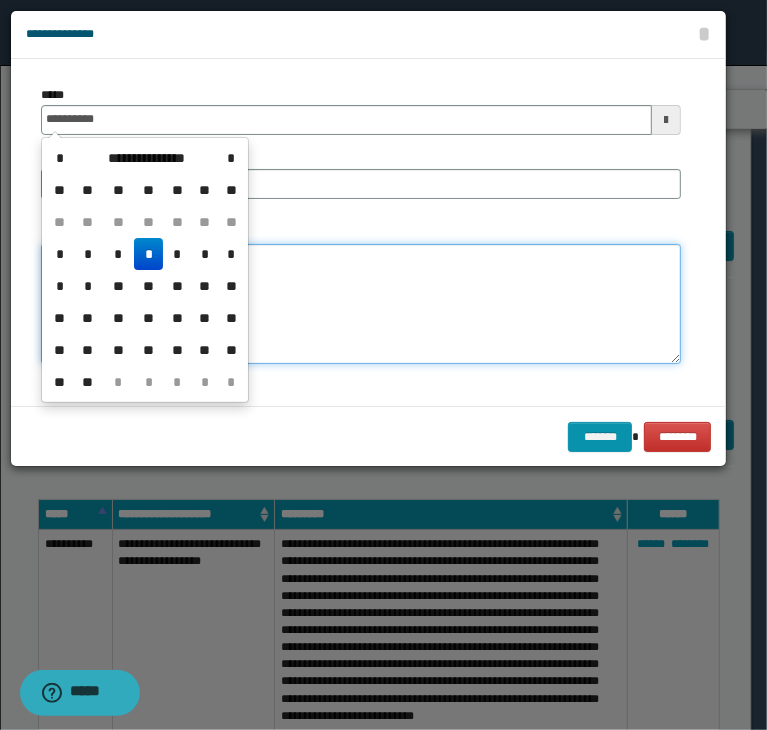 type on "**********" 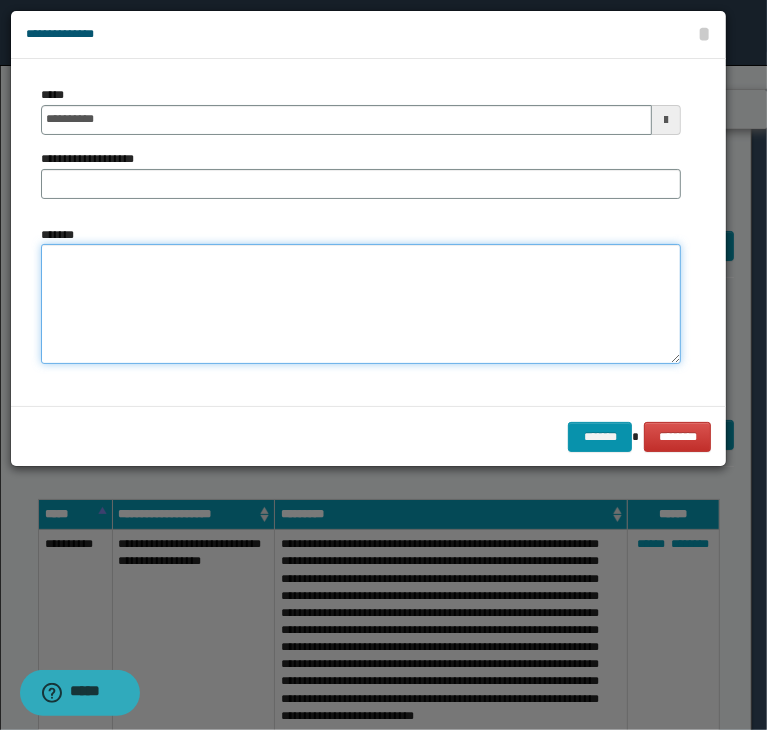 paste on "**********" 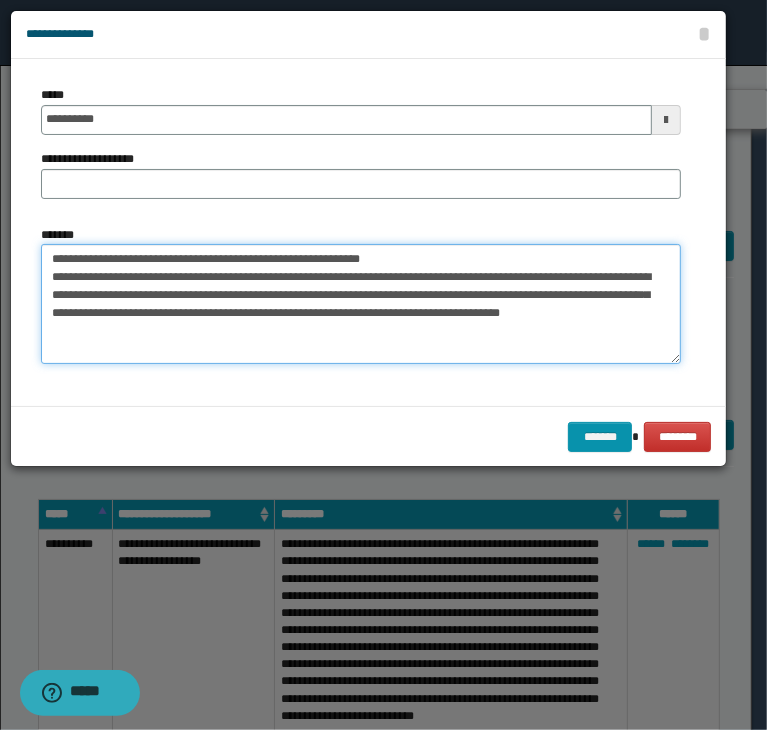 drag, startPoint x: 423, startPoint y: 257, endPoint x: -3, endPoint y: 257, distance: 426 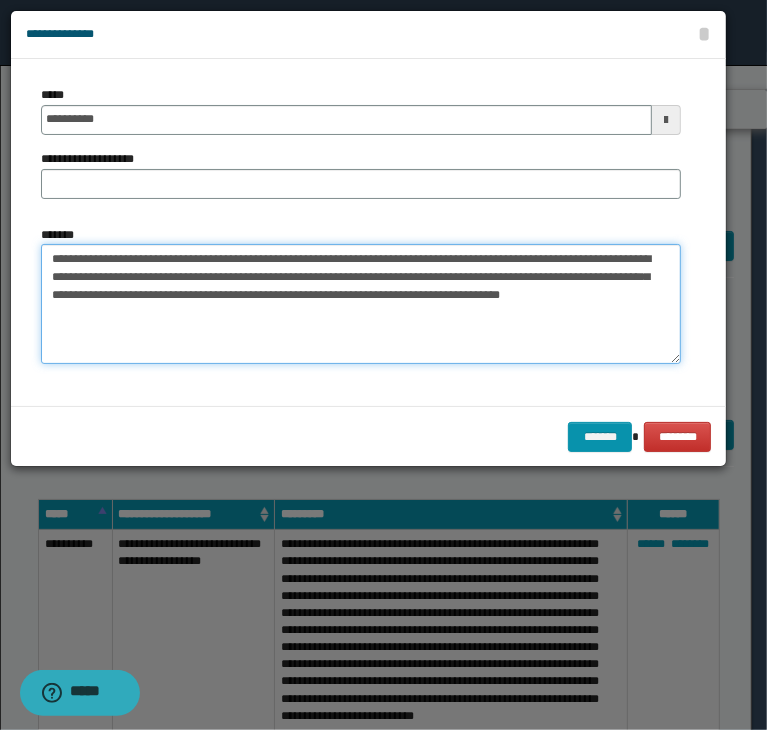 type on "**********" 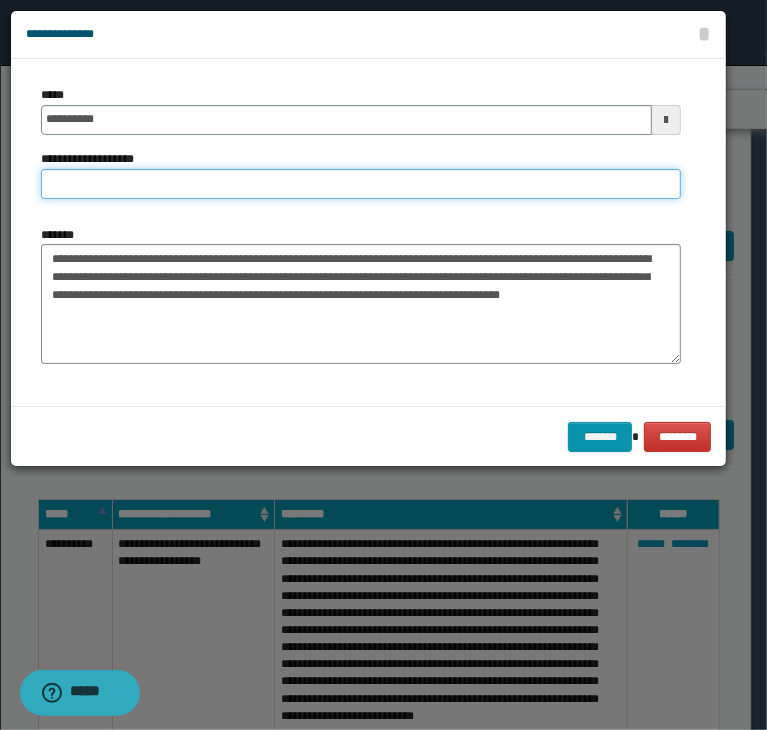 click on "**********" at bounding box center [361, 184] 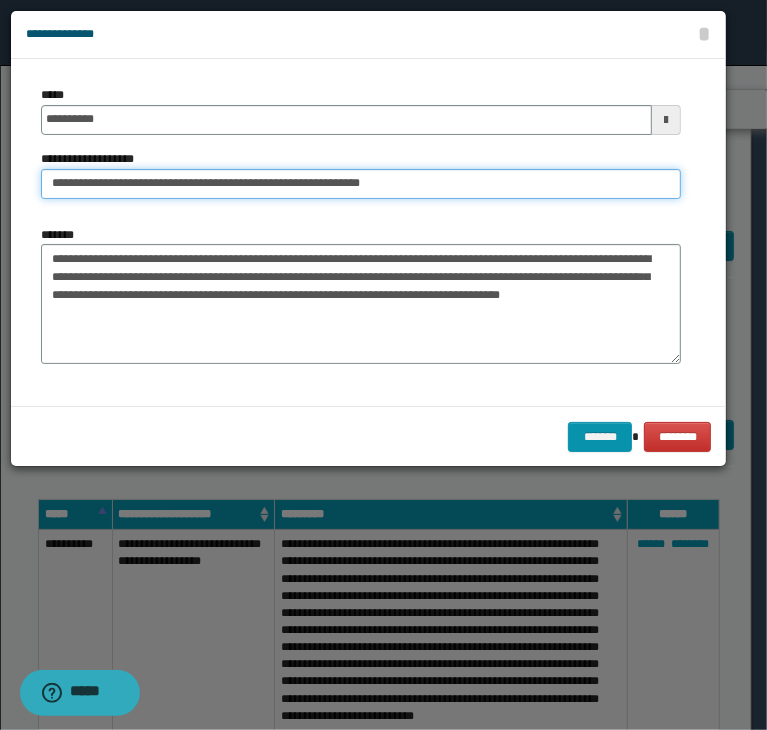 drag, startPoint x: 113, startPoint y: 185, endPoint x: -52, endPoint y: 183, distance: 165.01212 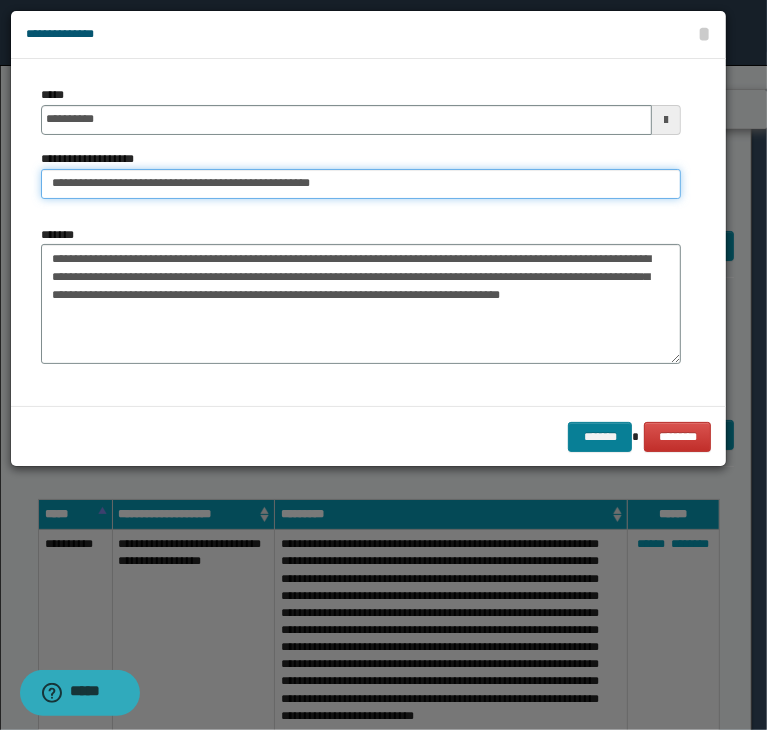 type on "**********" 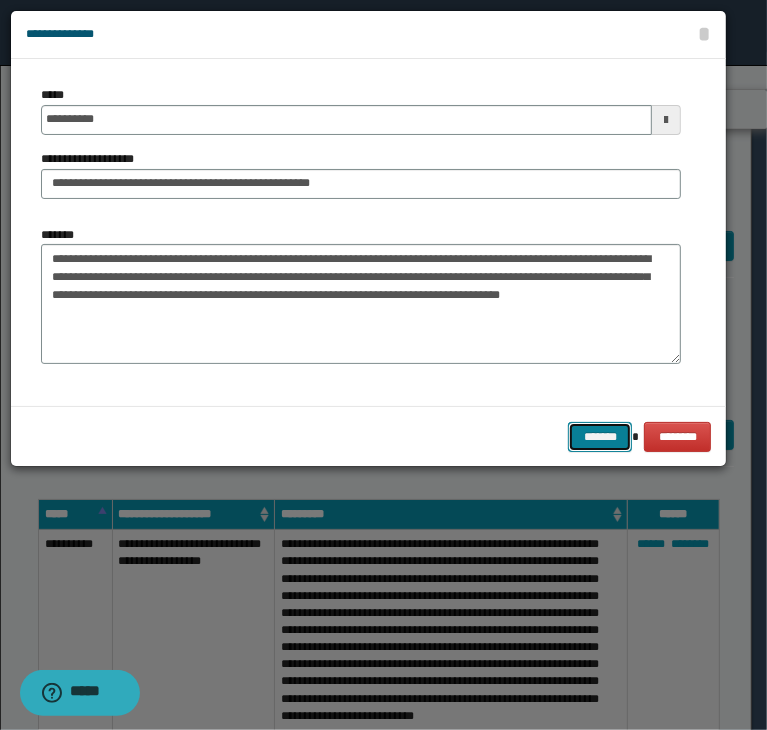 click on "*******" at bounding box center [600, 437] 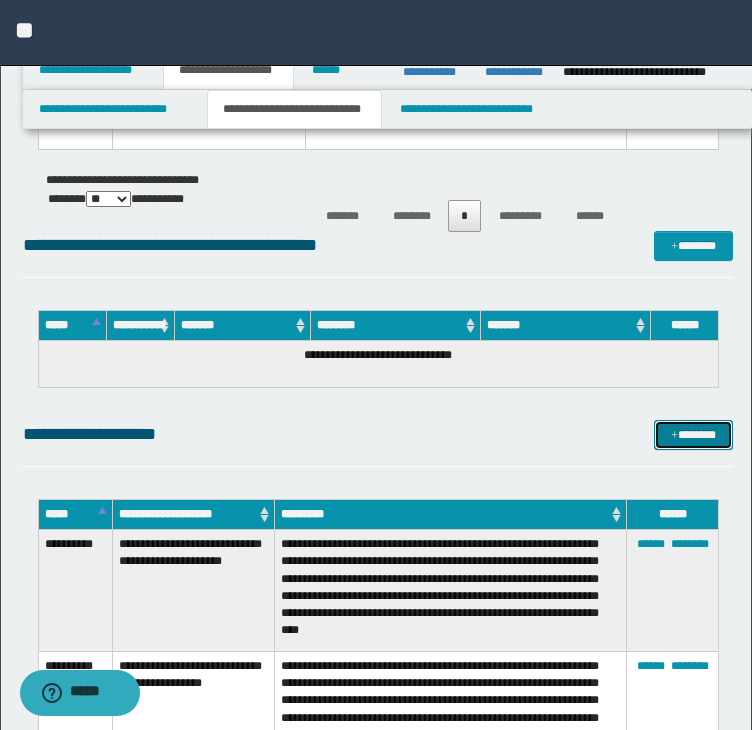 click at bounding box center (674, 436) 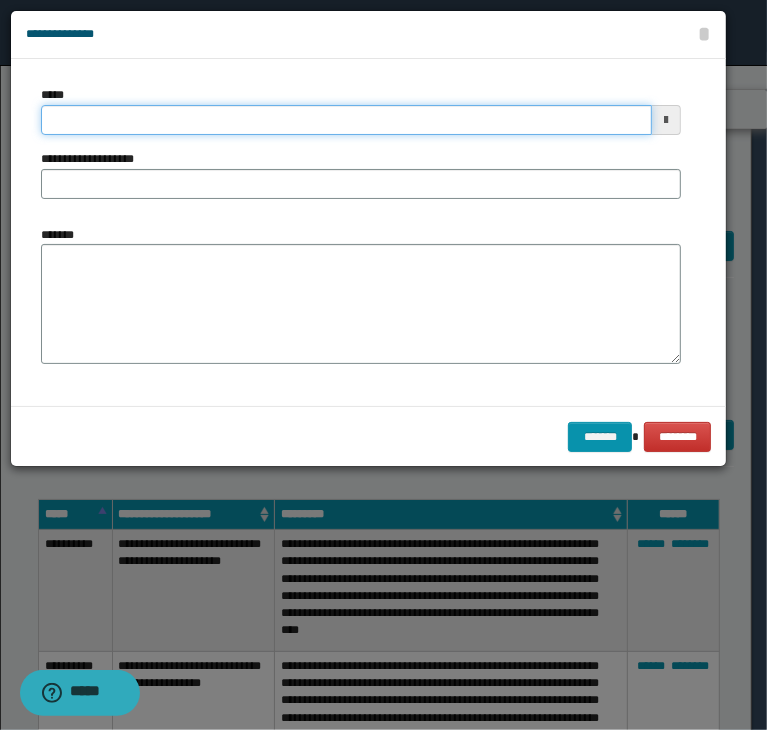 click on "*****" at bounding box center (346, 120) 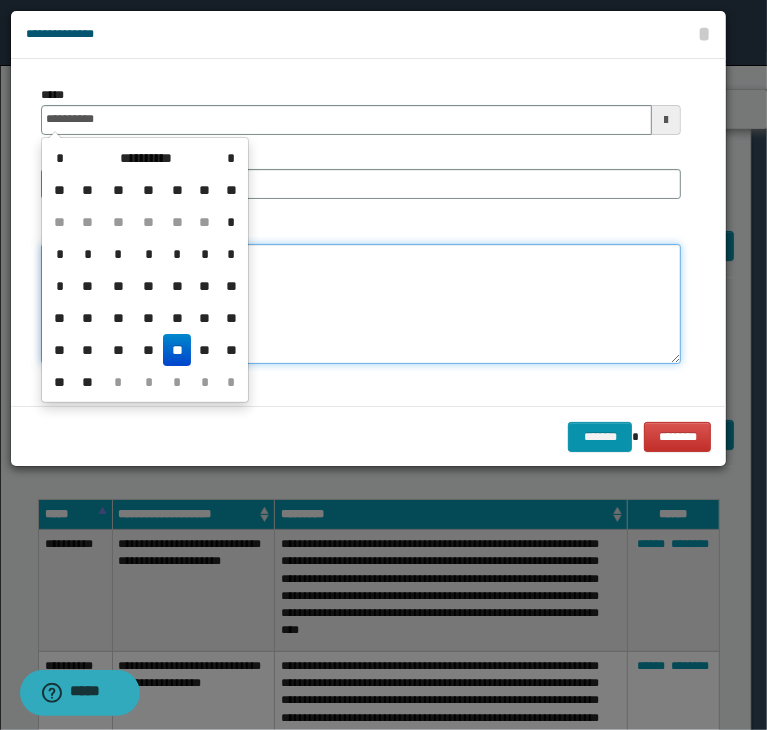 type on "**********" 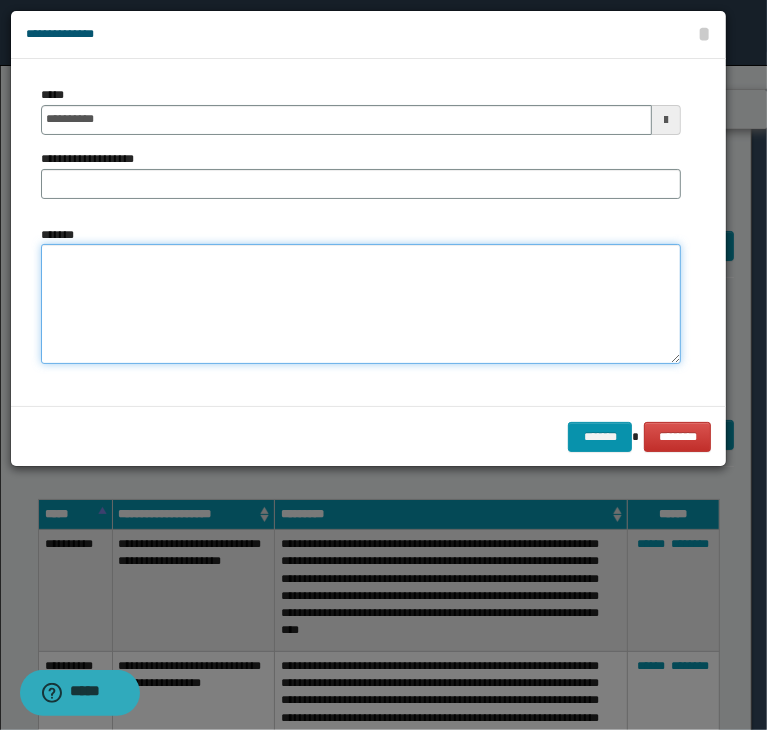 paste on "**********" 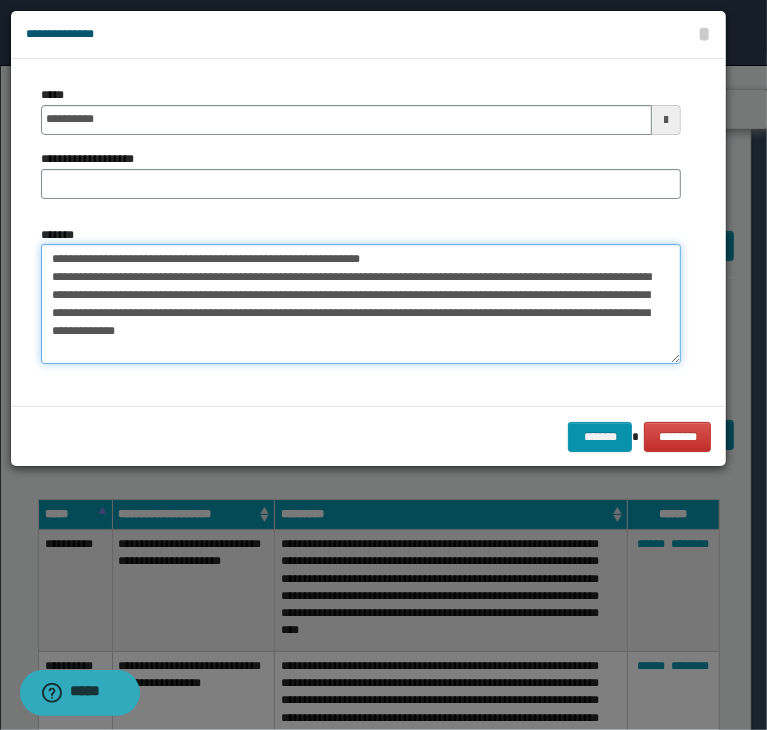 drag, startPoint x: 428, startPoint y: 249, endPoint x: -28, endPoint y: 243, distance: 456.03946 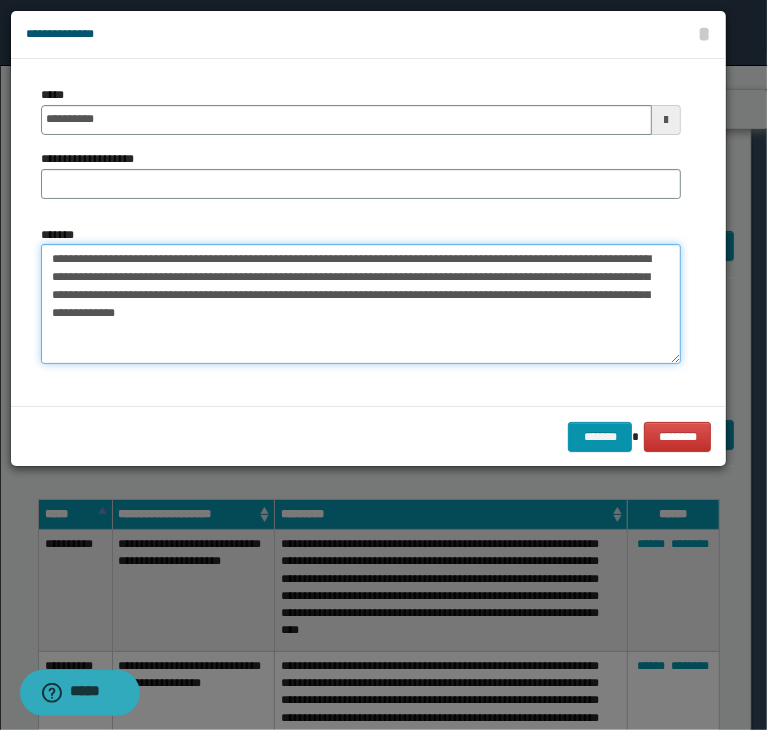 type on "**********" 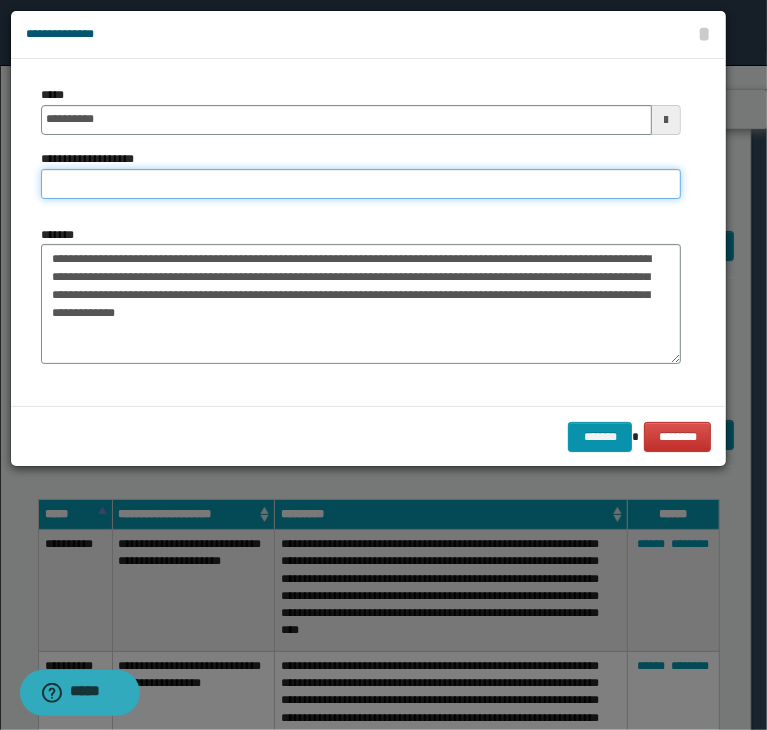 click on "**********" at bounding box center [361, 184] 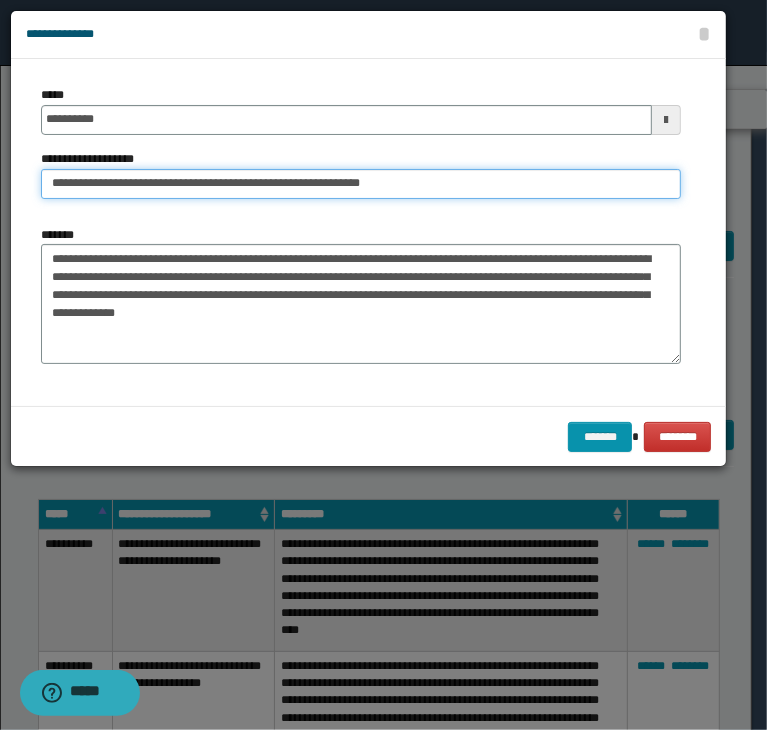 drag, startPoint x: 100, startPoint y: 183, endPoint x: -173, endPoint y: 189, distance: 273.06592 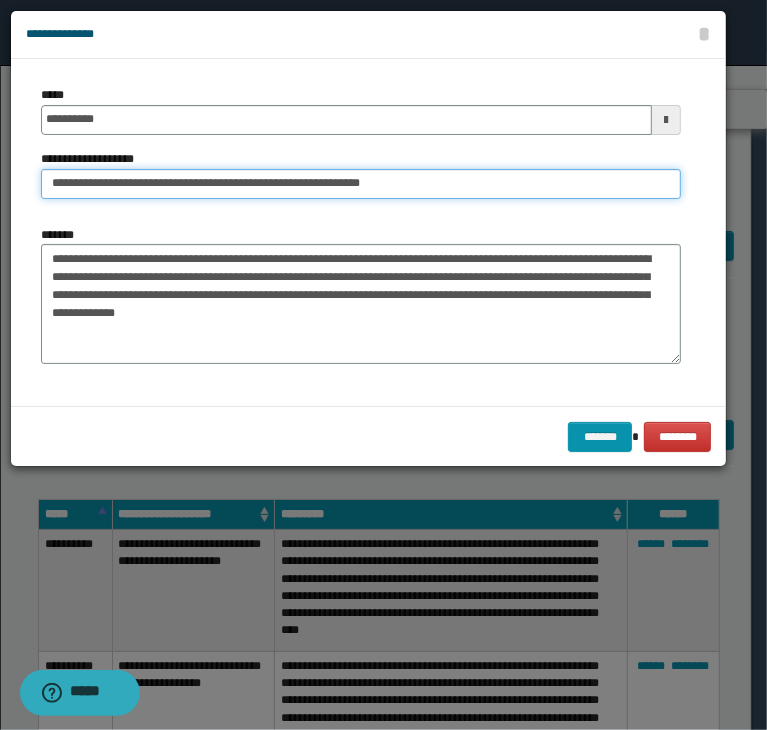 click on "**********" at bounding box center [383, -3565] 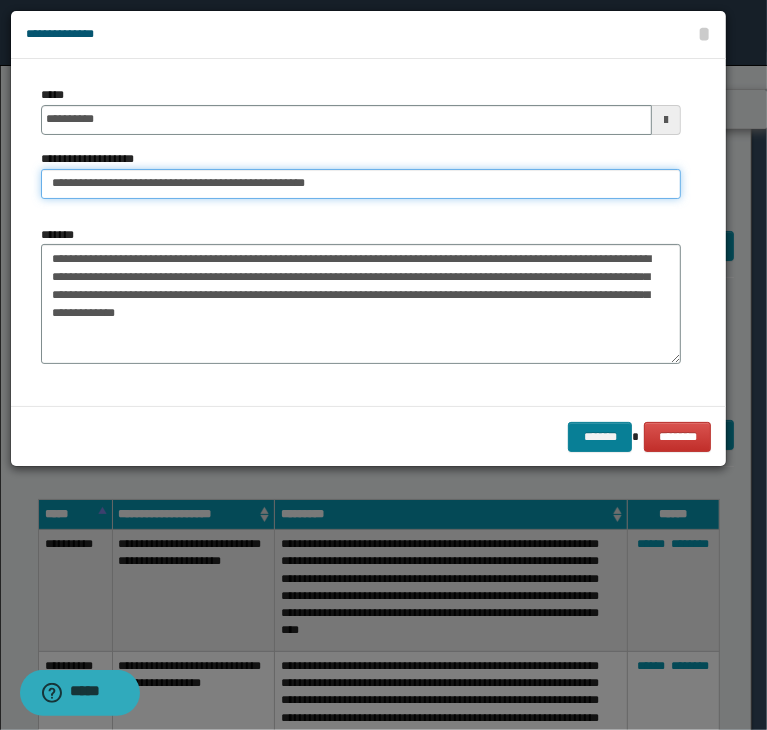 type on "**********" 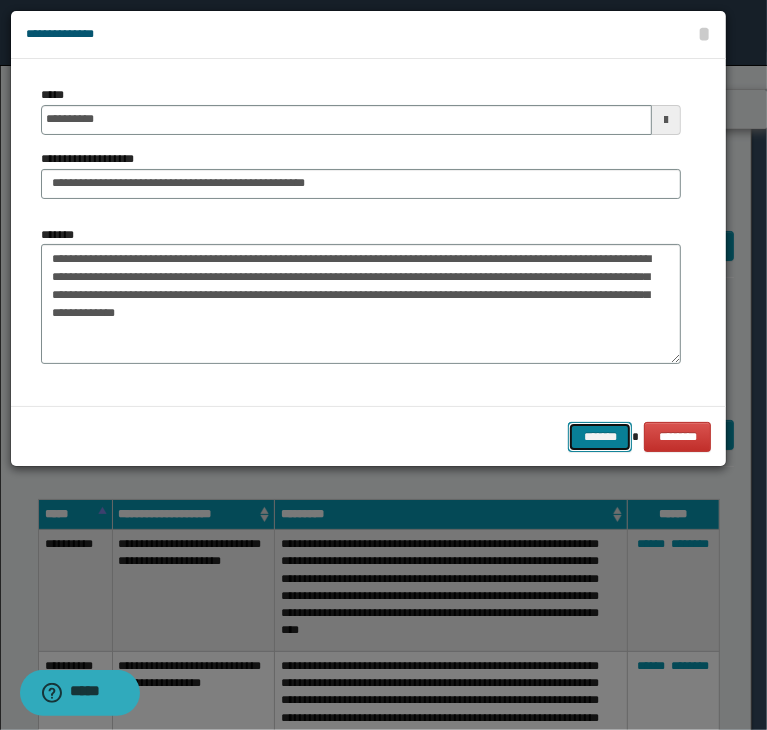 drag, startPoint x: 597, startPoint y: 433, endPoint x: 415, endPoint y: 405, distance: 184.14125 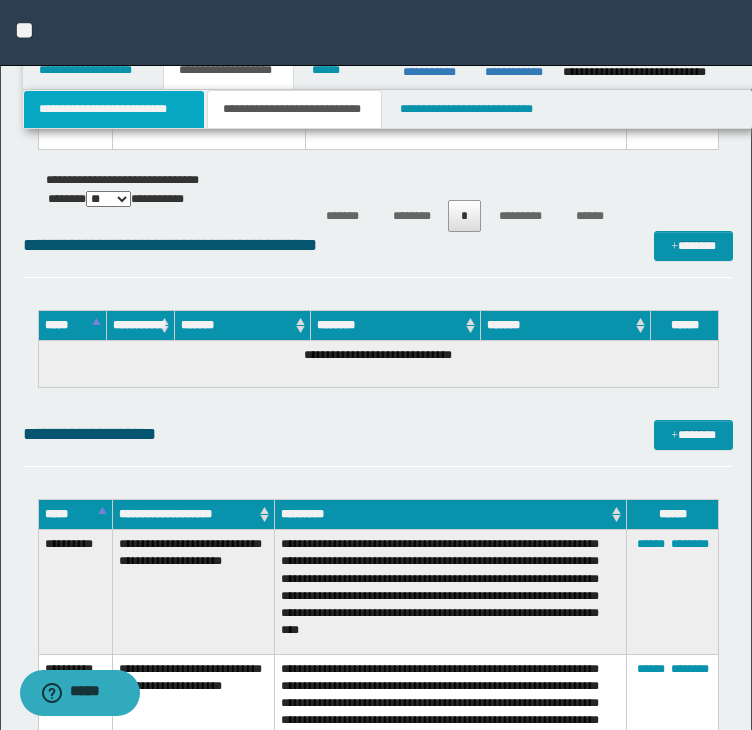 click on "**********" at bounding box center (114, 109) 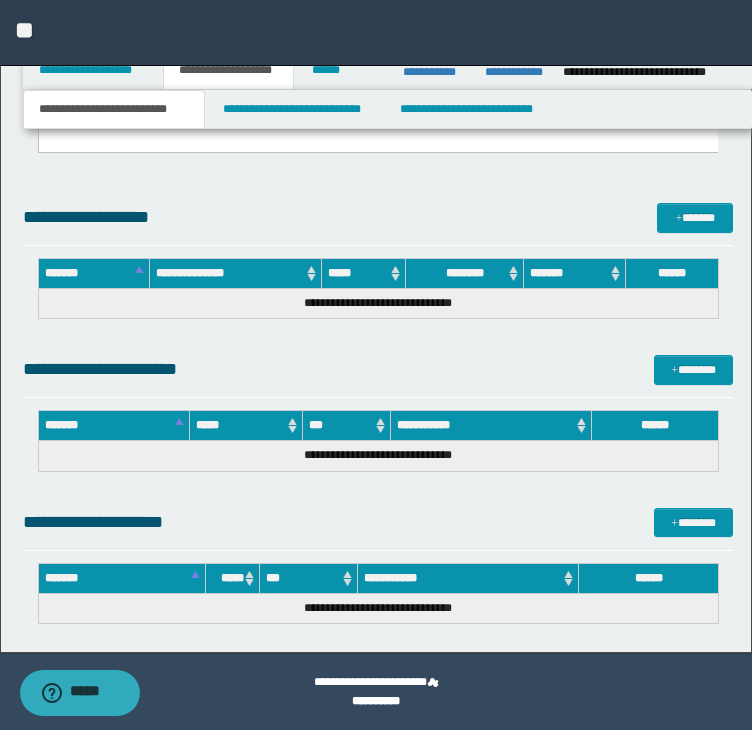 click on "**********" at bounding box center [114, 109] 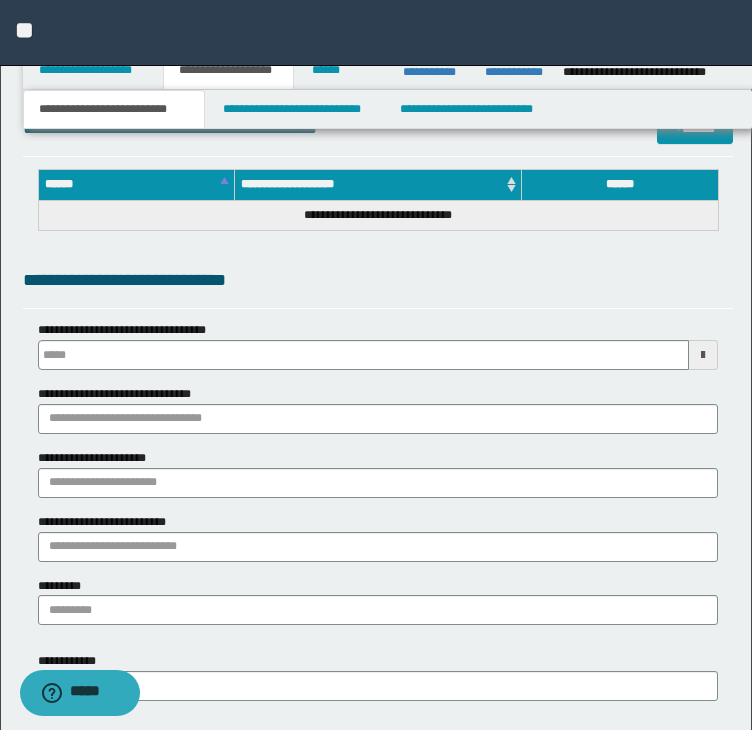 type 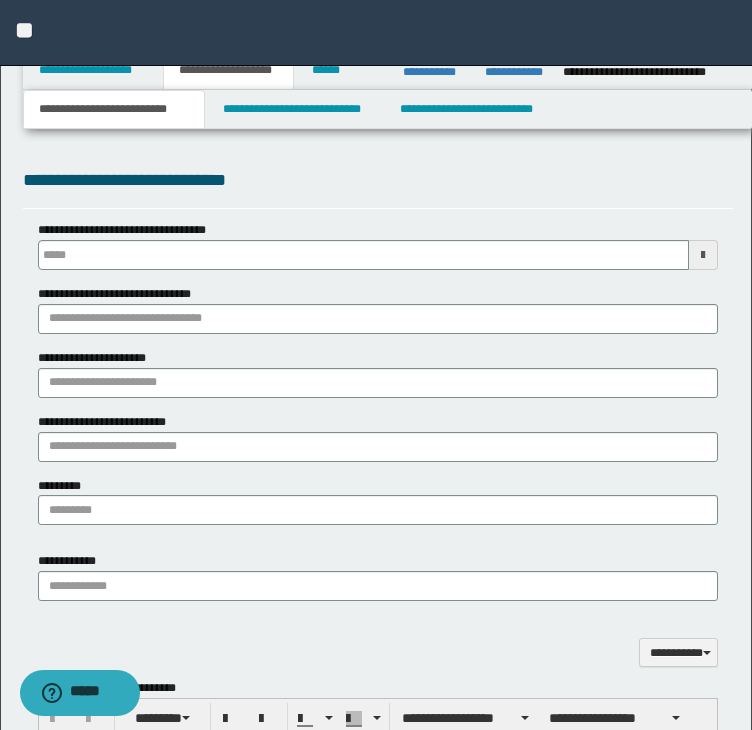 scroll, scrollTop: 1705, scrollLeft: 0, axis: vertical 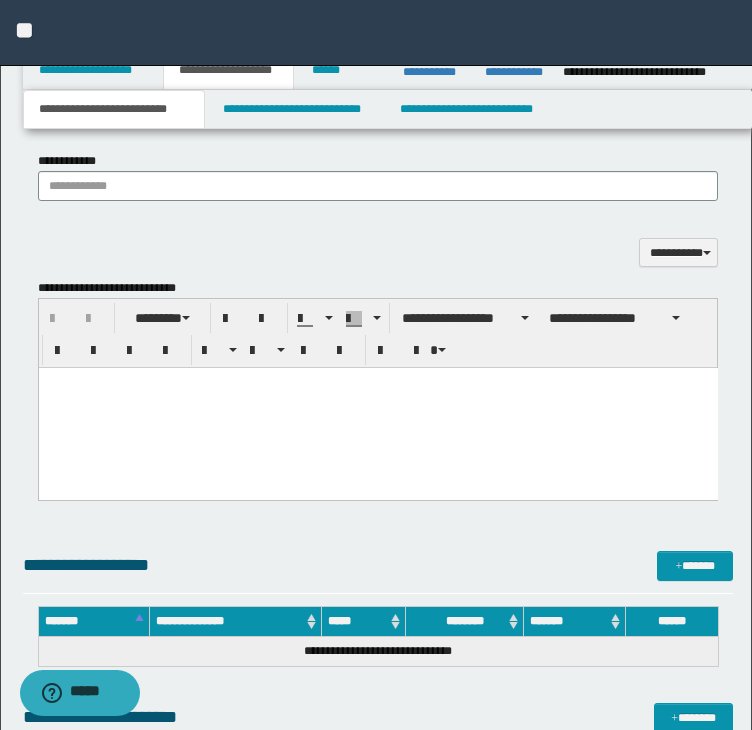 click at bounding box center (377, 408) 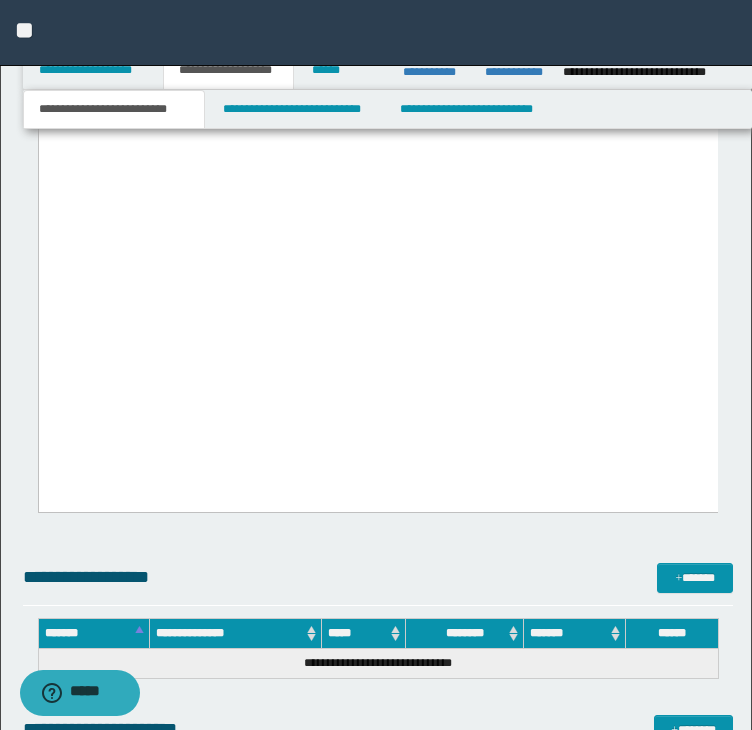 scroll, scrollTop: 7605, scrollLeft: 0, axis: vertical 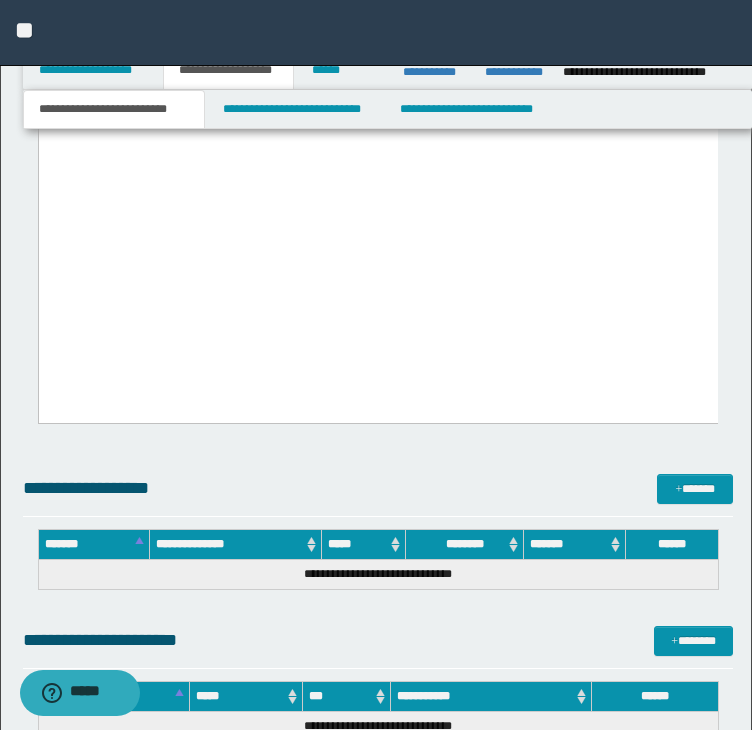drag, startPoint x: 50, startPoint y: -5519, endPoint x: 620, endPoint y: 318, distance: 5864.765 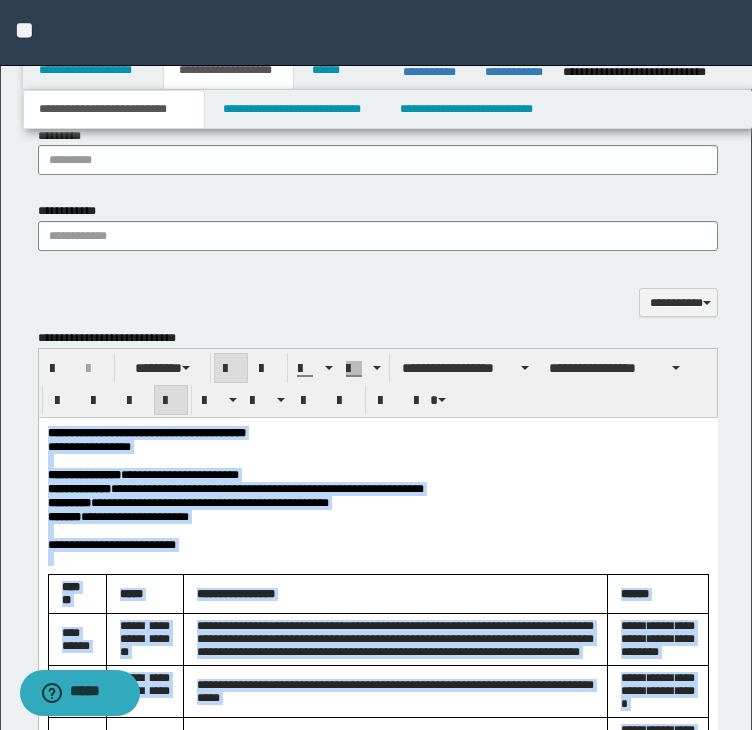 scroll, scrollTop: 1805, scrollLeft: 0, axis: vertical 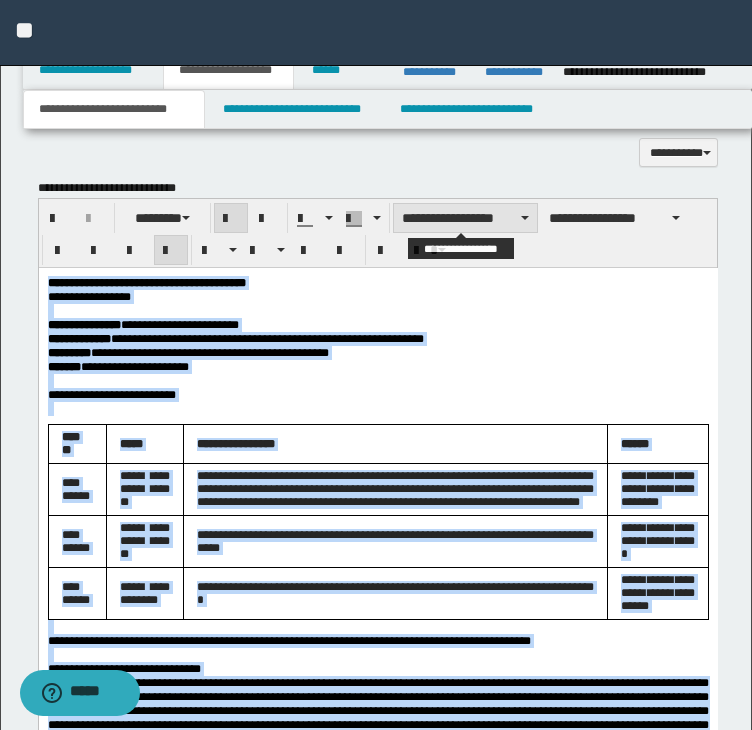 click on "**********" at bounding box center (465, 218) 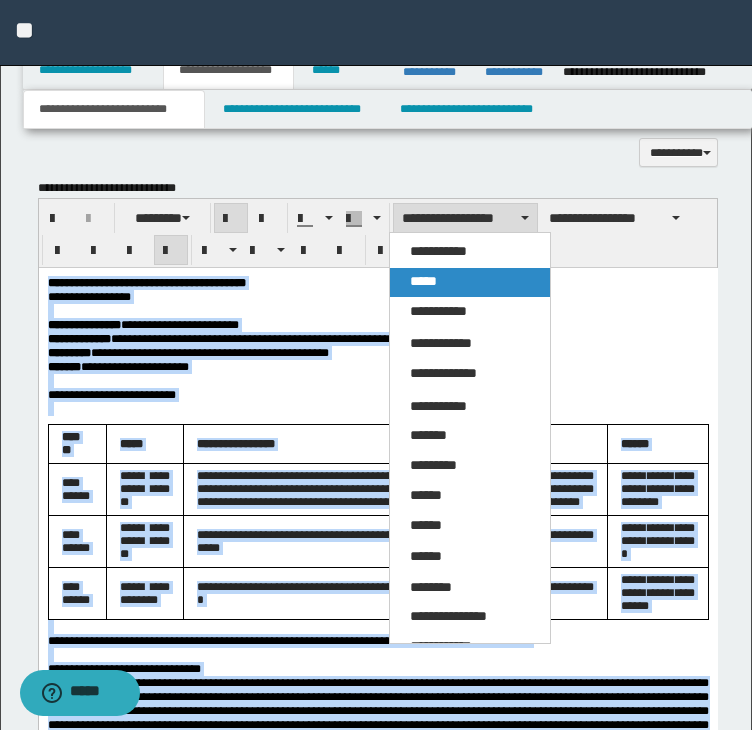click on "*****" at bounding box center (423, 281) 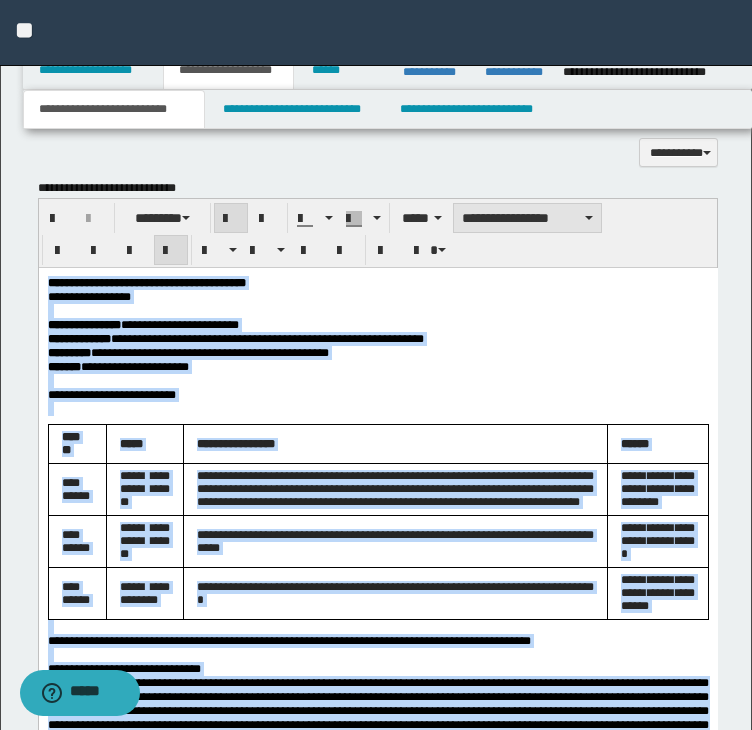 click on "**********" at bounding box center (527, 218) 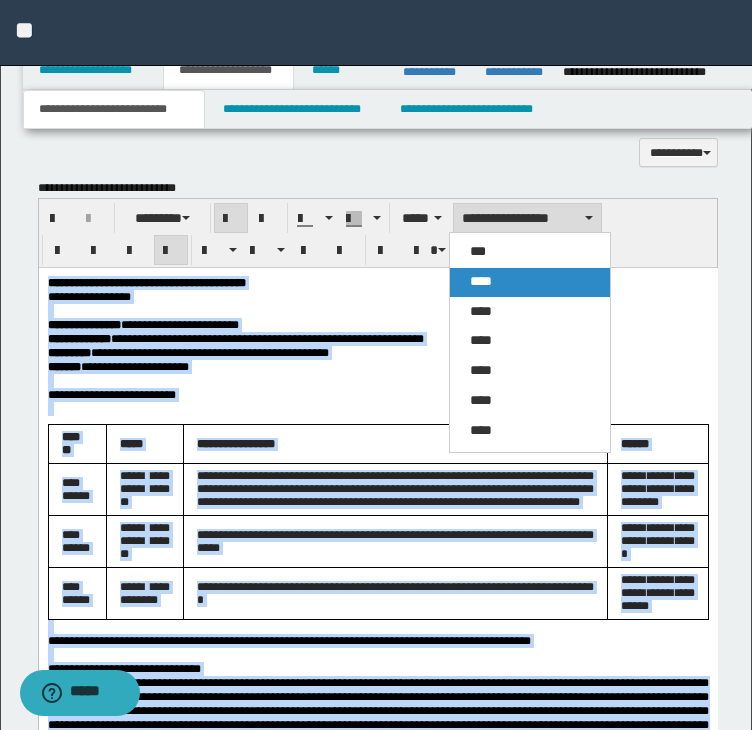 click on "****" at bounding box center [530, 282] 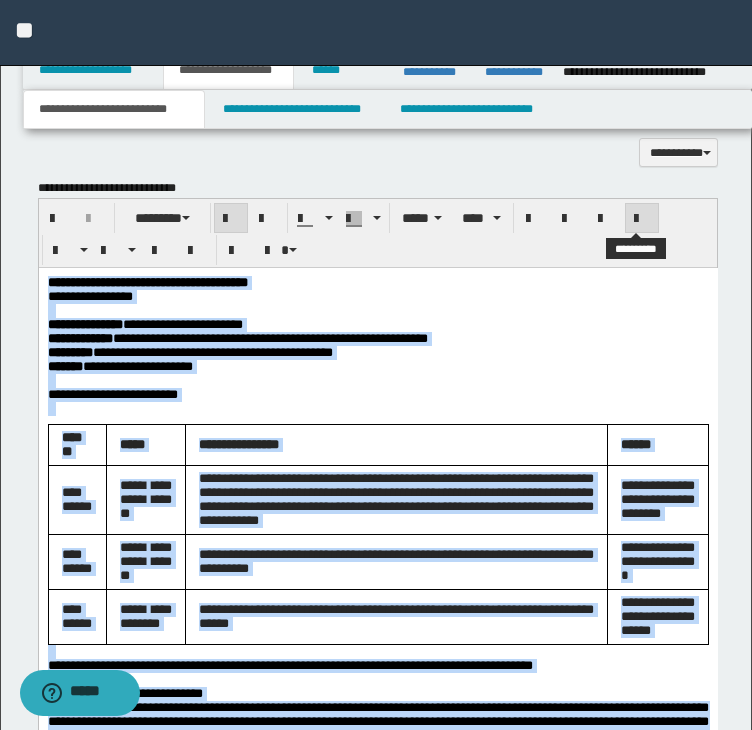 click at bounding box center [642, 219] 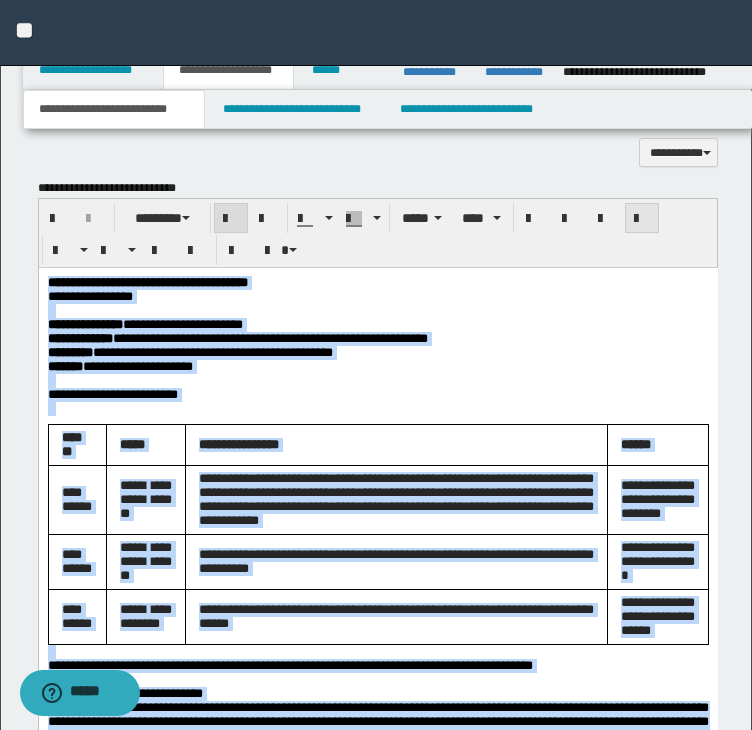 click at bounding box center (642, 219) 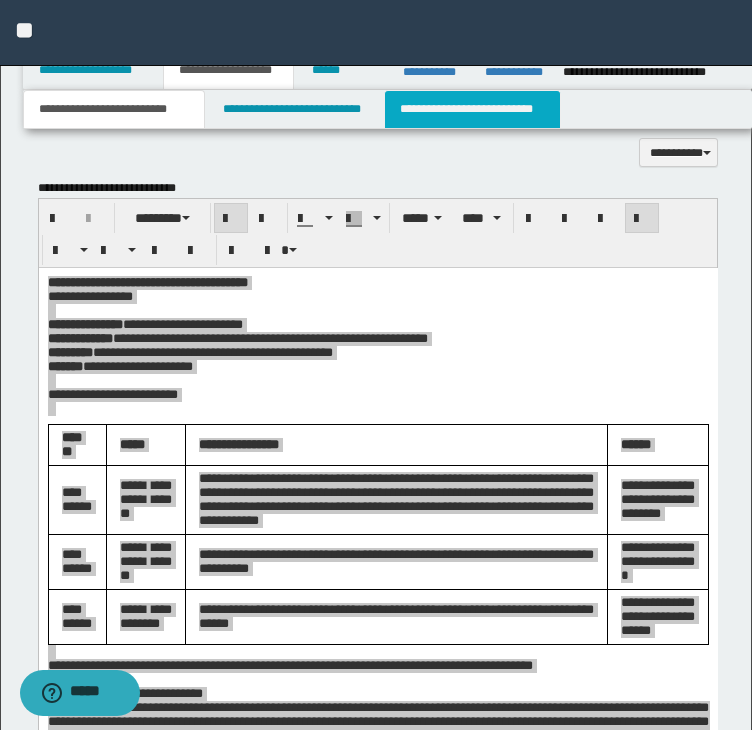 click on "**********" at bounding box center [472, 109] 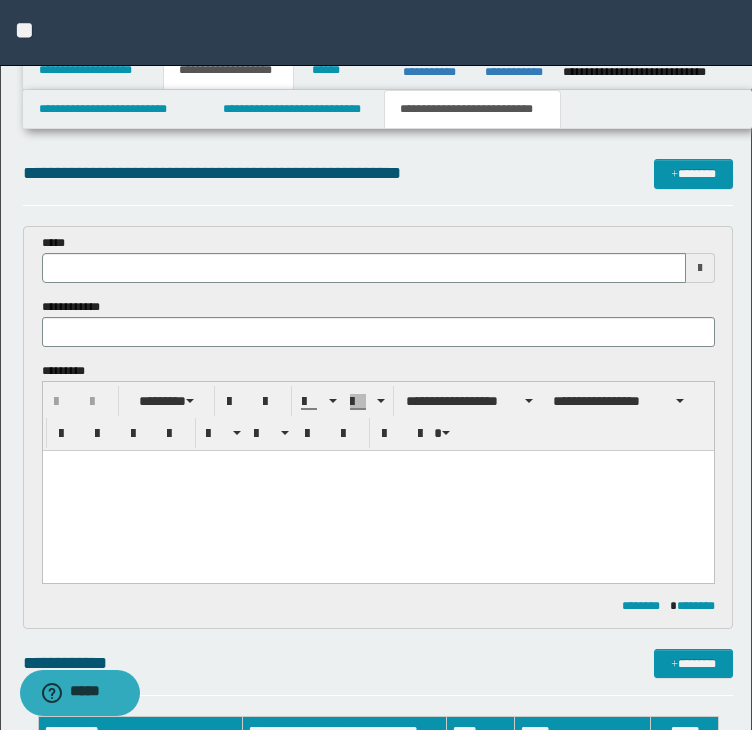 scroll, scrollTop: 0, scrollLeft: 0, axis: both 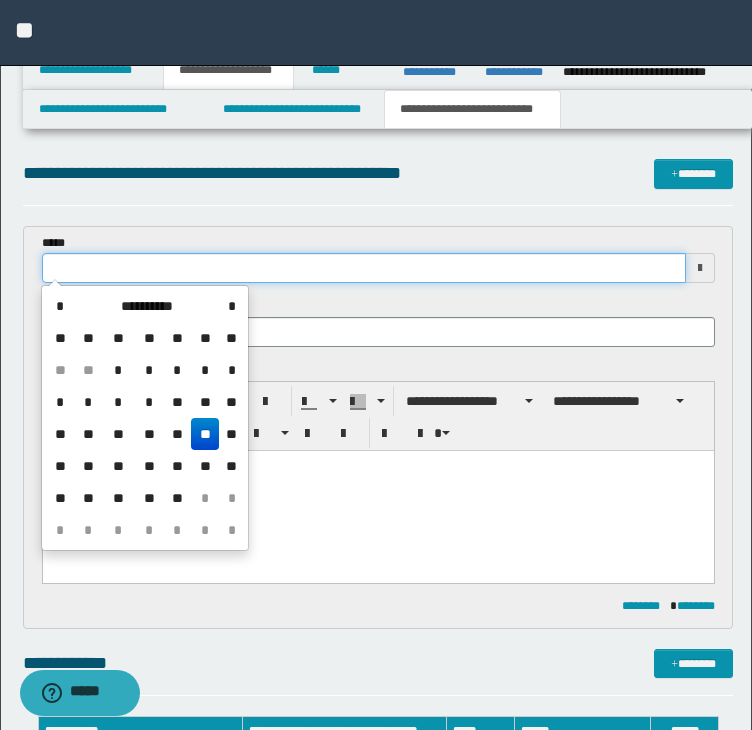 click at bounding box center (364, 268) 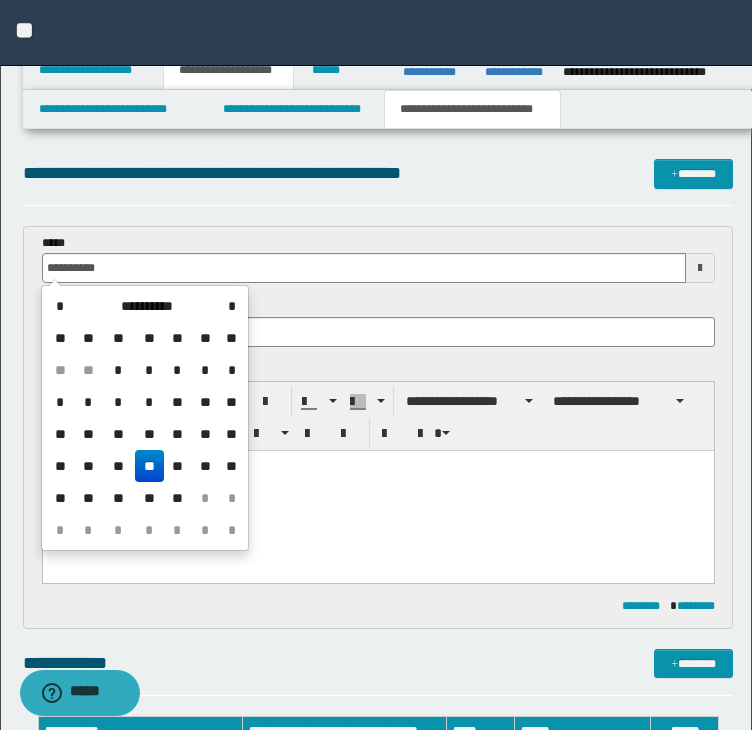 click on "**********" at bounding box center (145, 418) 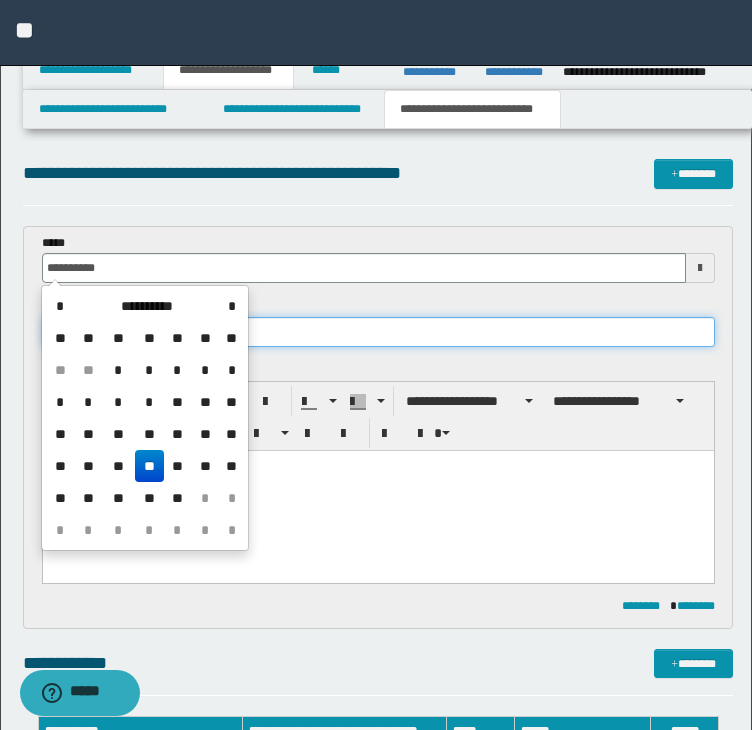 type on "**********" 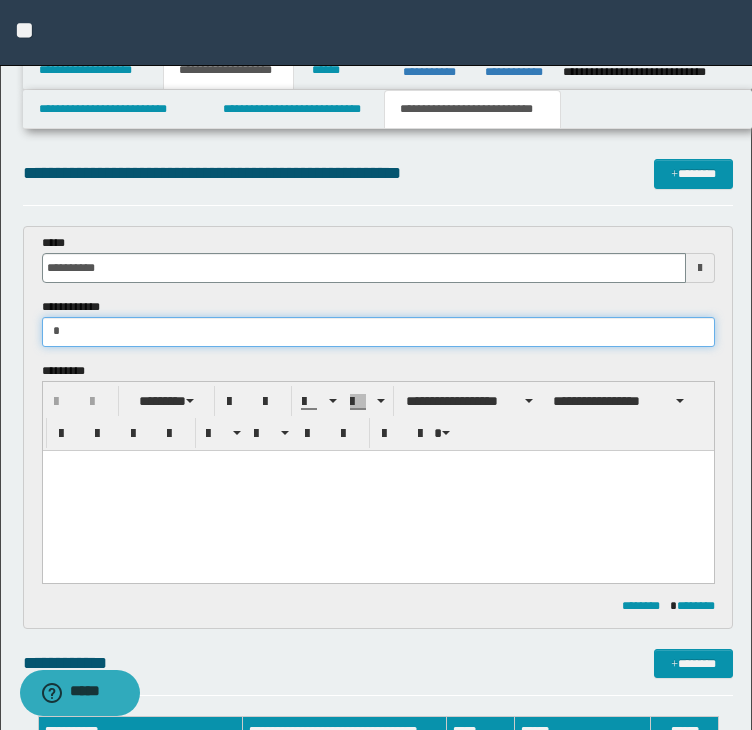 drag, startPoint x: 115, startPoint y: 331, endPoint x: 6, endPoint y: 343, distance: 109.65856 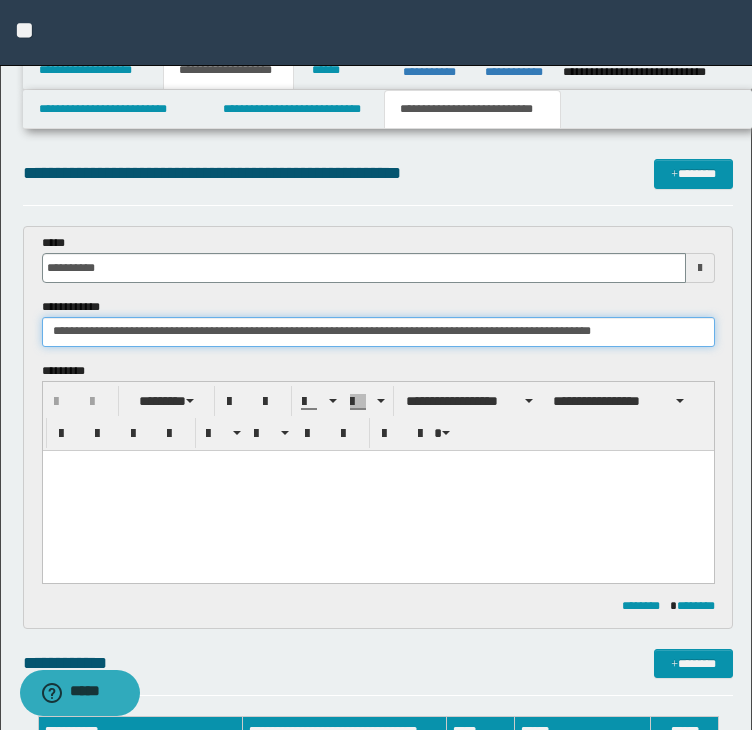 type on "**********" 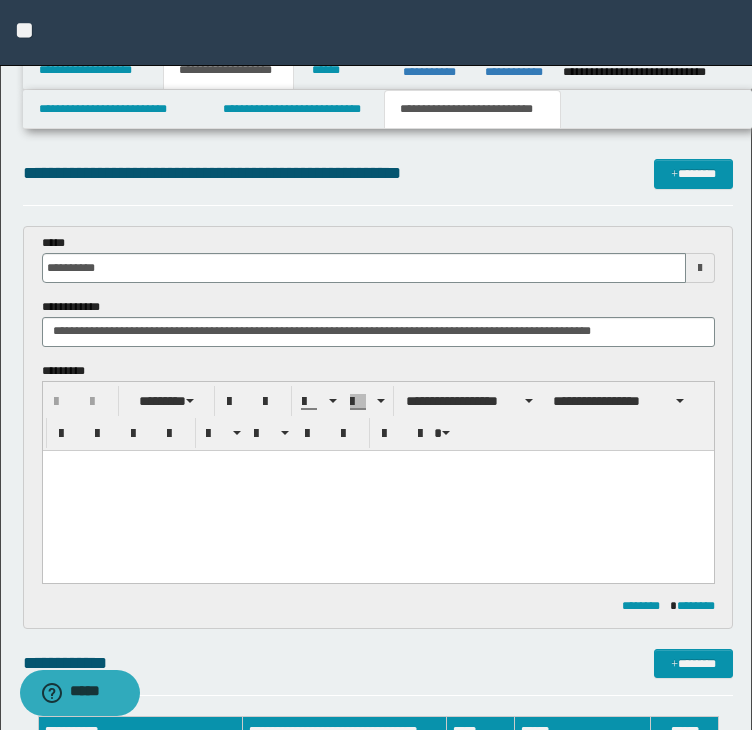 click at bounding box center (377, 490) 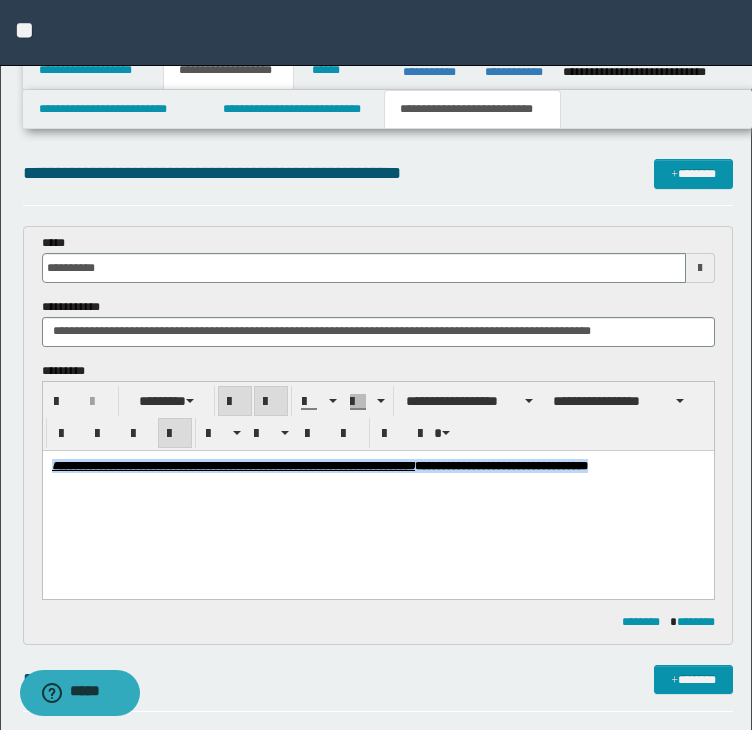 drag, startPoint x: 168, startPoint y: 504, endPoint x: -20, endPoint y: 449, distance: 195.88007 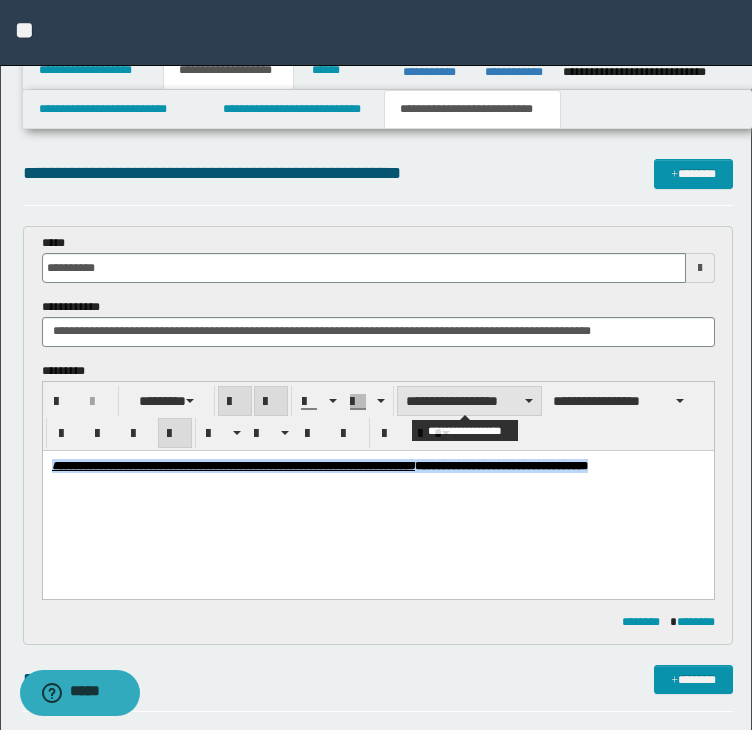 click on "**********" at bounding box center (469, 401) 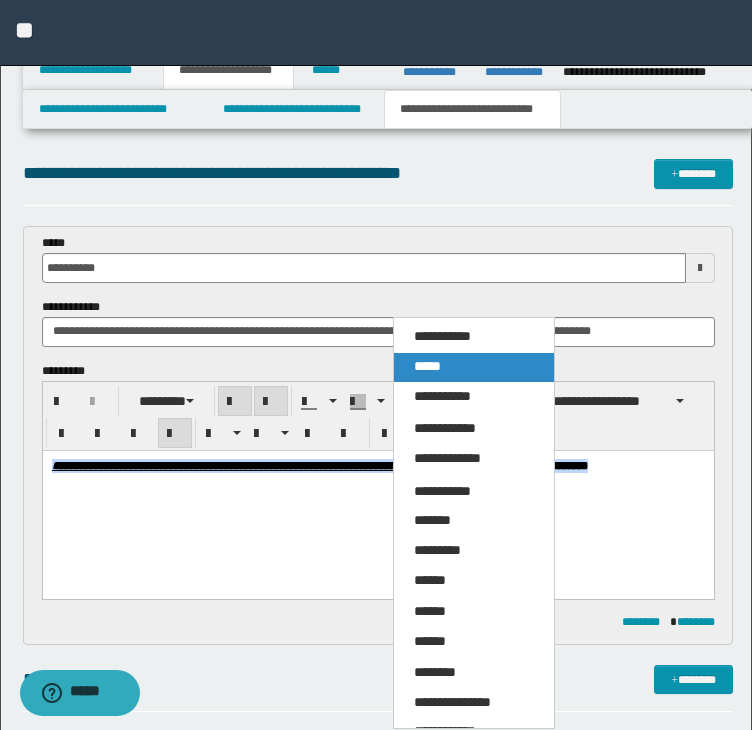 click on "*****" at bounding box center (427, 366) 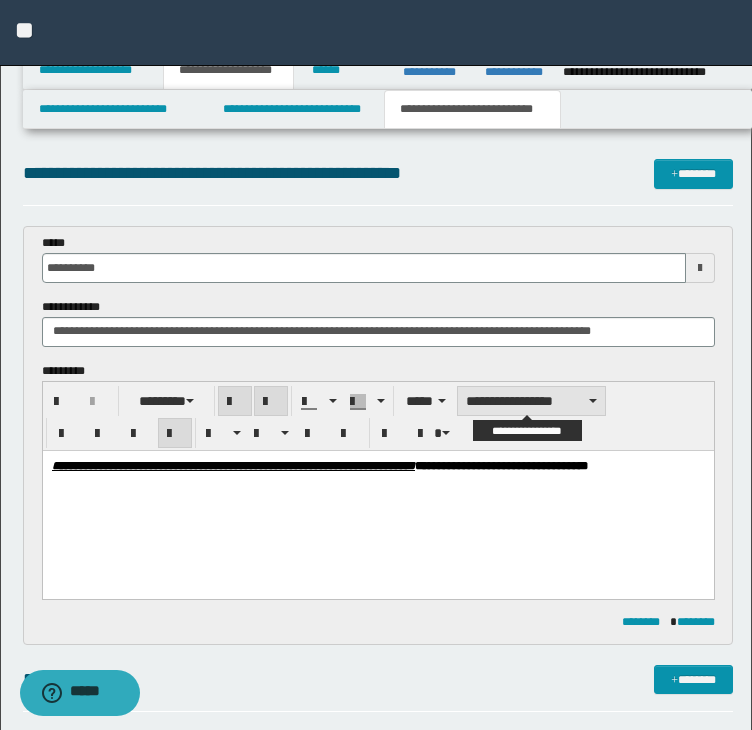 click on "**********" at bounding box center (531, 401) 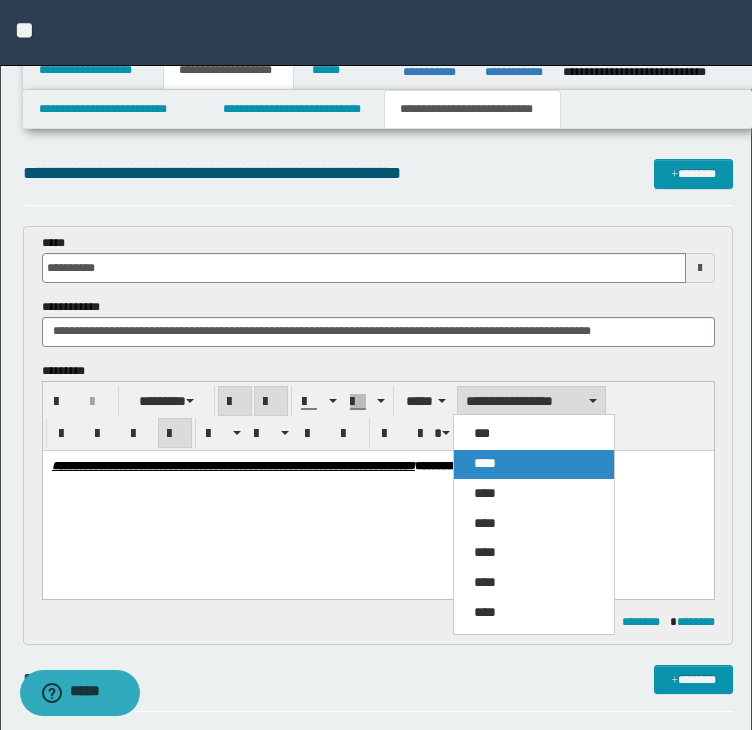 click on "****" at bounding box center [485, 463] 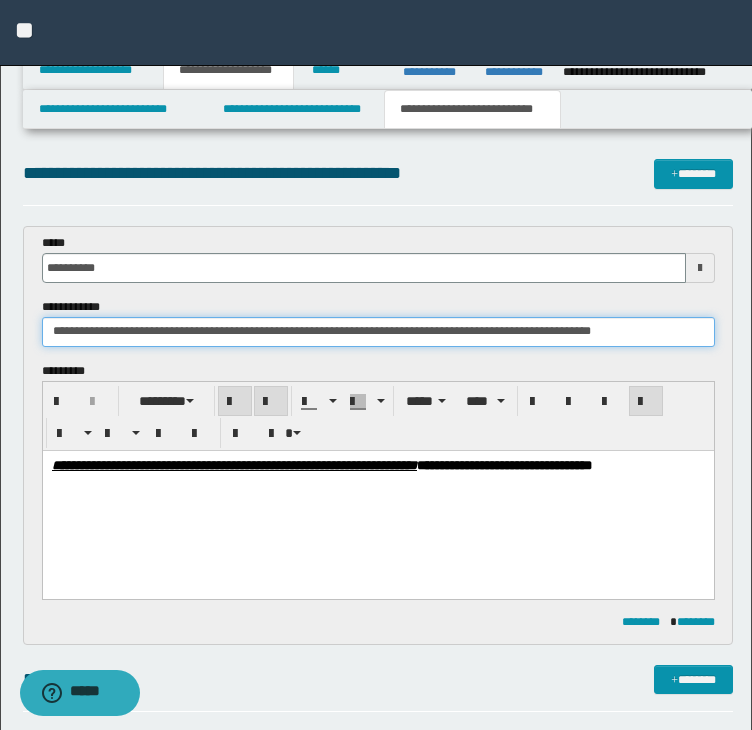 click on "**********" at bounding box center [378, 332] 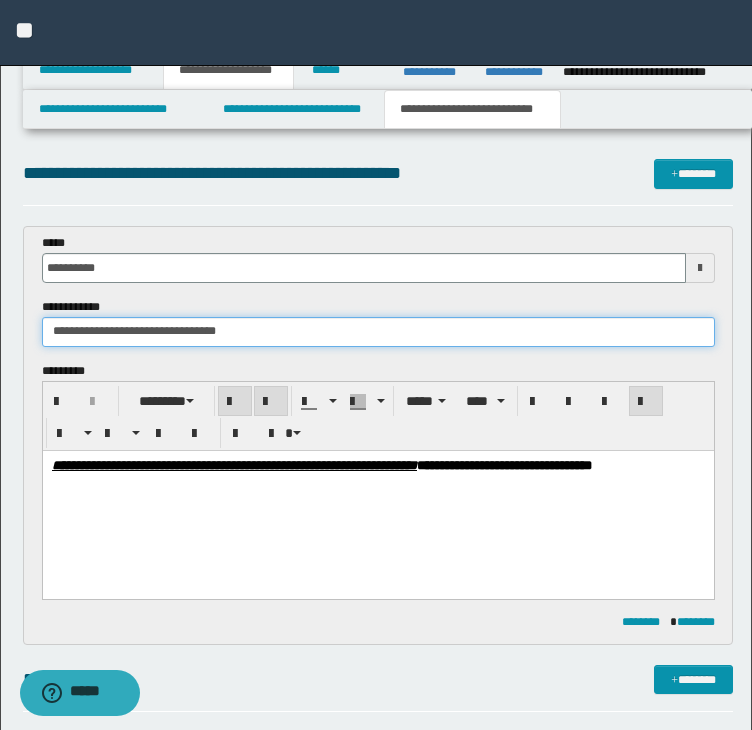 drag, startPoint x: 250, startPoint y: 334, endPoint x: 323, endPoint y: 334, distance: 73 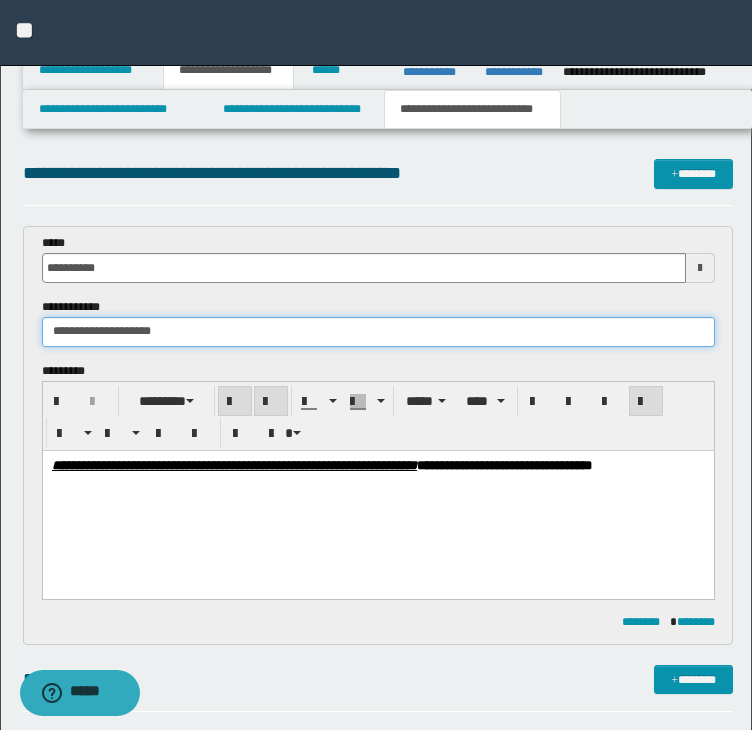type on "**********" 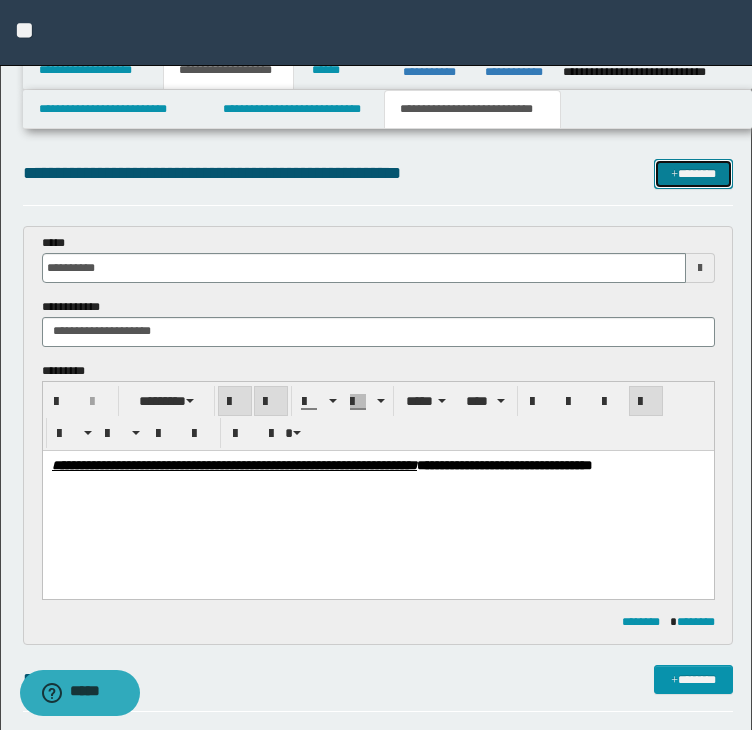 click on "*******" at bounding box center (693, 174) 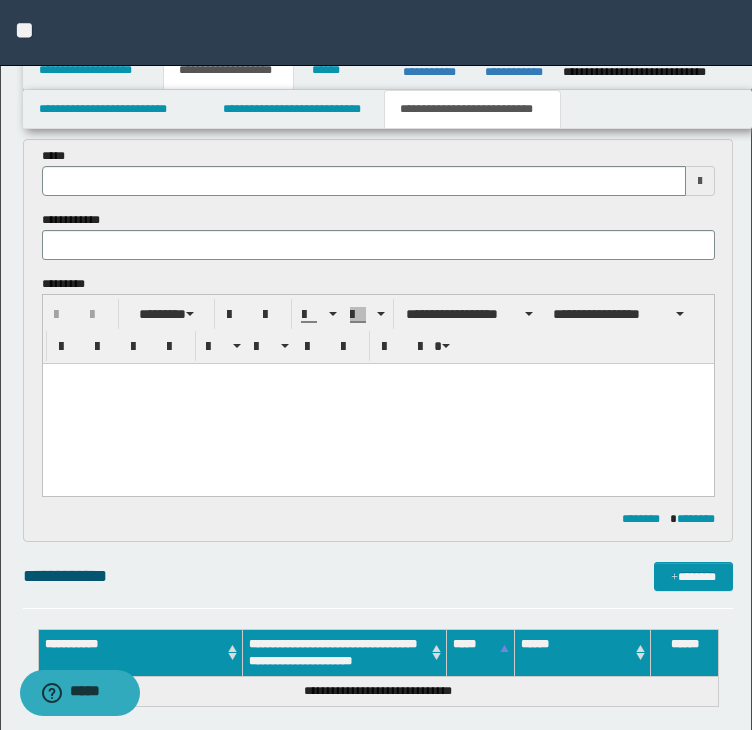 scroll, scrollTop: 491, scrollLeft: 0, axis: vertical 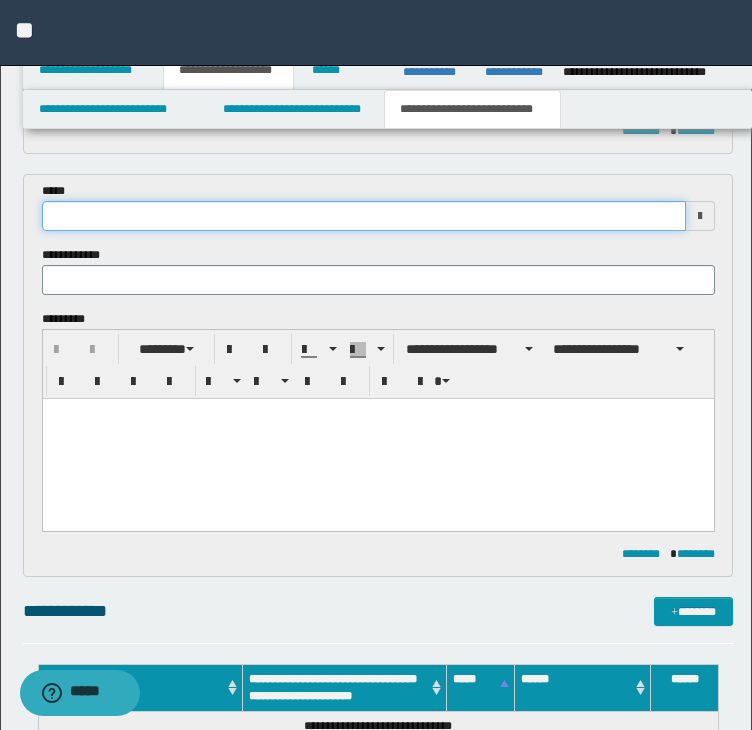 click at bounding box center (364, 216) 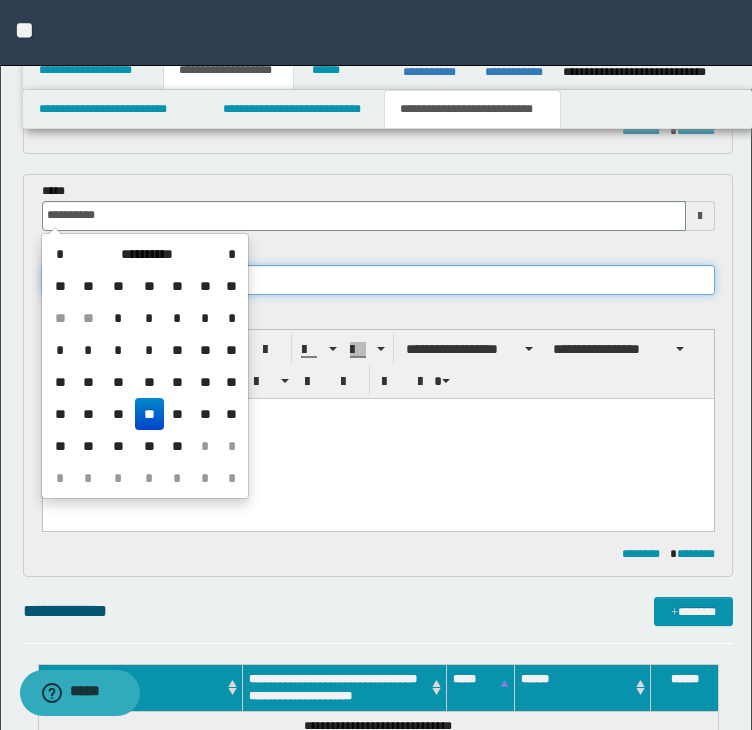 type on "**********" 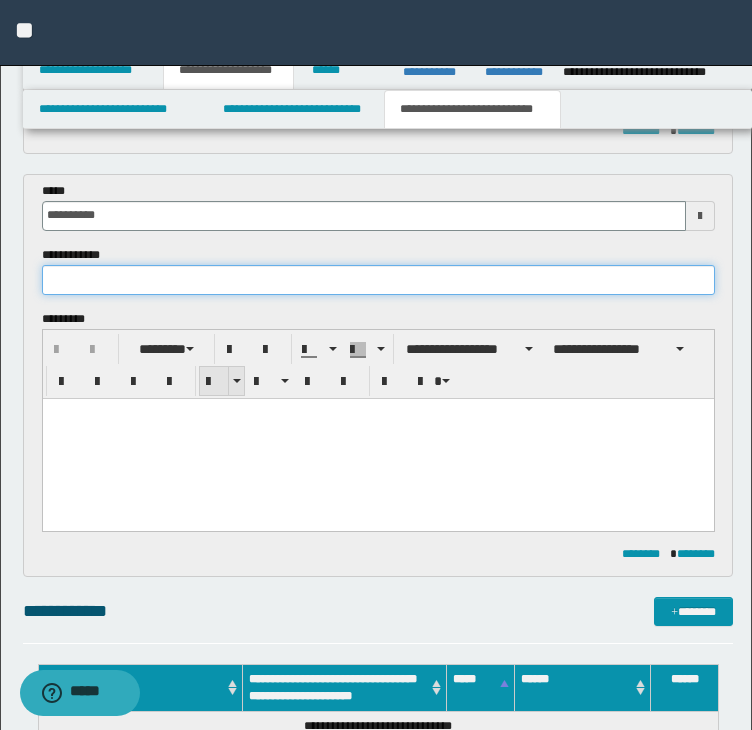 paste on "**********" 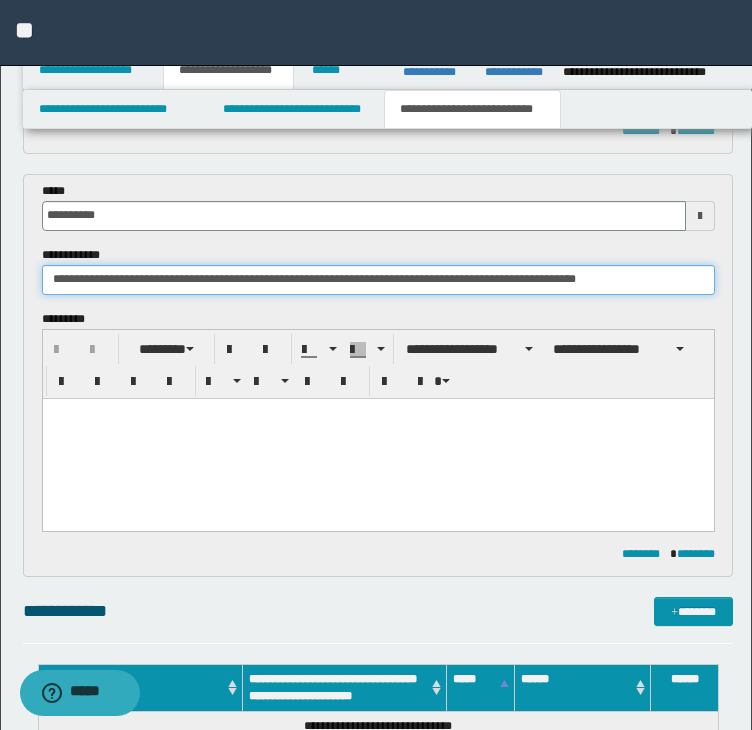 type on "**********" 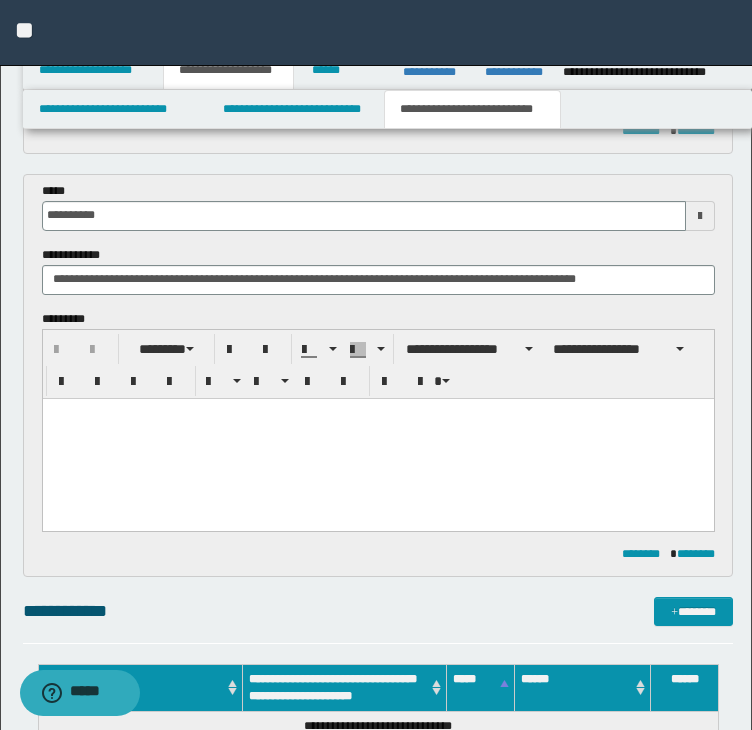 click at bounding box center [377, 438] 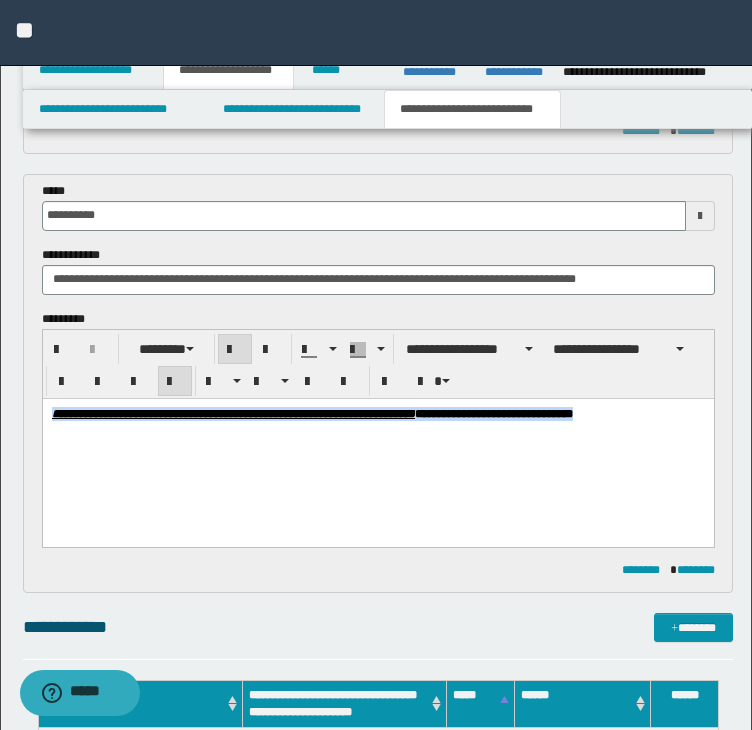 drag, startPoint x: 126, startPoint y: 450, endPoint x: 153, endPoint y: 409, distance: 49.09175 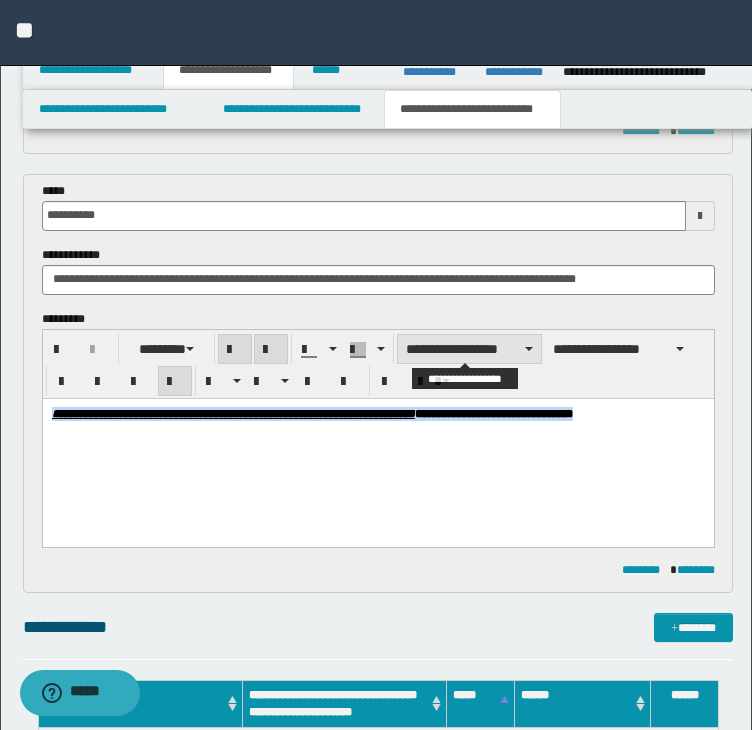 click on "**********" at bounding box center (469, 349) 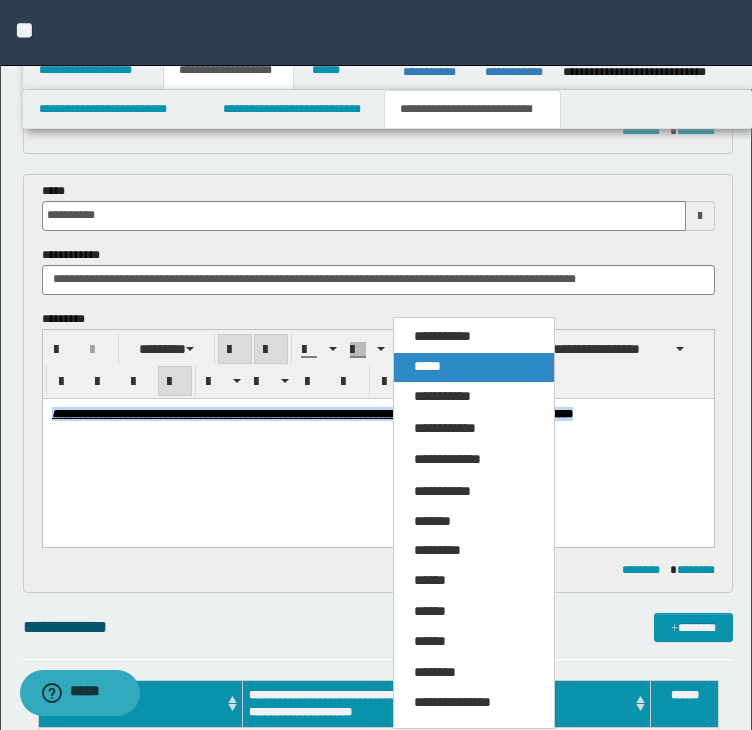 click on "*****" at bounding box center [427, 366] 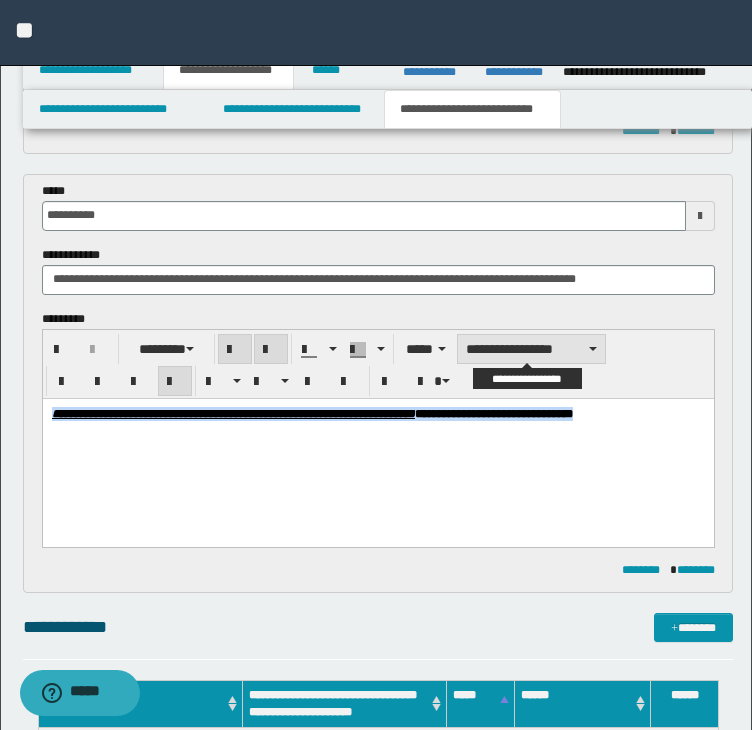 click on "**********" at bounding box center [531, 349] 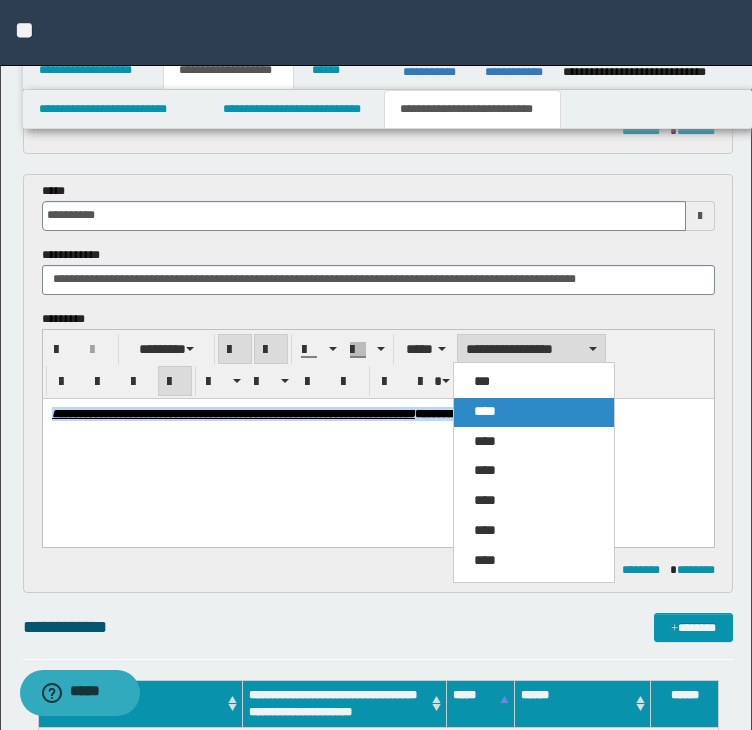click on "****" at bounding box center [534, 412] 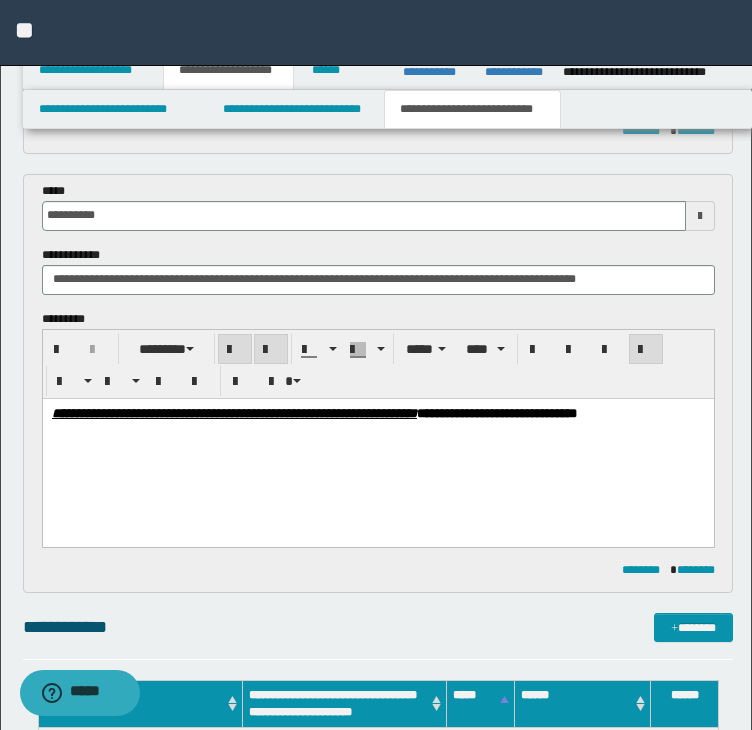 drag, startPoint x: 517, startPoint y: 280, endPoint x: -97, endPoint y: 289, distance: 614.066 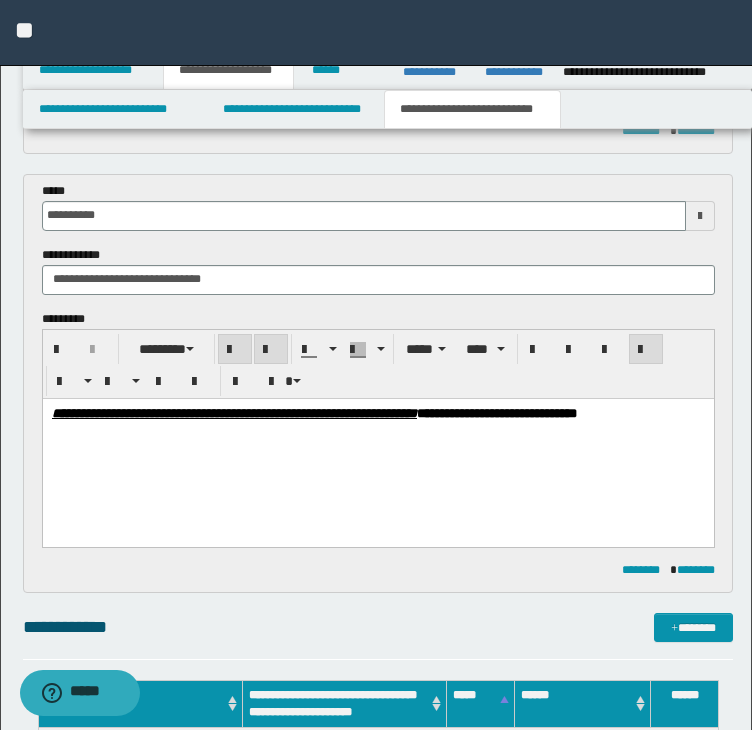 drag, startPoint x: 151, startPoint y: 279, endPoint x: 276, endPoint y: 273, distance: 125.14392 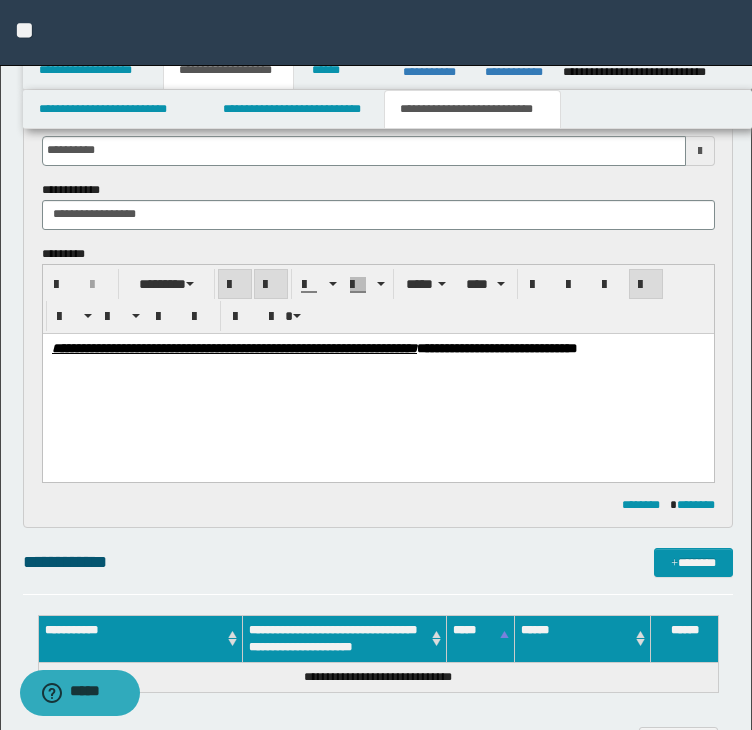 scroll, scrollTop: 591, scrollLeft: 0, axis: vertical 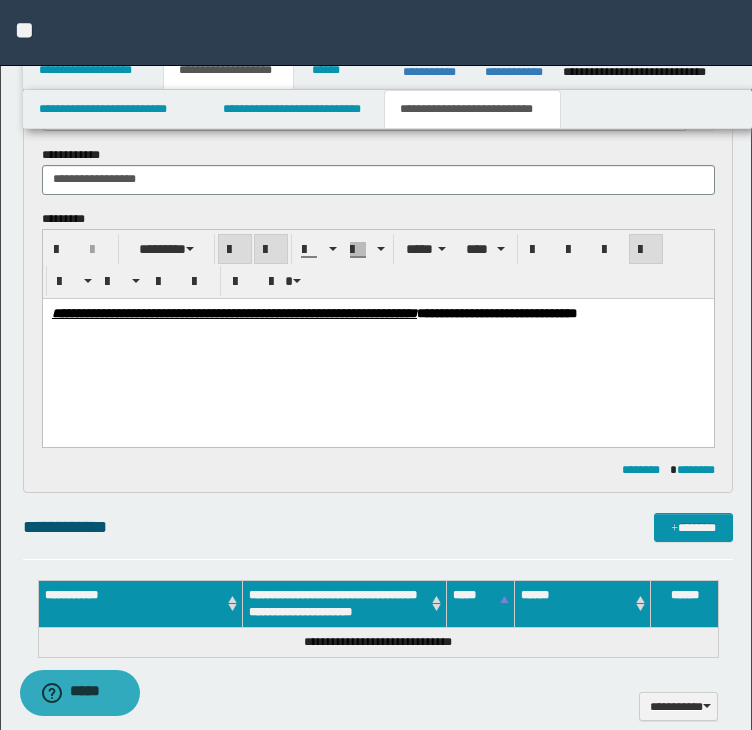 type on "**********" 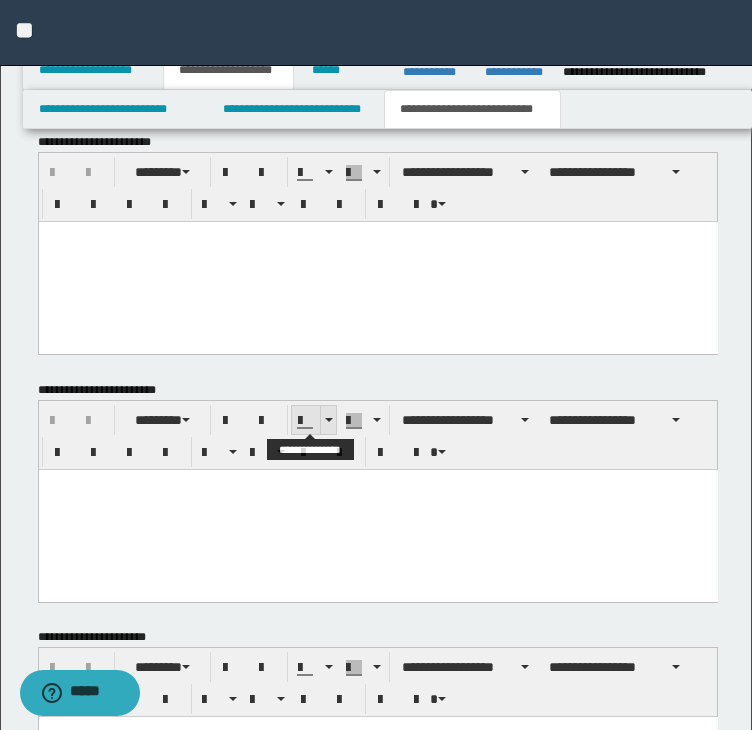 scroll, scrollTop: 1432, scrollLeft: 0, axis: vertical 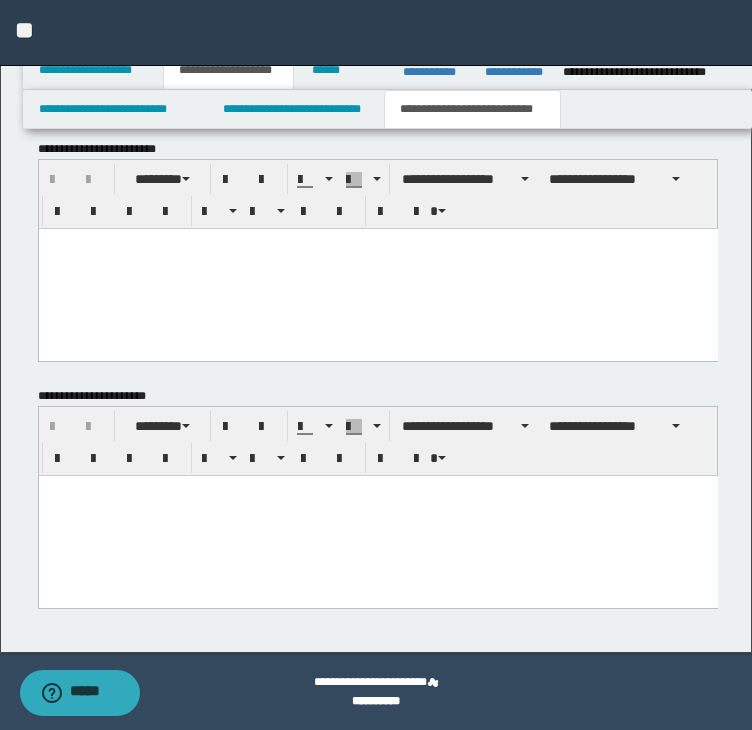click at bounding box center (377, 516) 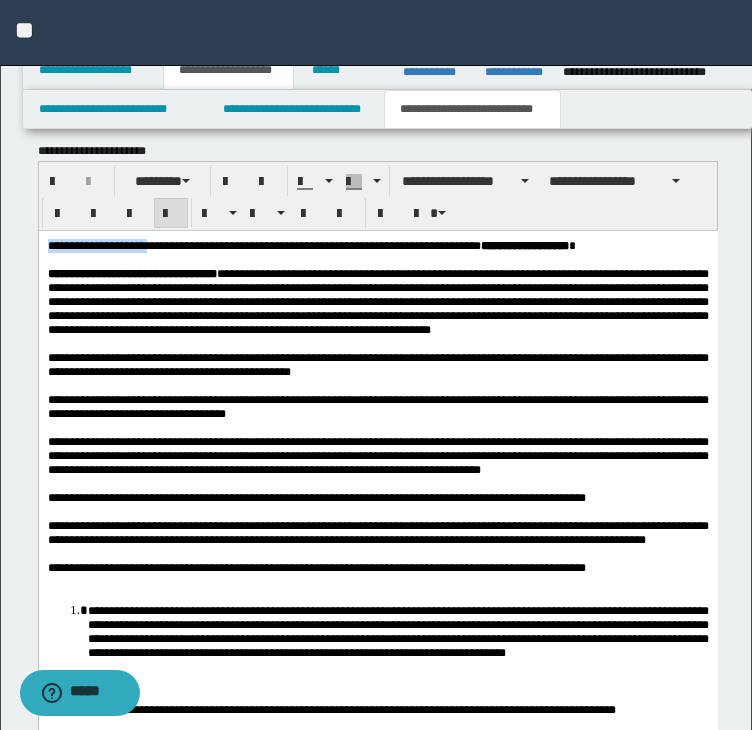 scroll, scrollTop: 2032, scrollLeft: 0, axis: vertical 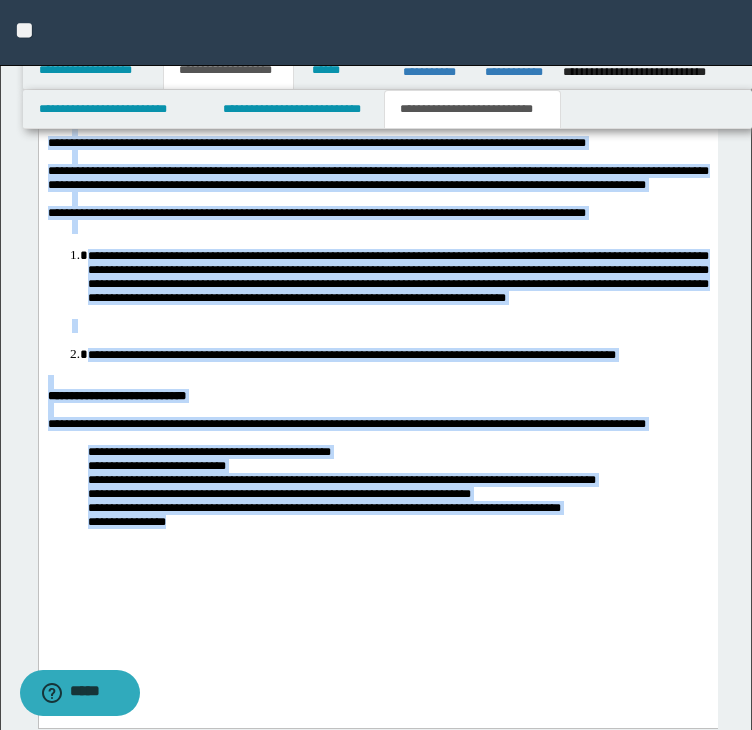 drag, startPoint x: 48, startPoint y: -109, endPoint x: 266, endPoint y: 609, distance: 750.36523 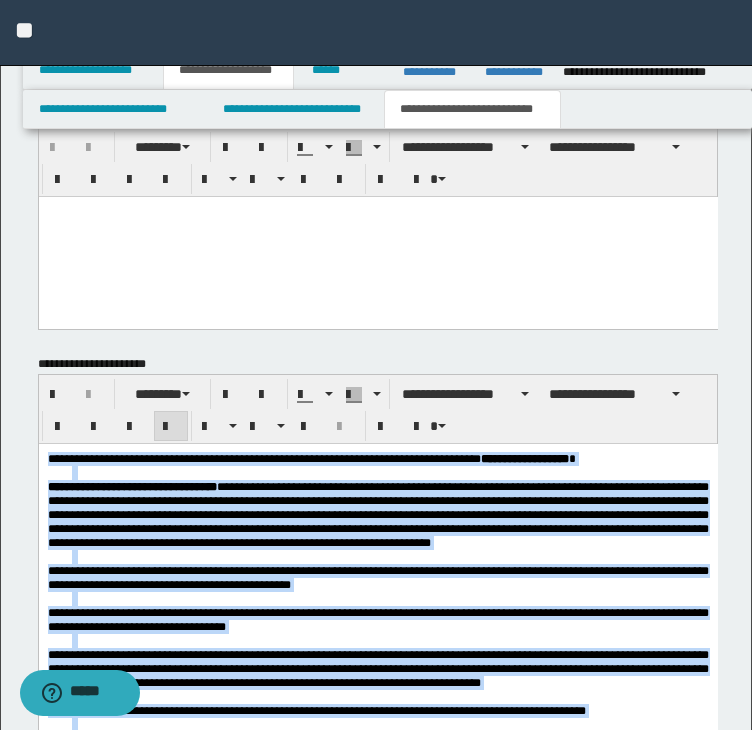 scroll, scrollTop: 1432, scrollLeft: 0, axis: vertical 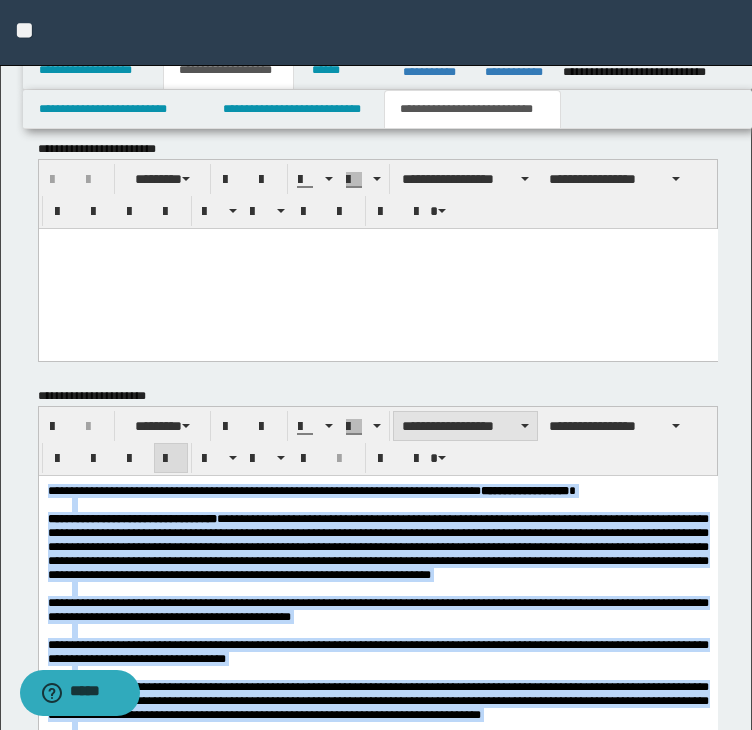 click on "**********" at bounding box center (465, 426) 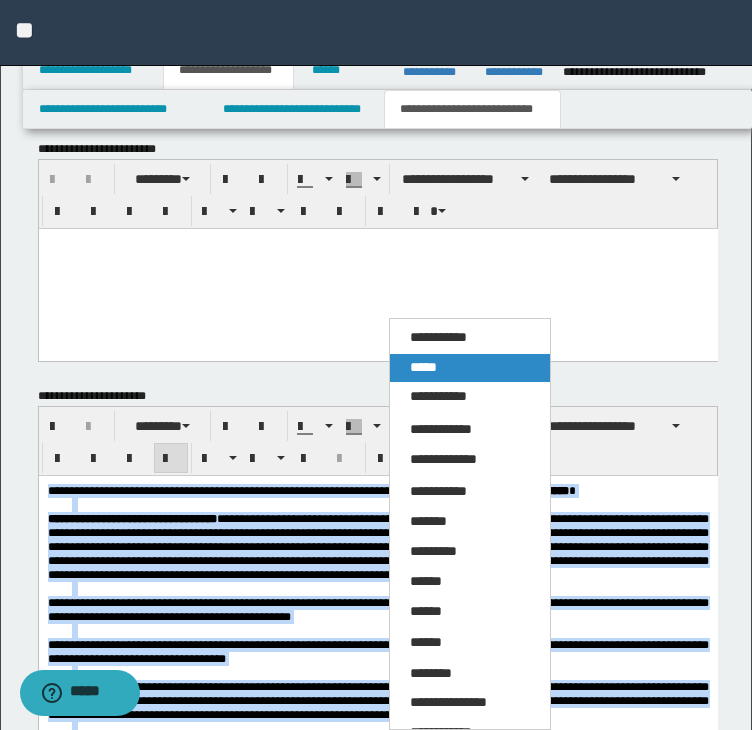 click on "*****" at bounding box center [423, 367] 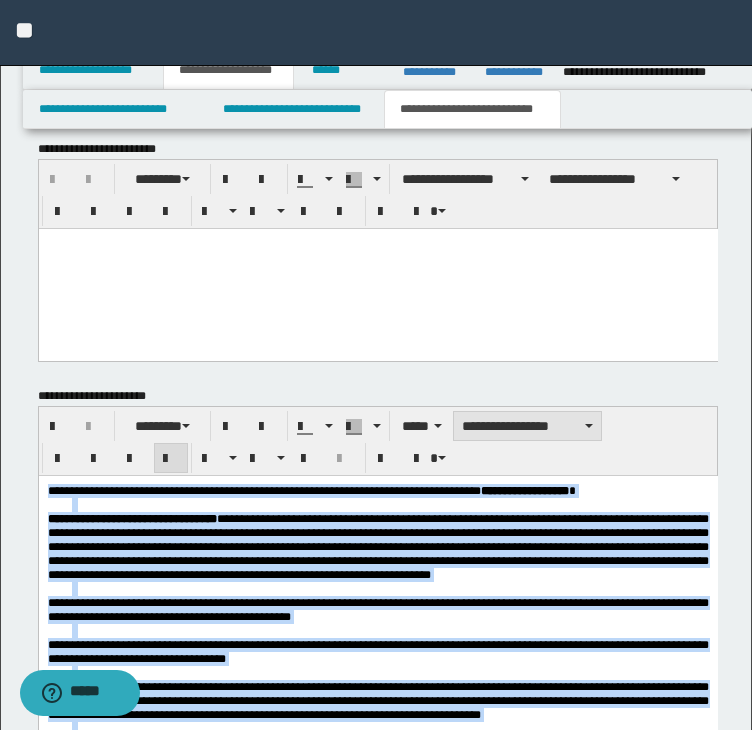 click on "**********" at bounding box center (527, 426) 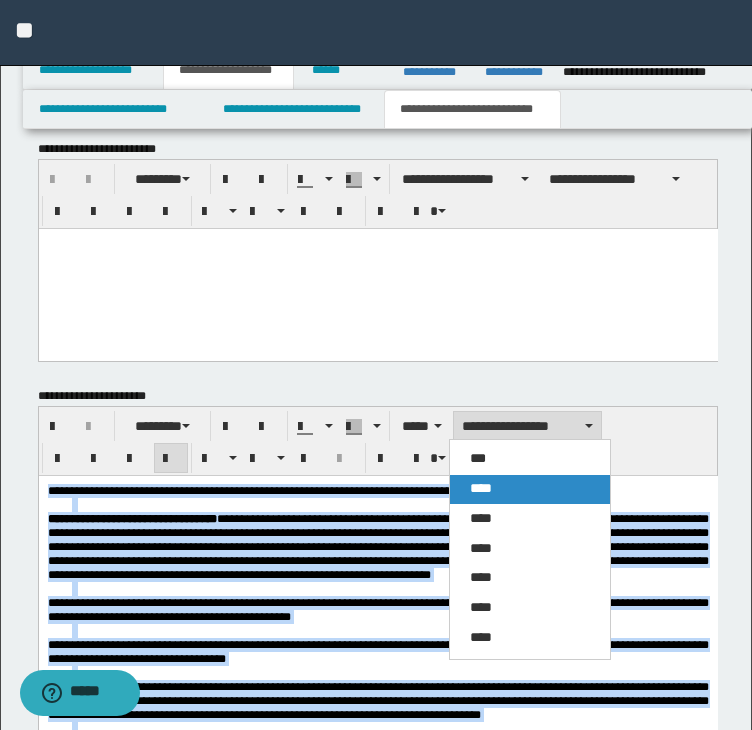 click on "****" at bounding box center [530, 489] 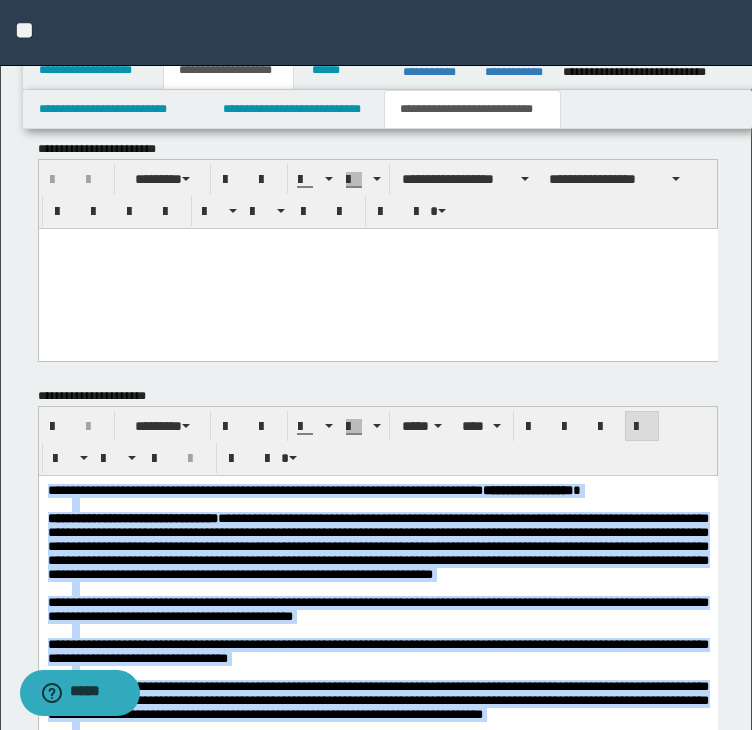 click at bounding box center [642, 427] 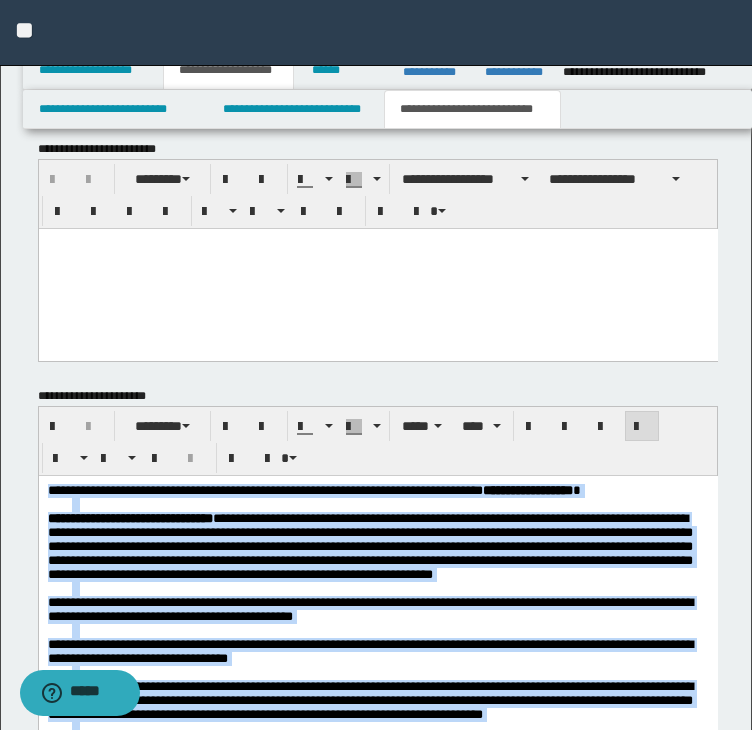 click at bounding box center [642, 427] 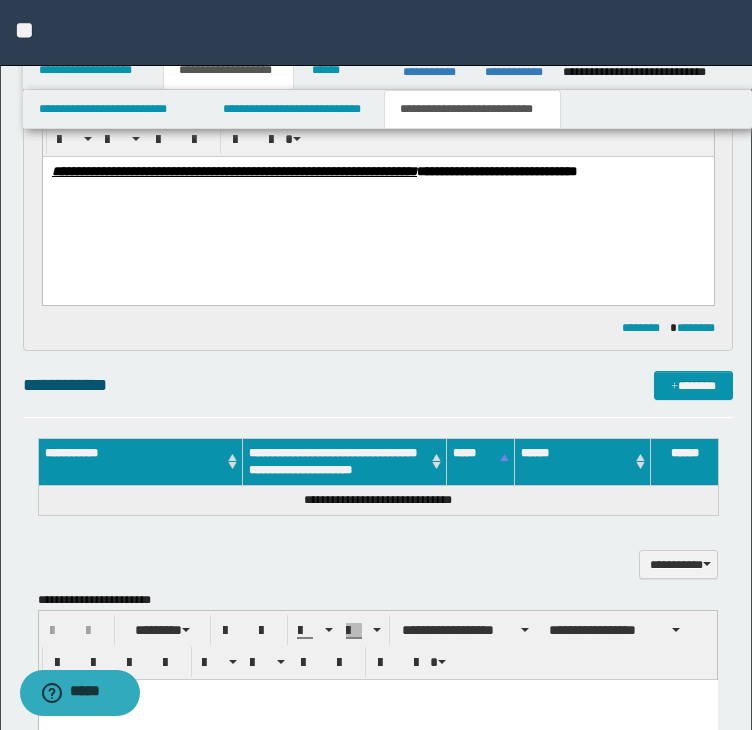 scroll, scrollTop: 732, scrollLeft: 0, axis: vertical 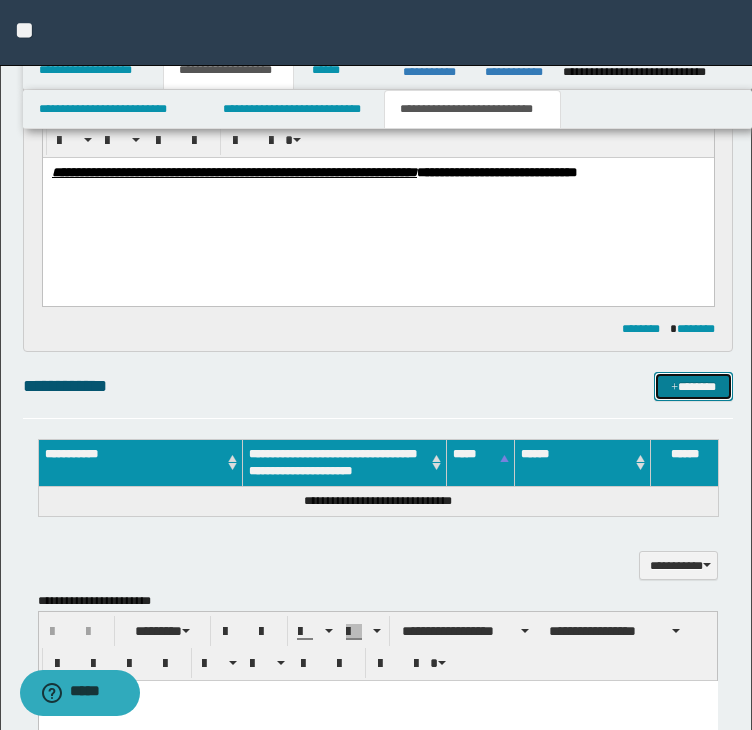 click on "*******" at bounding box center [693, 387] 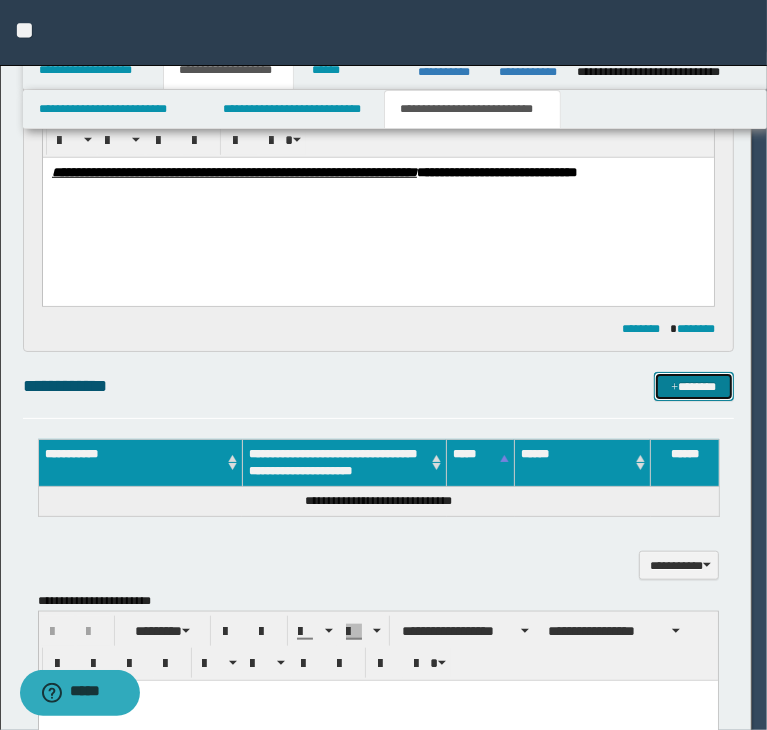 type 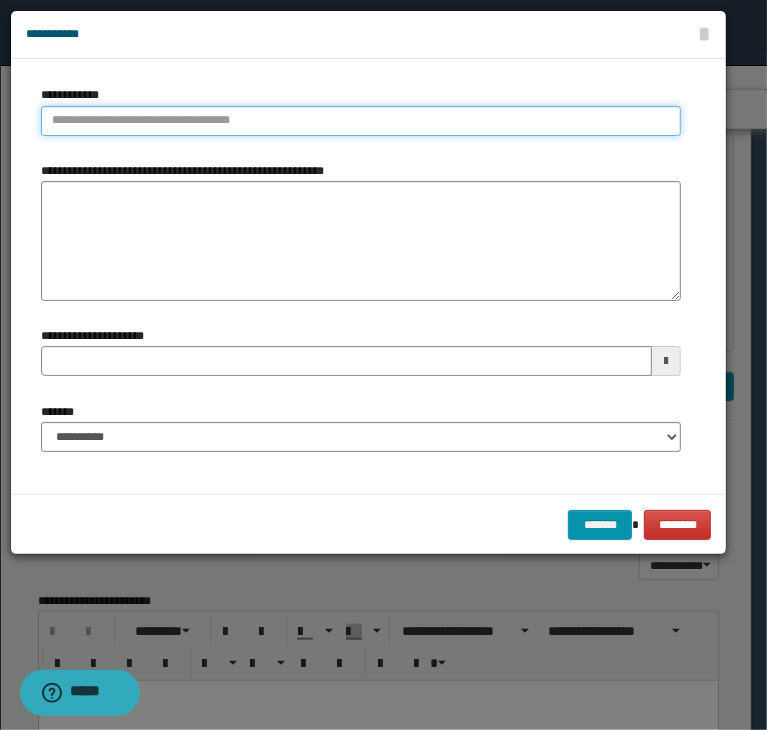click on "**********" at bounding box center [361, 121] 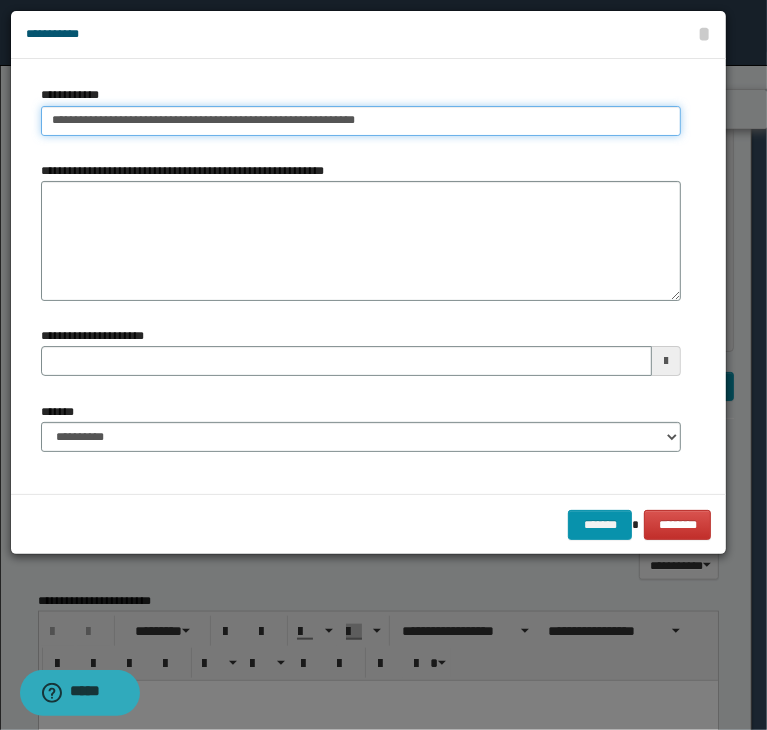 drag, startPoint x: 344, startPoint y: 123, endPoint x: 402, endPoint y: 121, distance: 58.034473 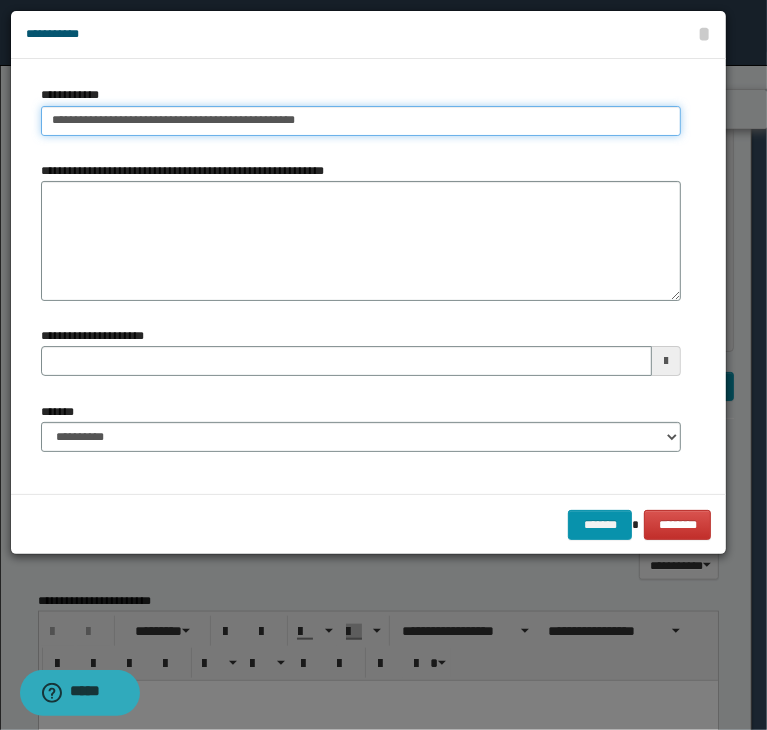 type on "**********" 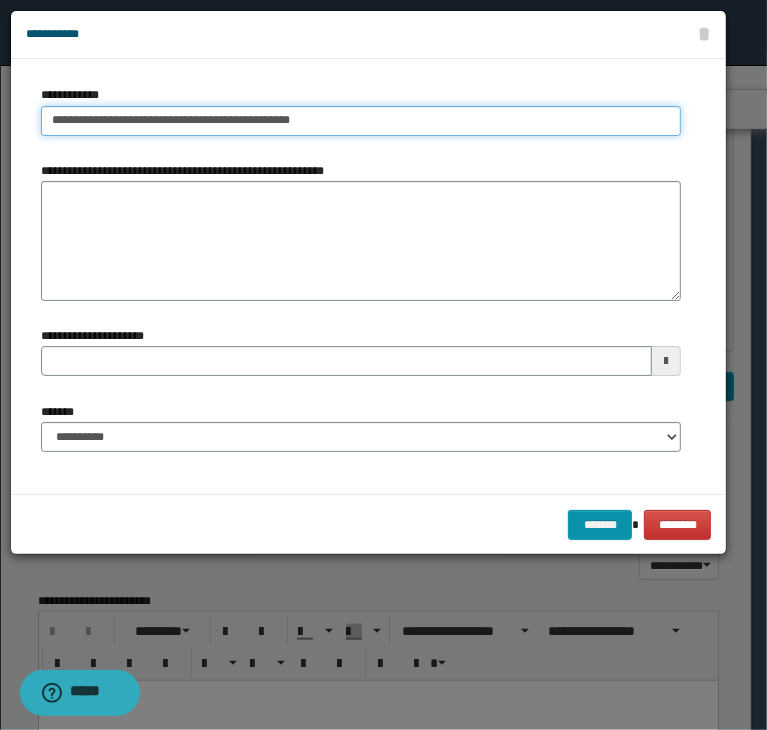 type on "**********" 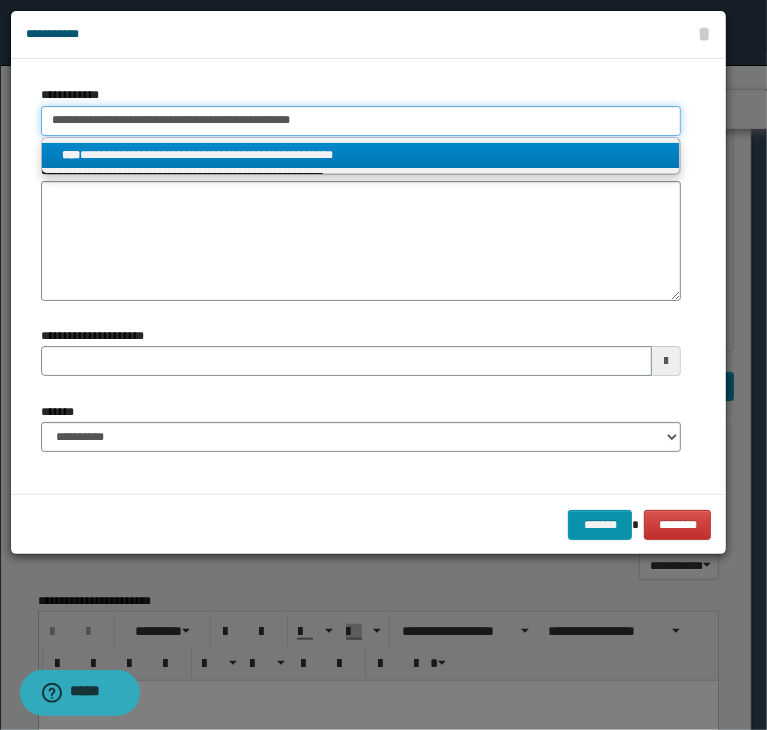 type on "**********" 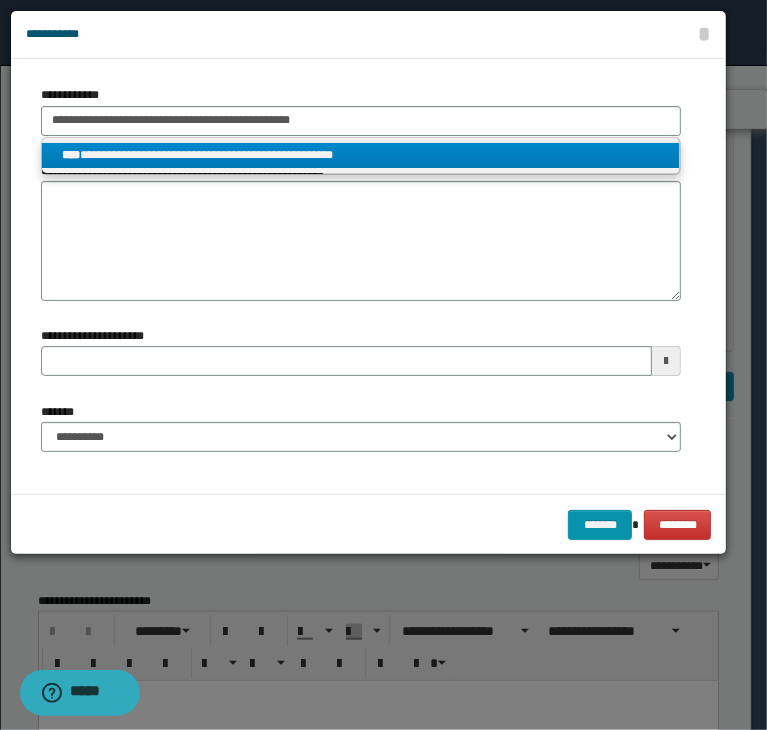 click on "**********" at bounding box center (361, 155) 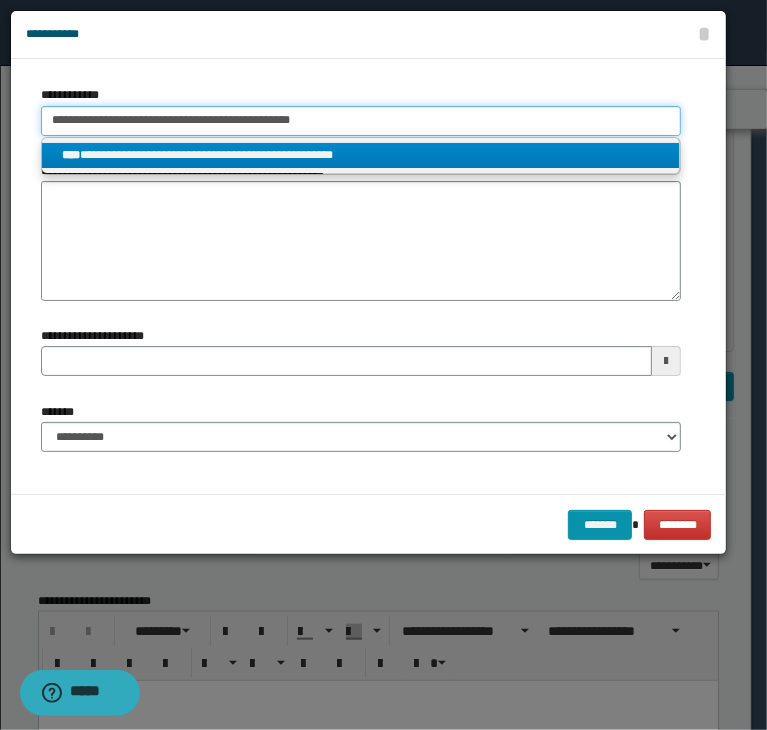 type 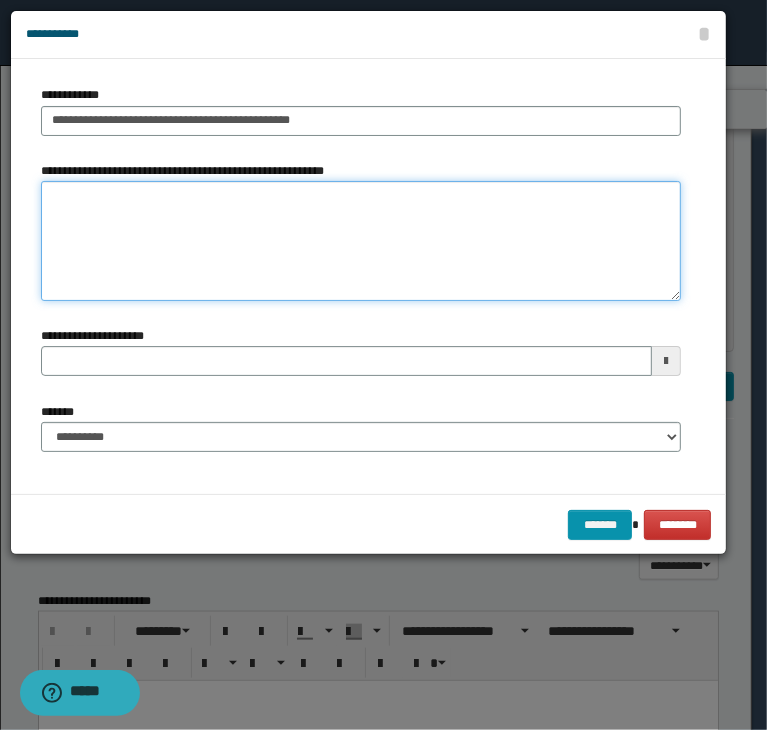 click on "**********" at bounding box center (361, 241) 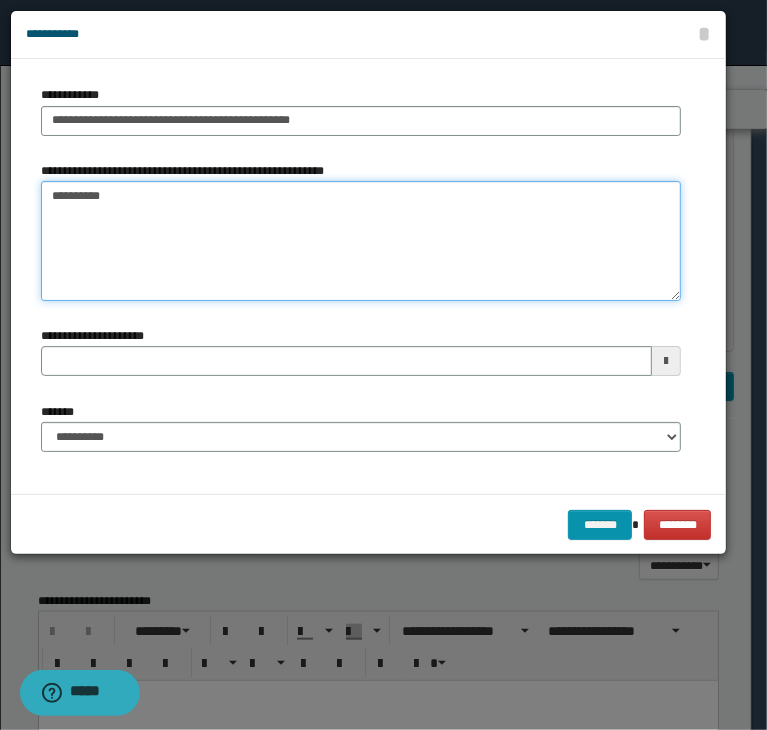 type 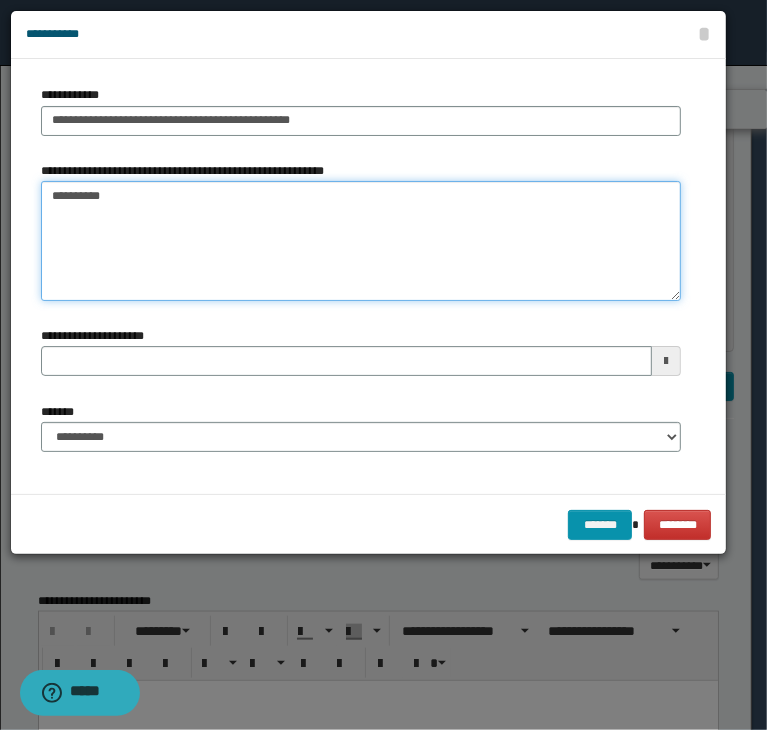 type on "*********" 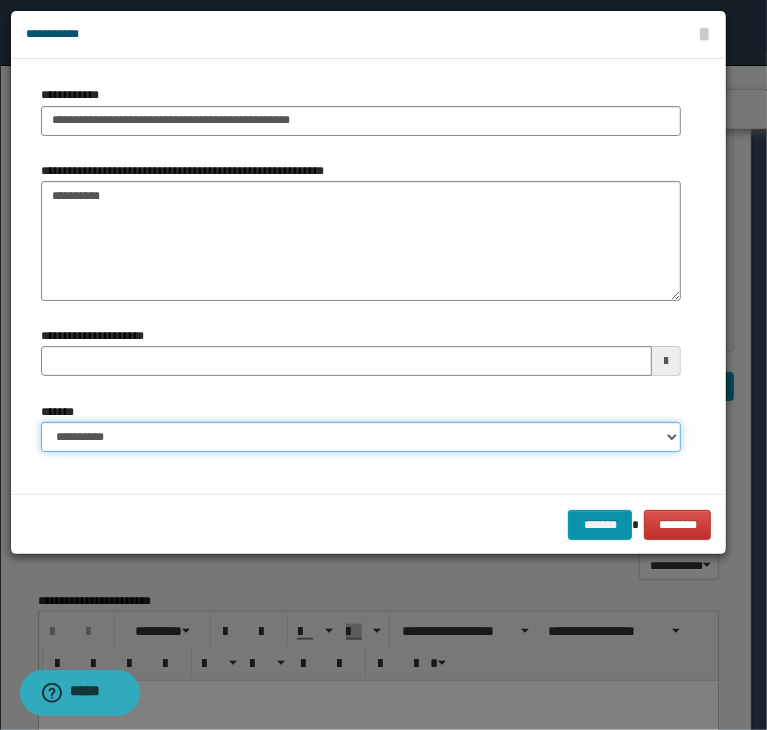 click on "**********" at bounding box center [361, 437] 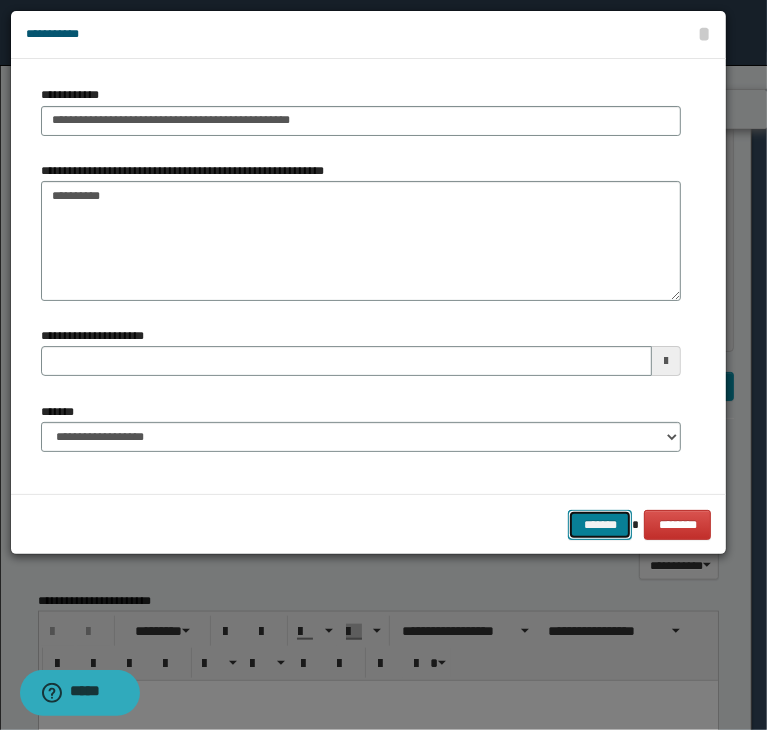 click on "*******" at bounding box center (600, 525) 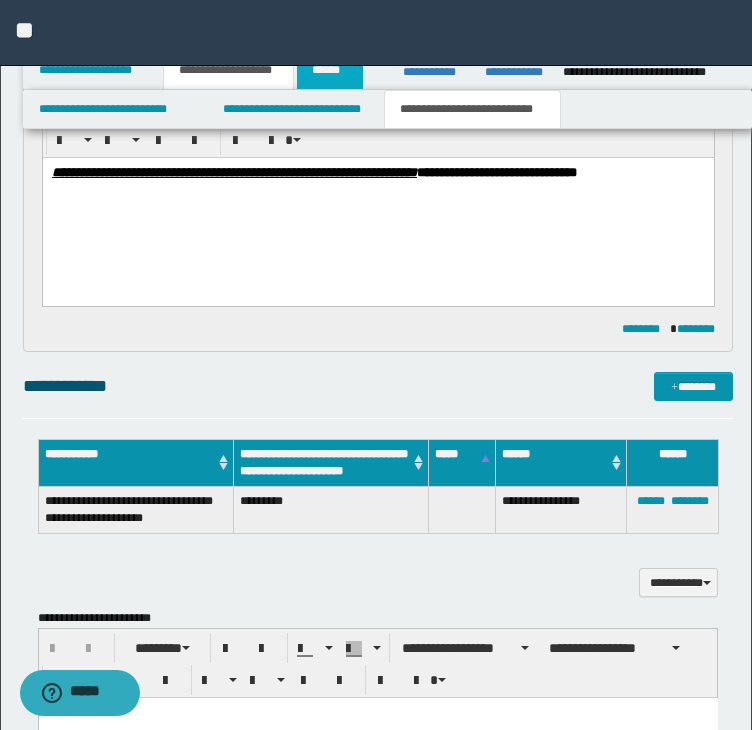 click on "******" at bounding box center (330, 70) 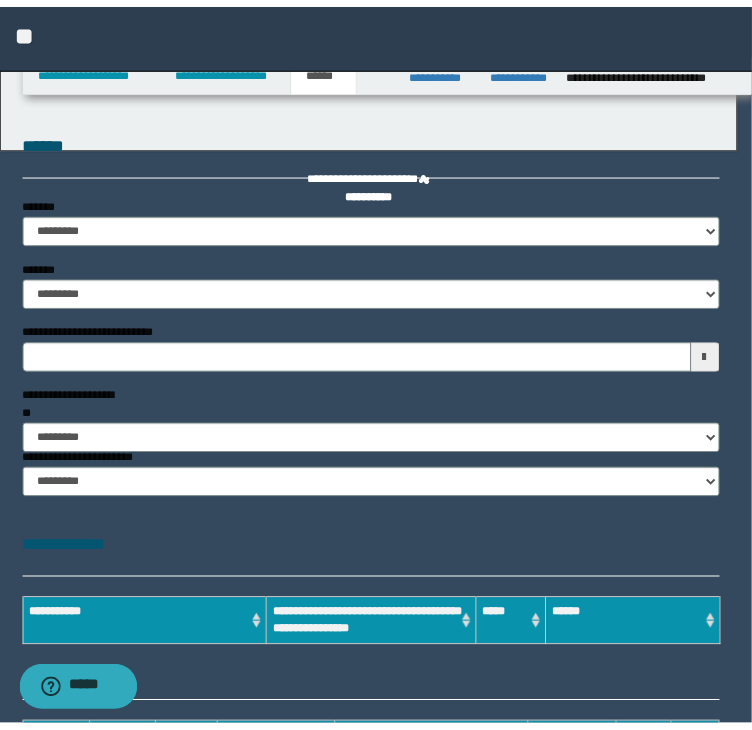 scroll, scrollTop: 0, scrollLeft: 0, axis: both 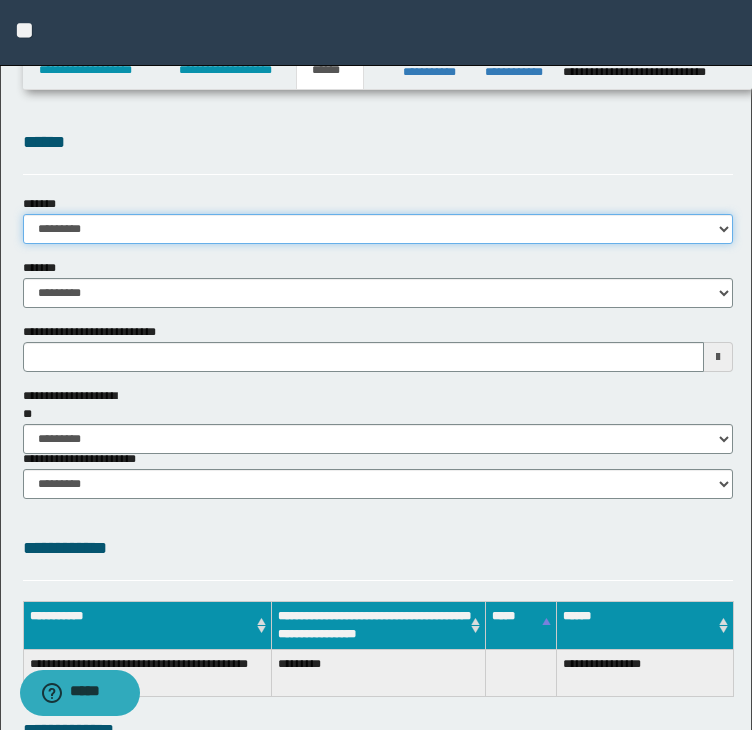 click on "**********" at bounding box center [378, 229] 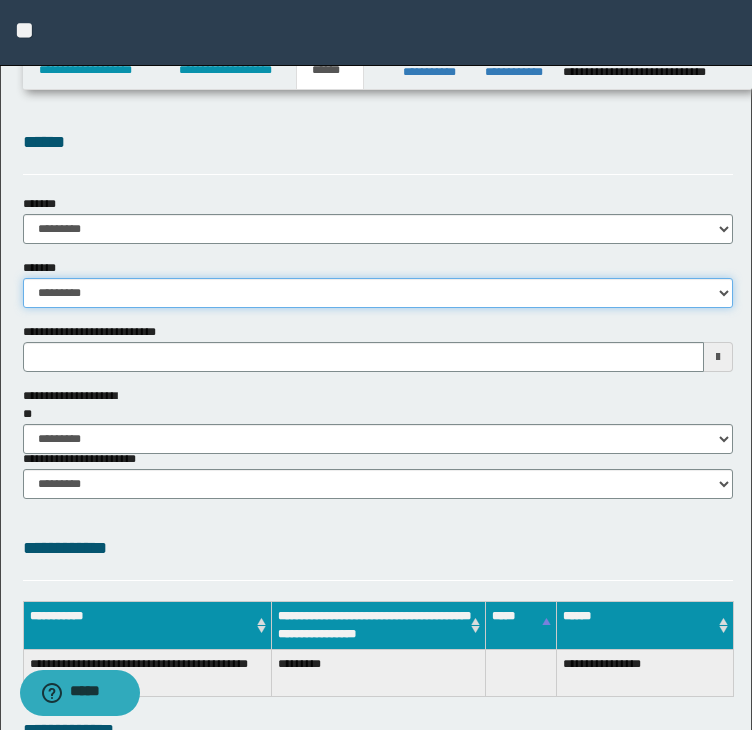 click on "**********" at bounding box center [378, 293] 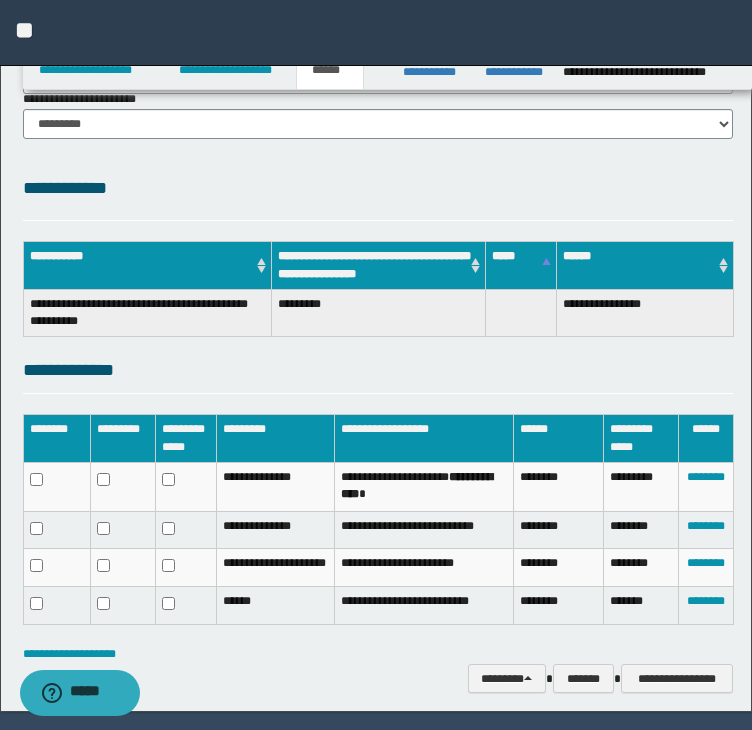 scroll, scrollTop: 420, scrollLeft: 0, axis: vertical 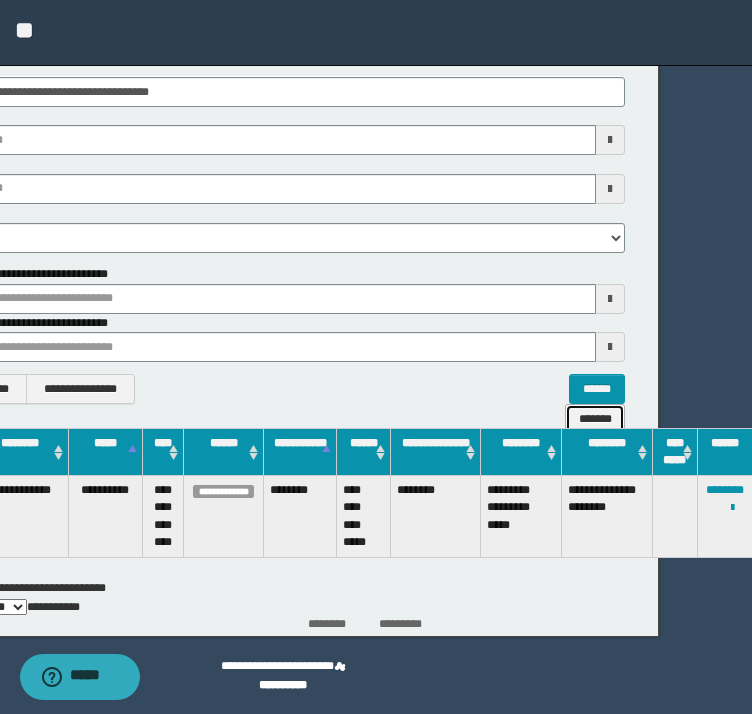 click on "*******" at bounding box center [595, 419] 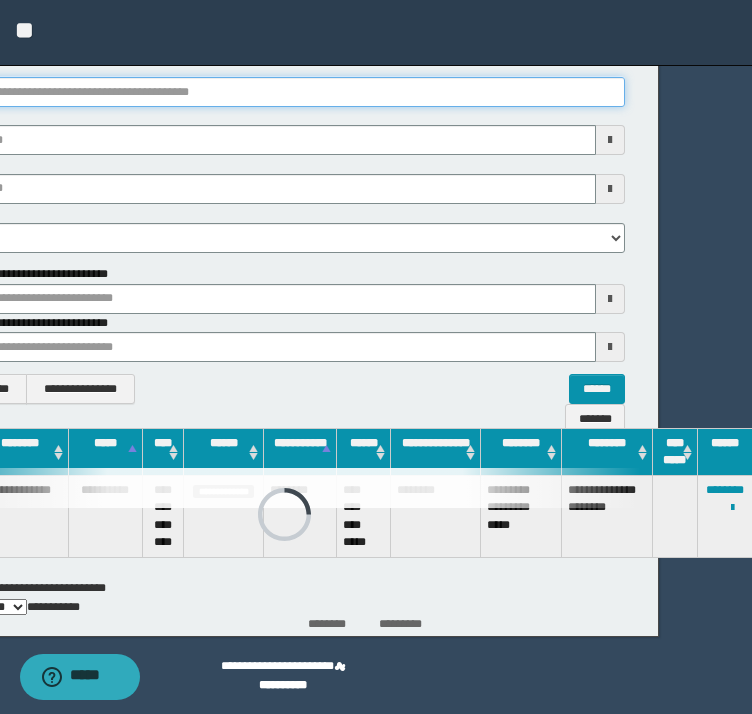 click on "********" at bounding box center [285, 92] 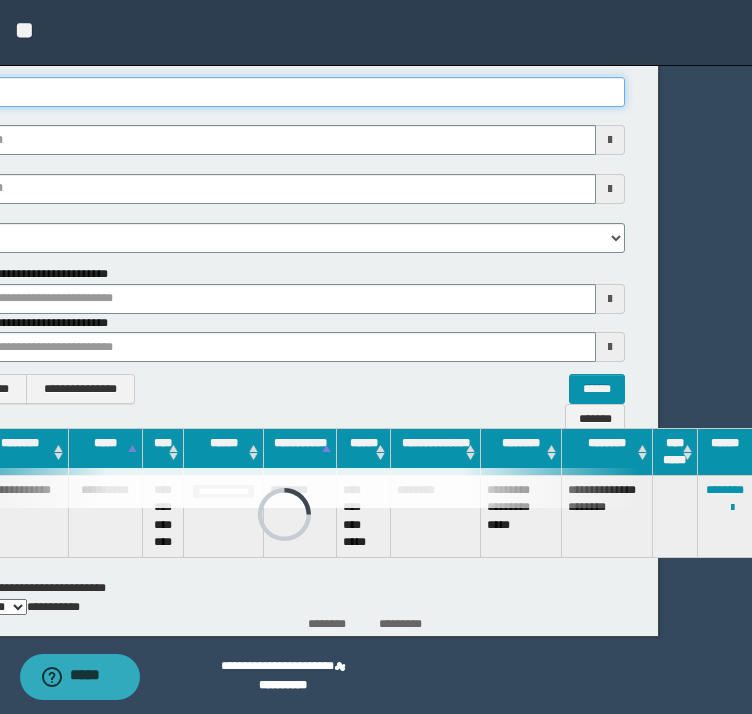 type on "********" 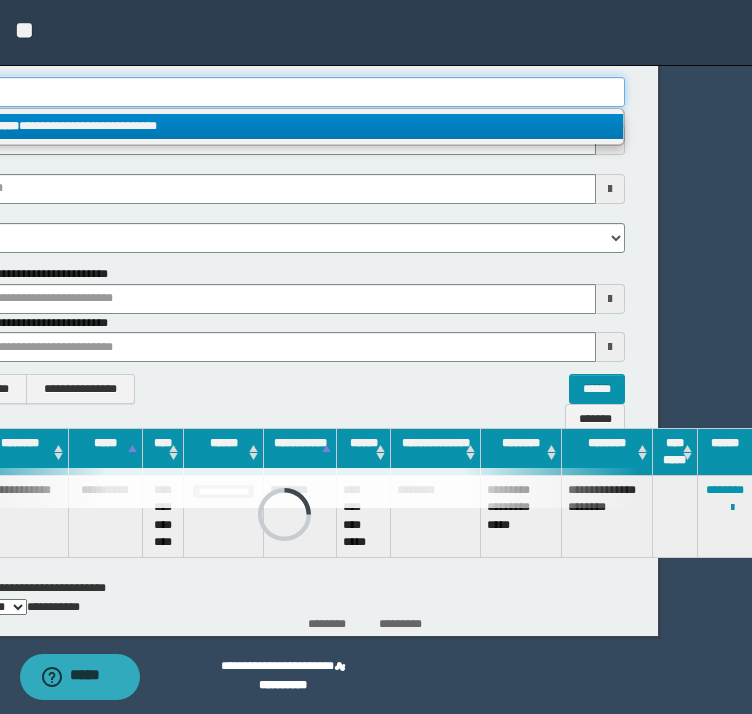 type on "********" 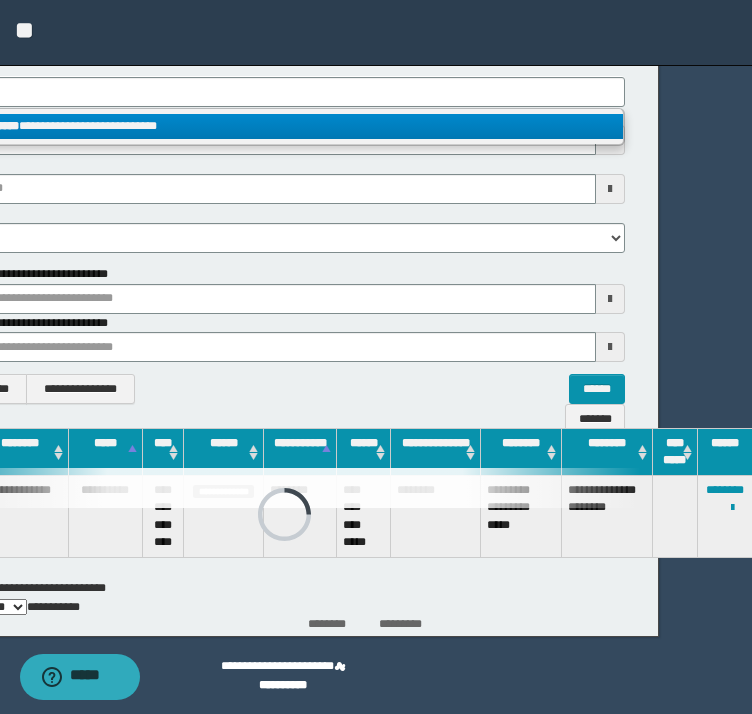 click on "**********" at bounding box center (285, 126) 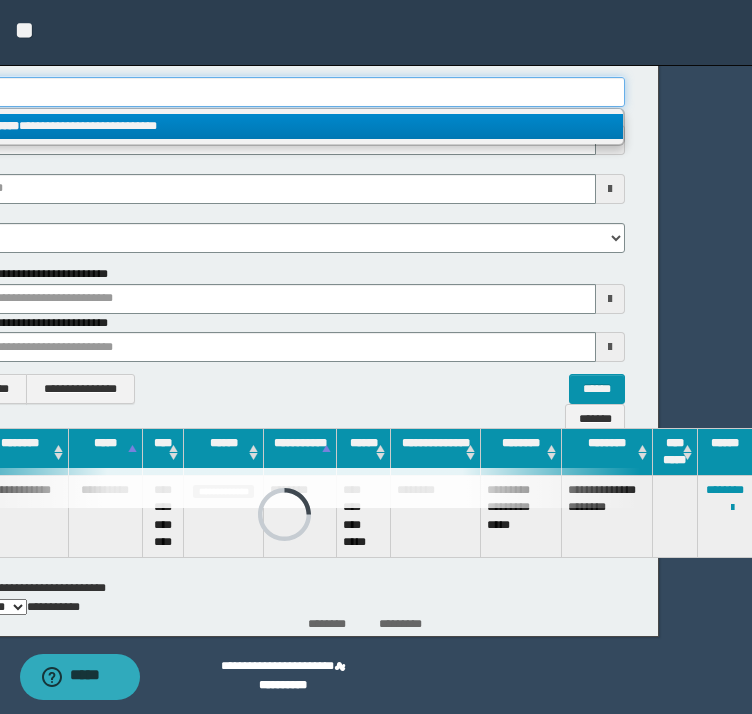 type 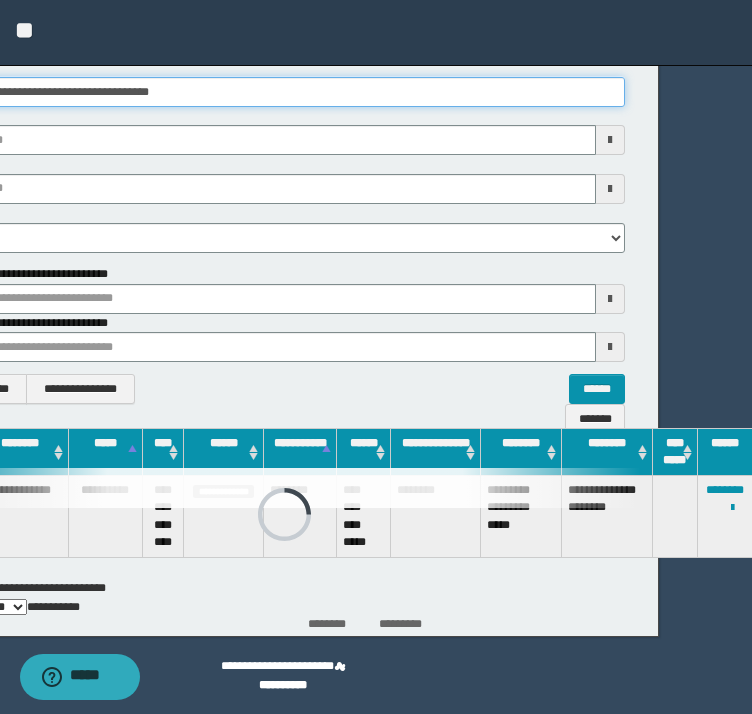 scroll, scrollTop: 172, scrollLeft: 37, axis: both 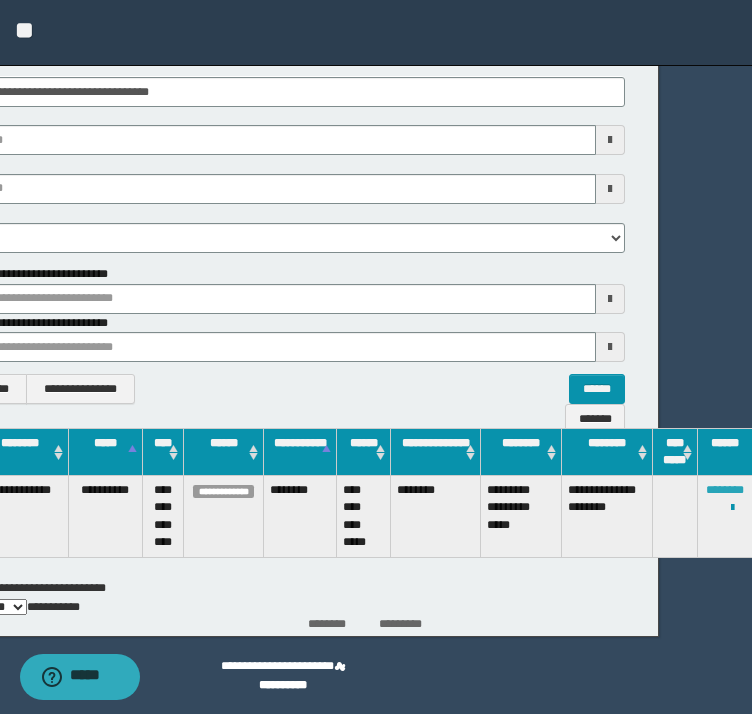click on "********" at bounding box center [725, 490] 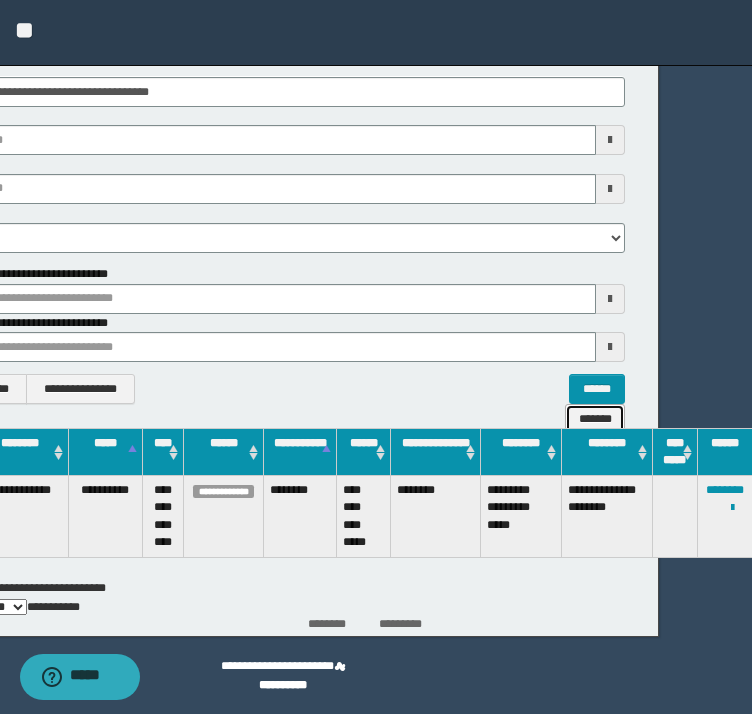 click on "*******" at bounding box center [595, 419] 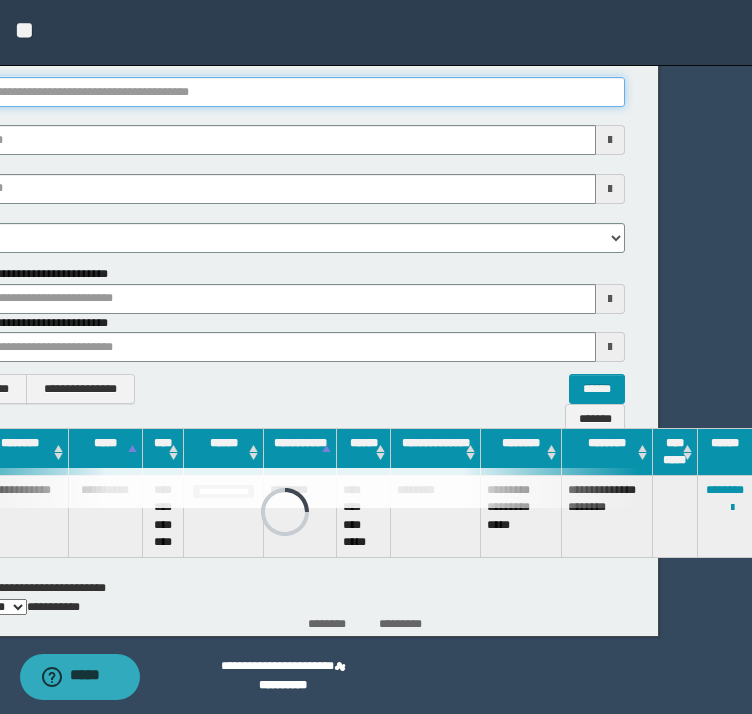 click on "********" at bounding box center (285, 92) 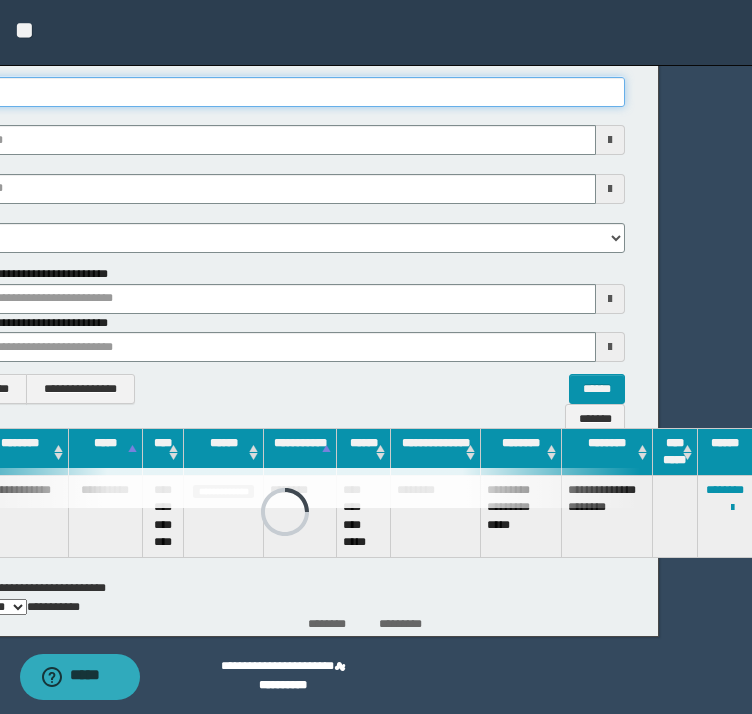 type on "********" 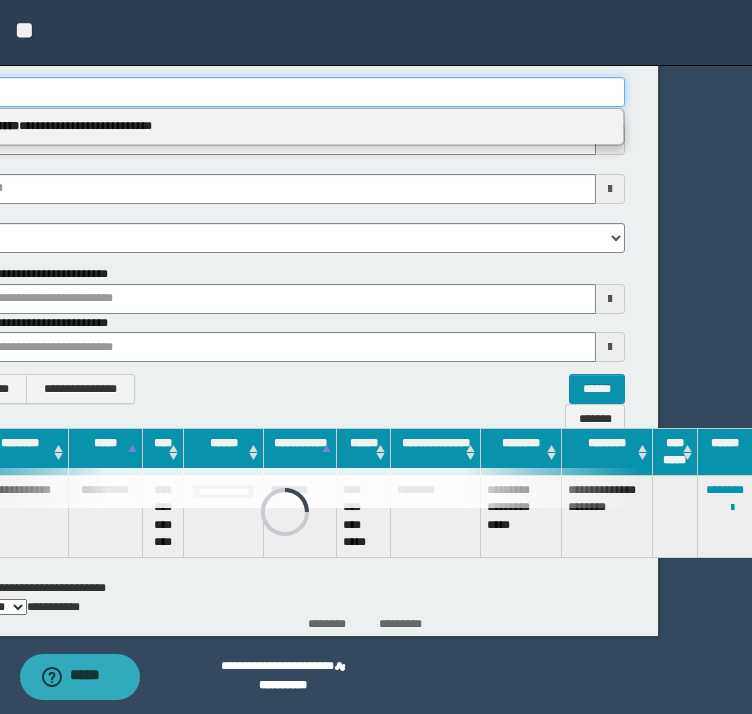 type on "********" 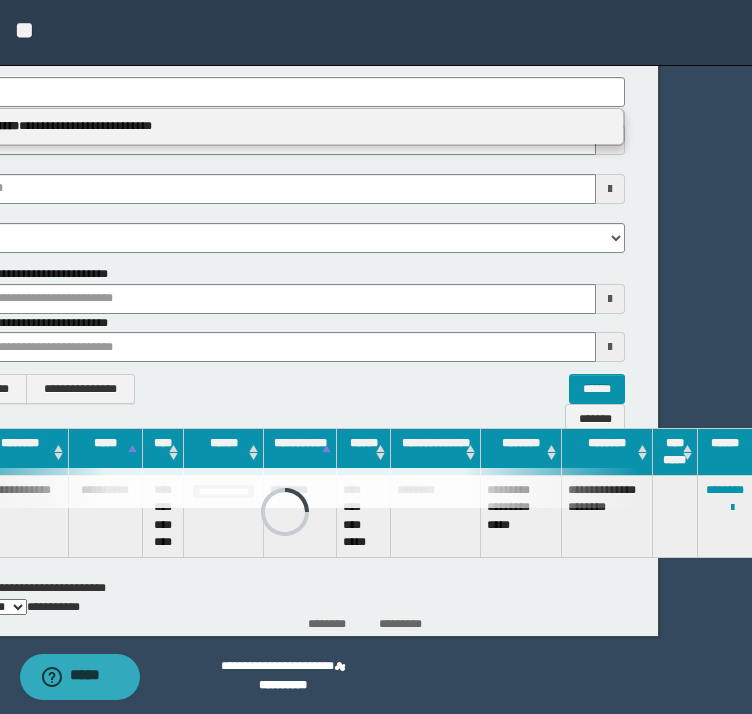 click on "**********" at bounding box center [285, 126] 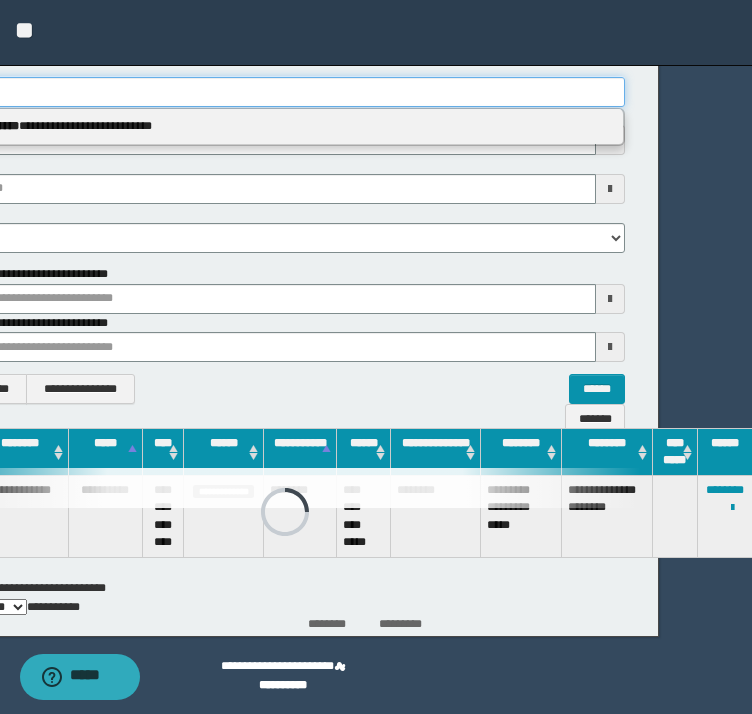 type 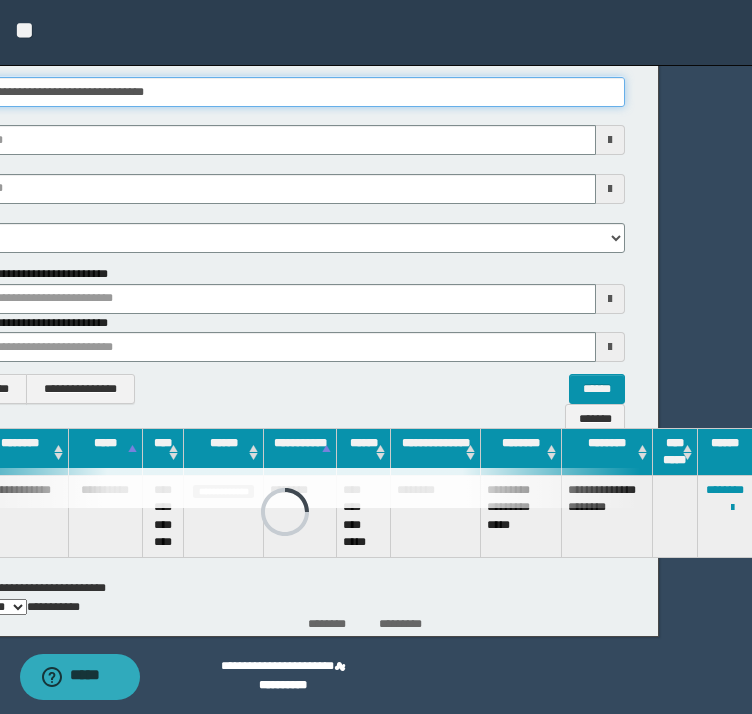 scroll, scrollTop: 172, scrollLeft: 37, axis: both 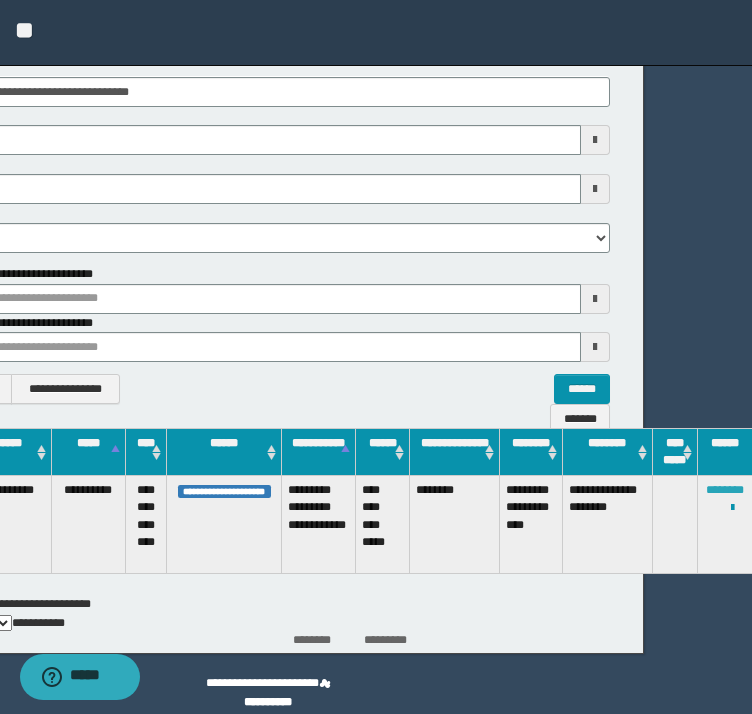 click on "********" at bounding box center (725, 490) 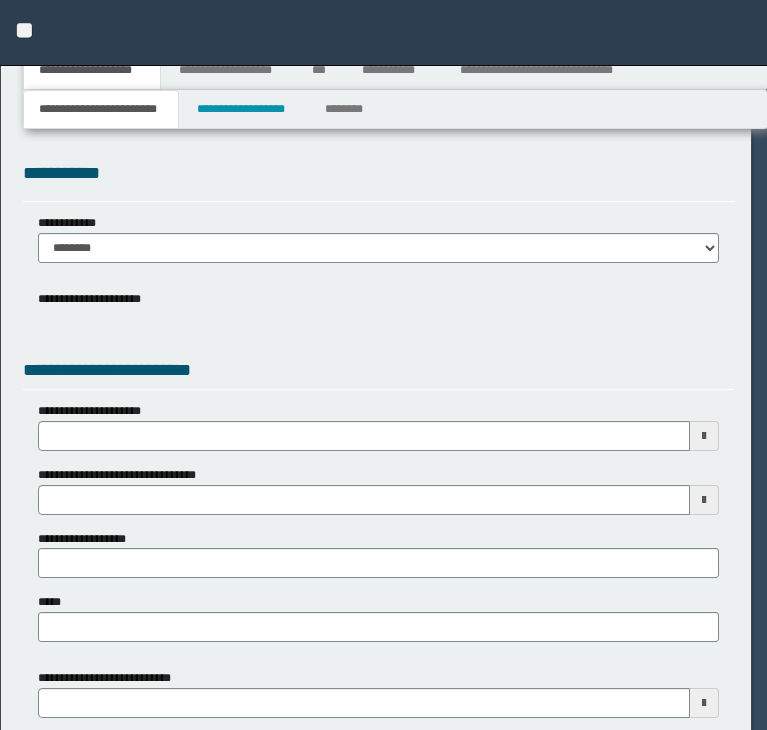 scroll, scrollTop: 0, scrollLeft: 0, axis: both 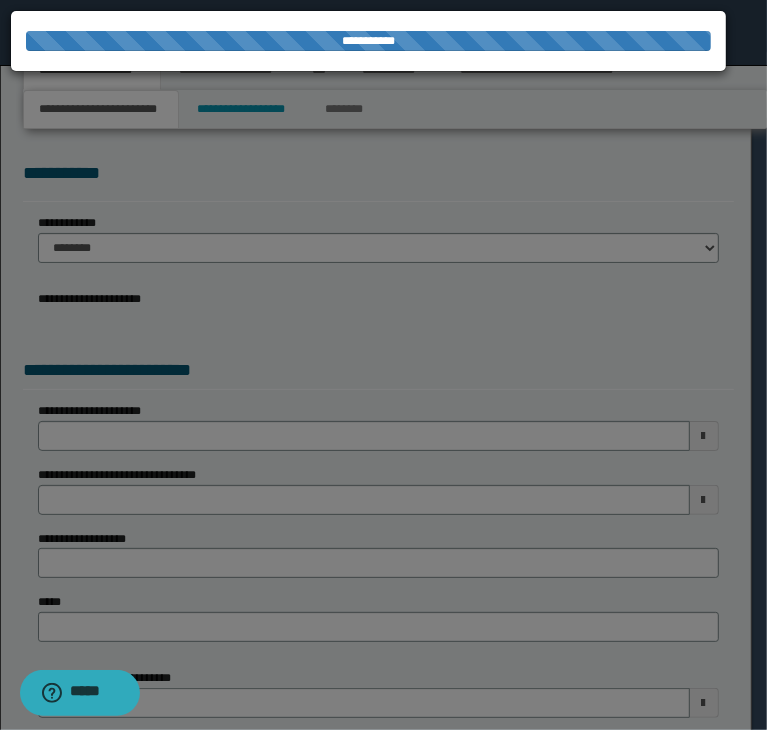 select on "*" 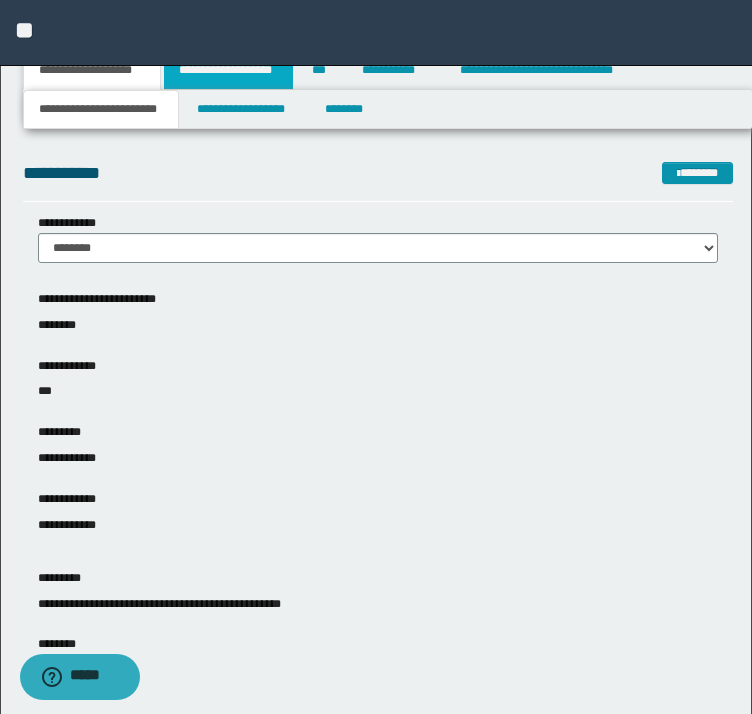 click on "**********" at bounding box center [228, 70] 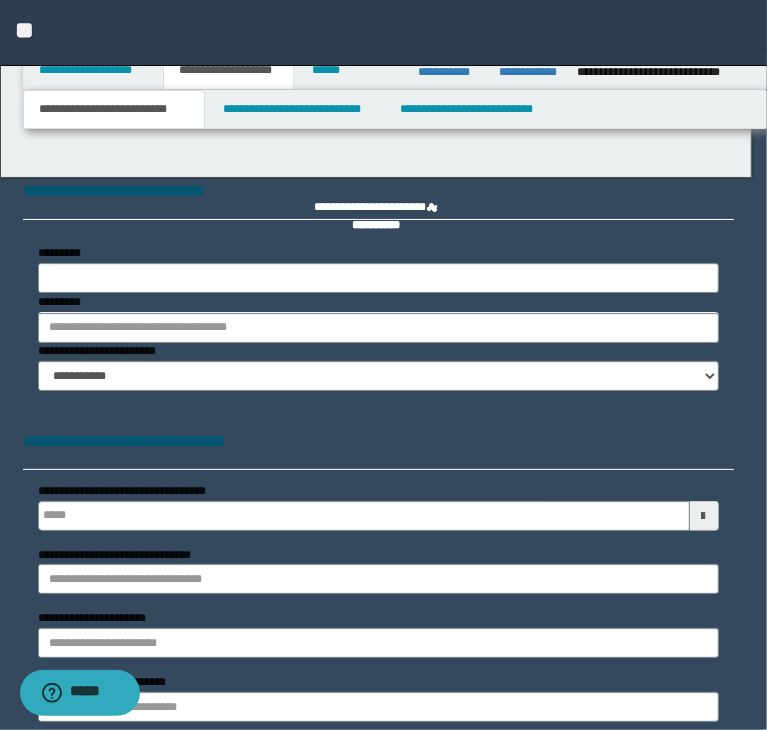 type 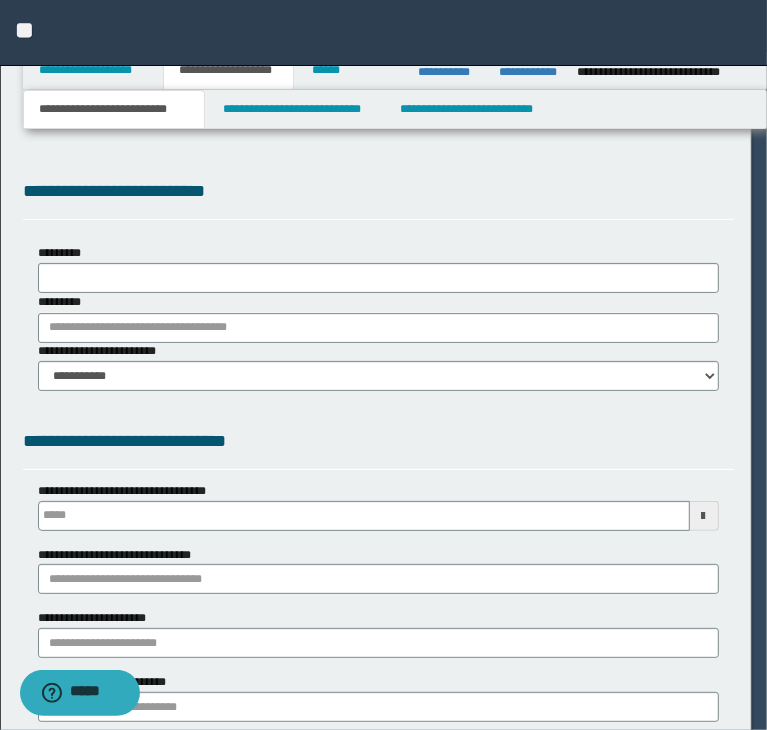 scroll, scrollTop: 0, scrollLeft: 0, axis: both 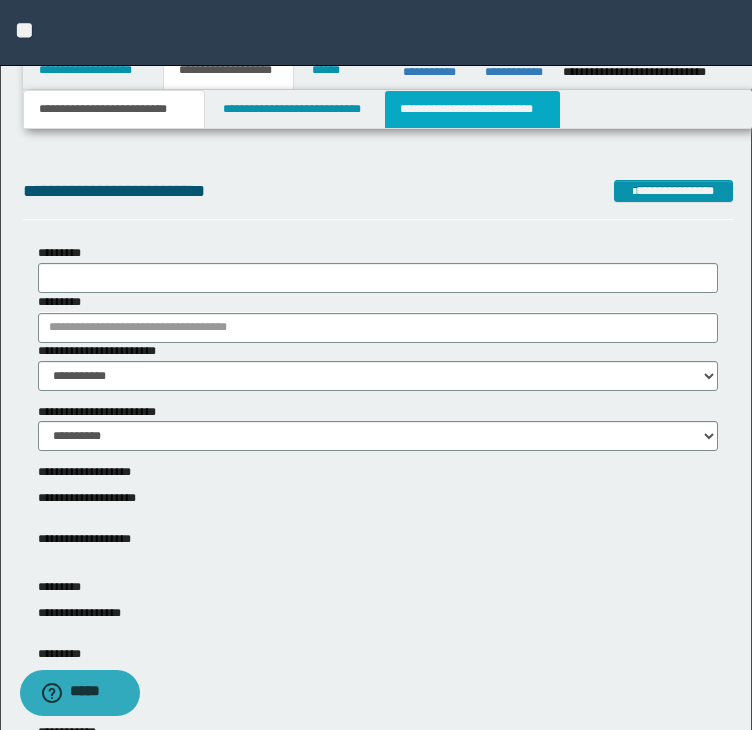 click on "**********" at bounding box center [472, 109] 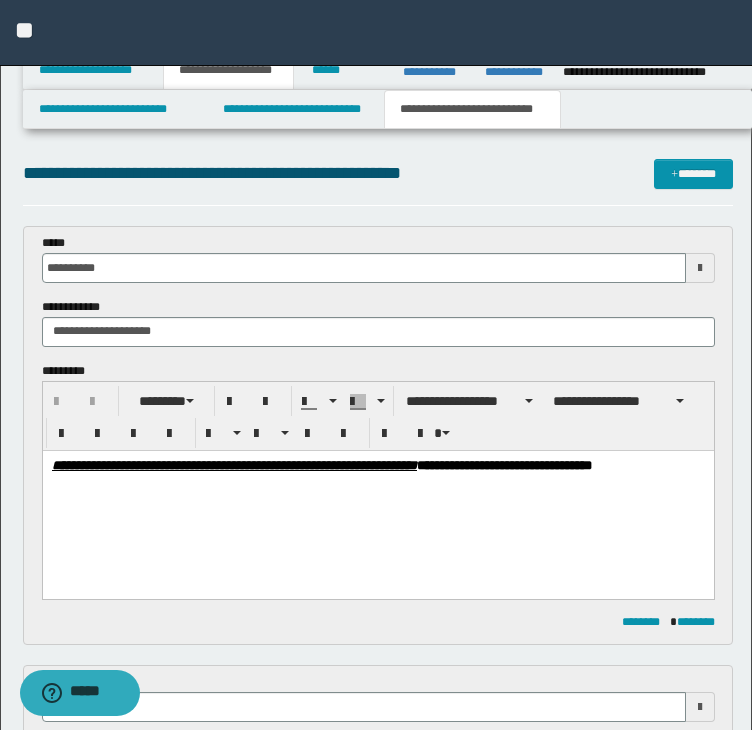 scroll, scrollTop: 0, scrollLeft: 0, axis: both 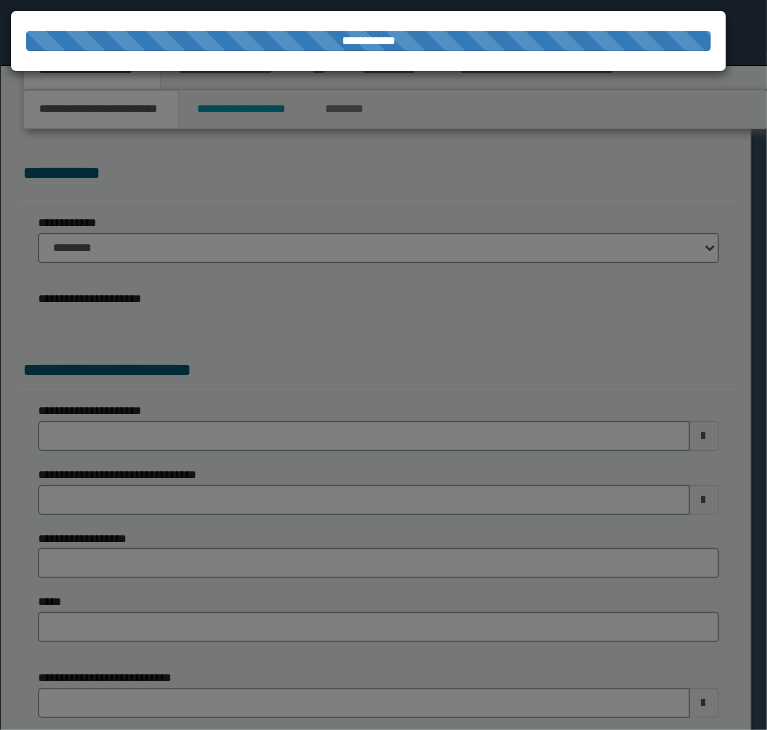 select on "*" 